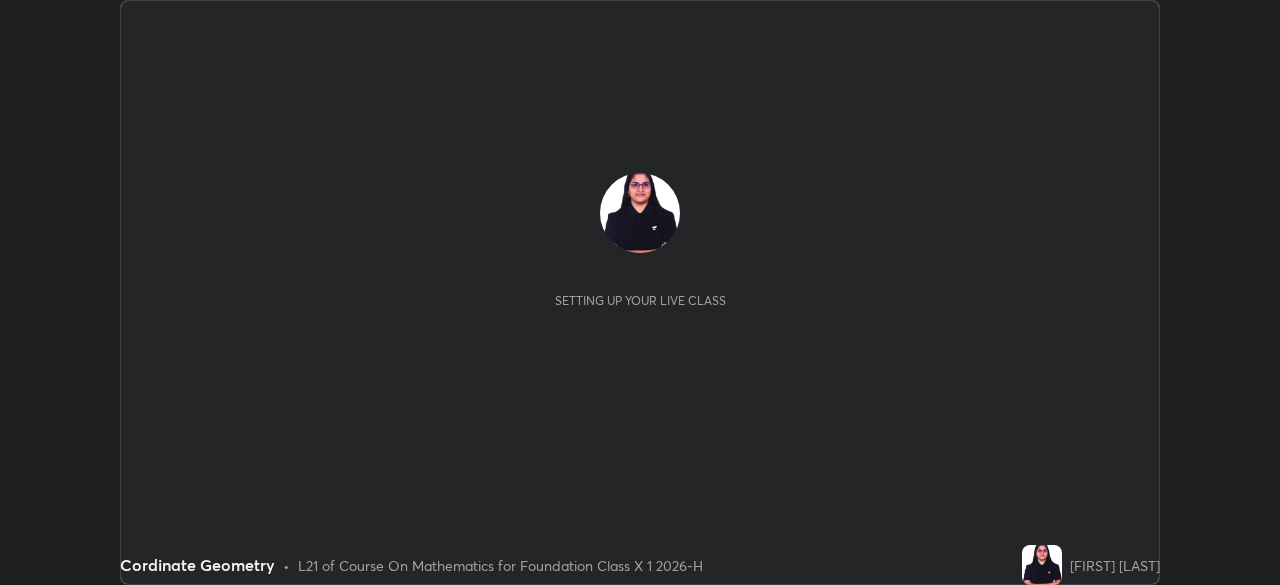 scroll, scrollTop: 0, scrollLeft: 0, axis: both 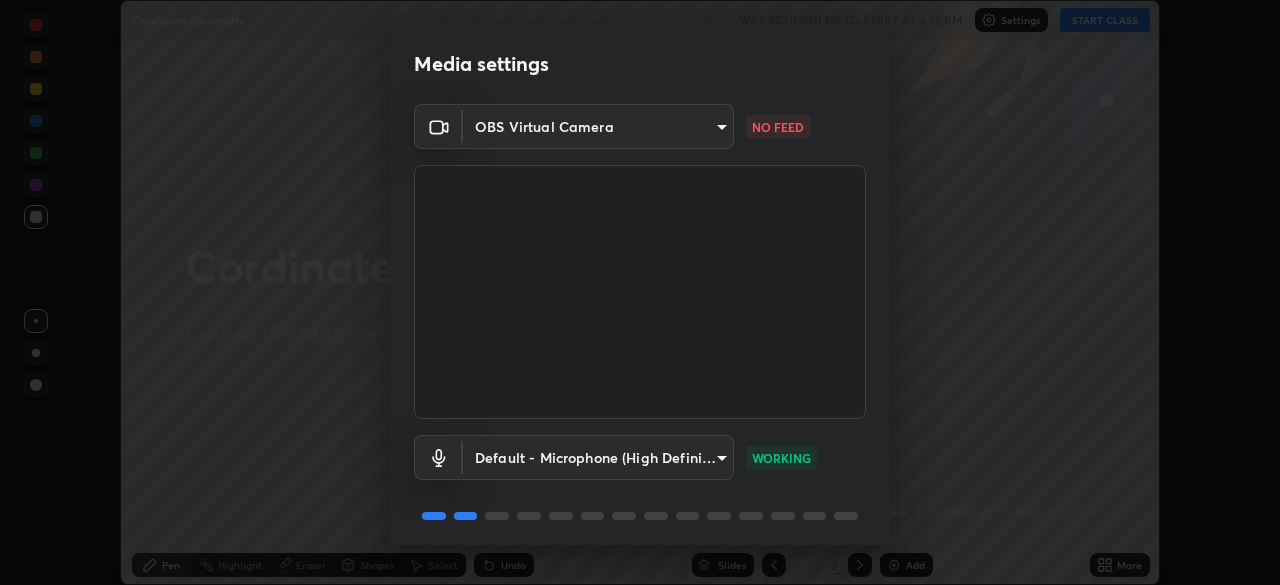 click on "Erase all Cordinate Geometry WAS SCHEDULED TO START AT  4:15 PM Settings START CLASS Setting up your live class Cordinate Geometry • L21 of Course On Mathematics for Foundation Class X 1 2026-H [FIRST] [LAST] Pen Highlight Eraser Shapes Select Undo Slides 2 / 2 Add More Enable hand raising Enable raise hand to speak to learners. Once enabled, chat will be turned off temporarily. Enable x   No doubts shared Encourage your learners to ask a doubt for better clarity Report an issue Reason for reporting Buffering Chat not working Audio - Video sync issue Educator video quality low ​ Attach an image Report Media settings OBS Virtual Camera 491c3d233f2711dd01aeab27efa9ab251a4447302d085879ff7309715d7b4284 NO FEED Default - Microphone (High Definition Audio Device) default WORKING 1 / 5 Next" at bounding box center [640, 292] 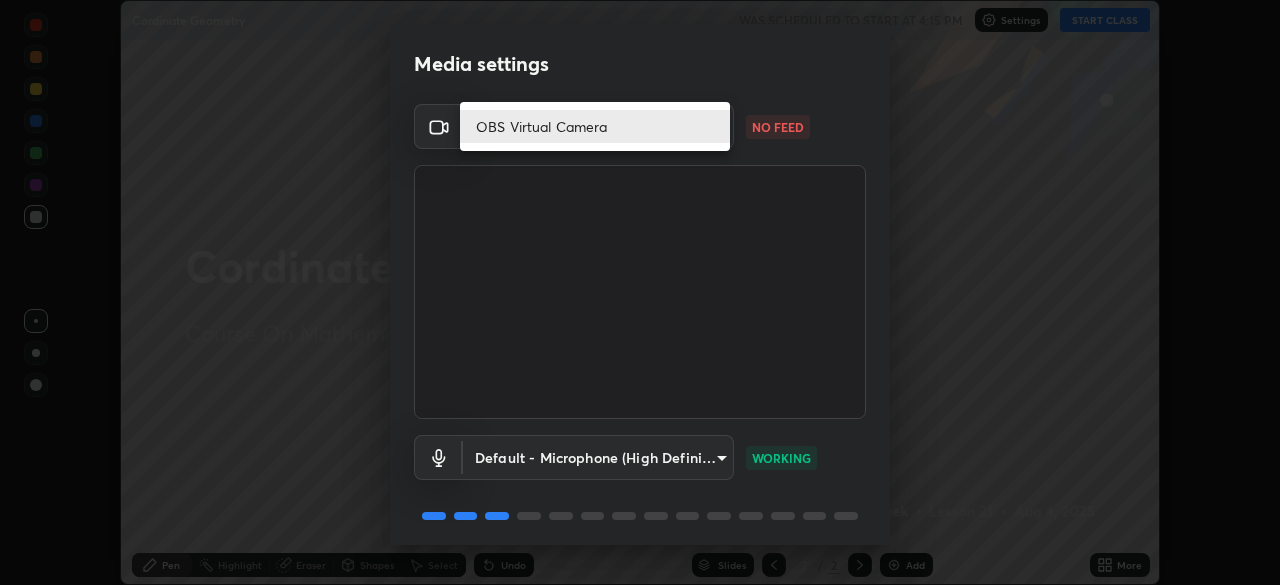 click on "OBS Virtual Camera" at bounding box center [595, 126] 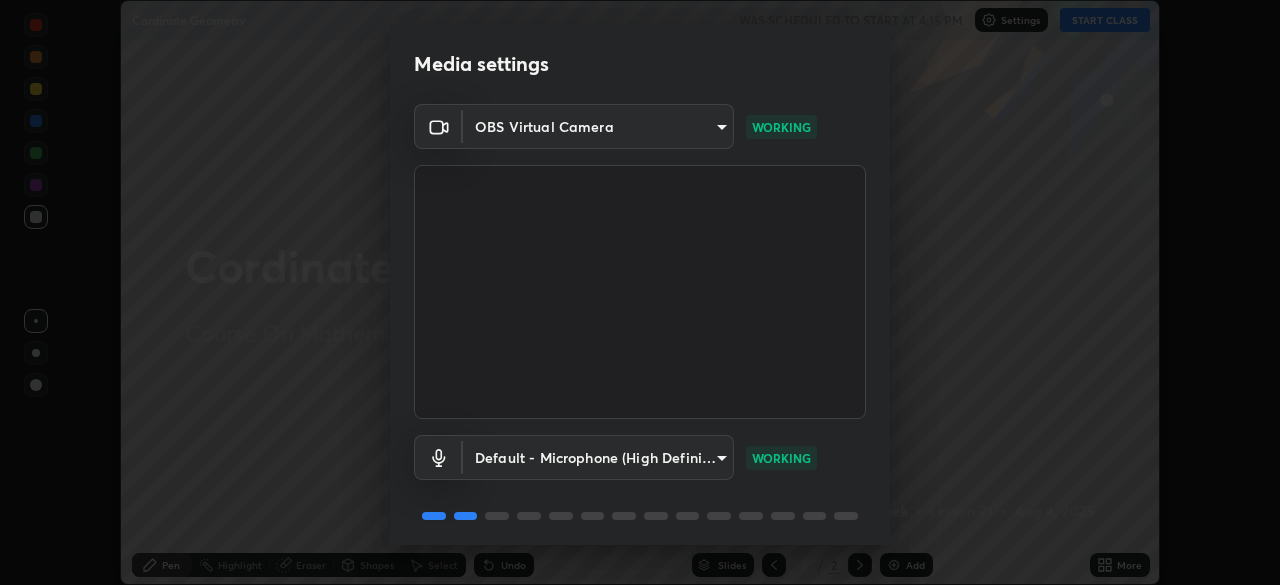 scroll, scrollTop: 71, scrollLeft: 0, axis: vertical 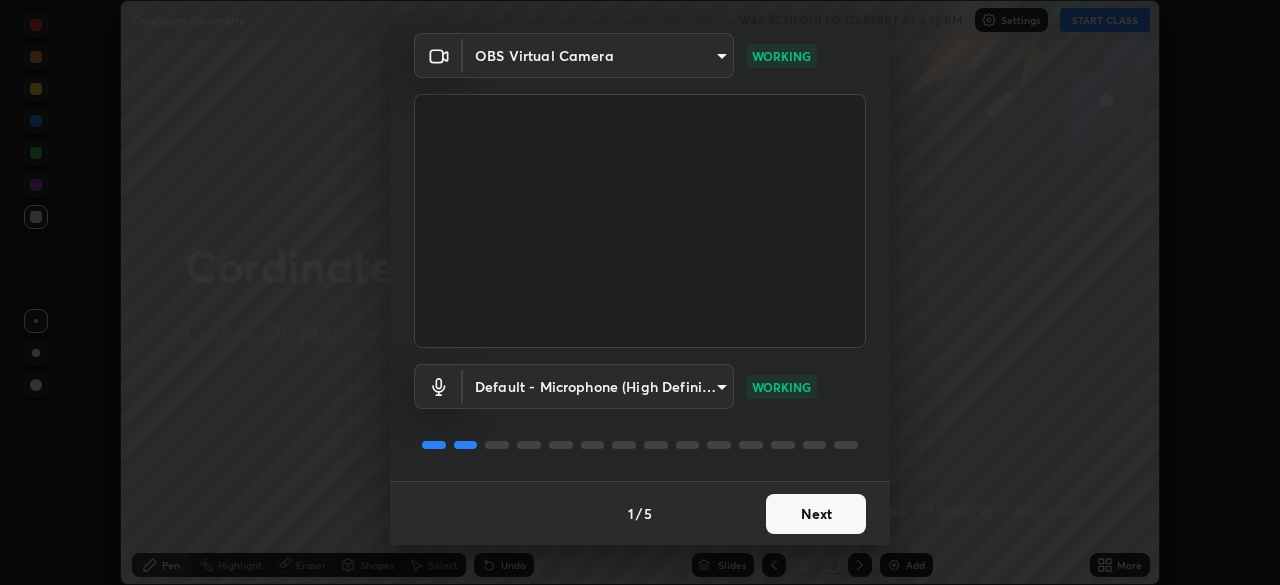 click on "Next" at bounding box center [816, 514] 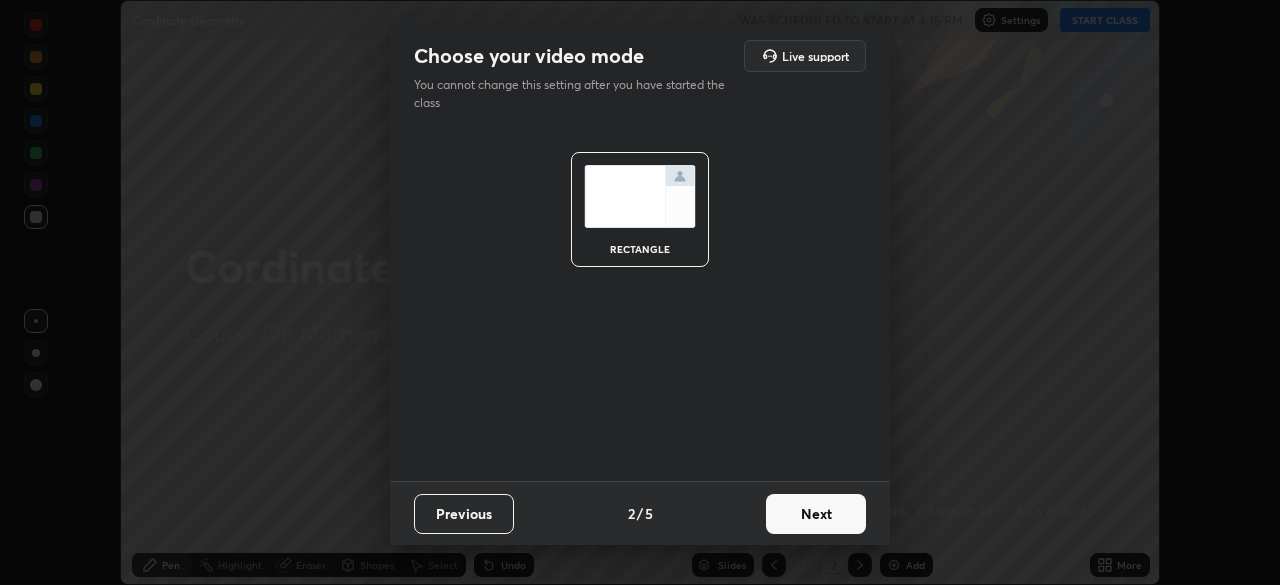 scroll, scrollTop: 0, scrollLeft: 0, axis: both 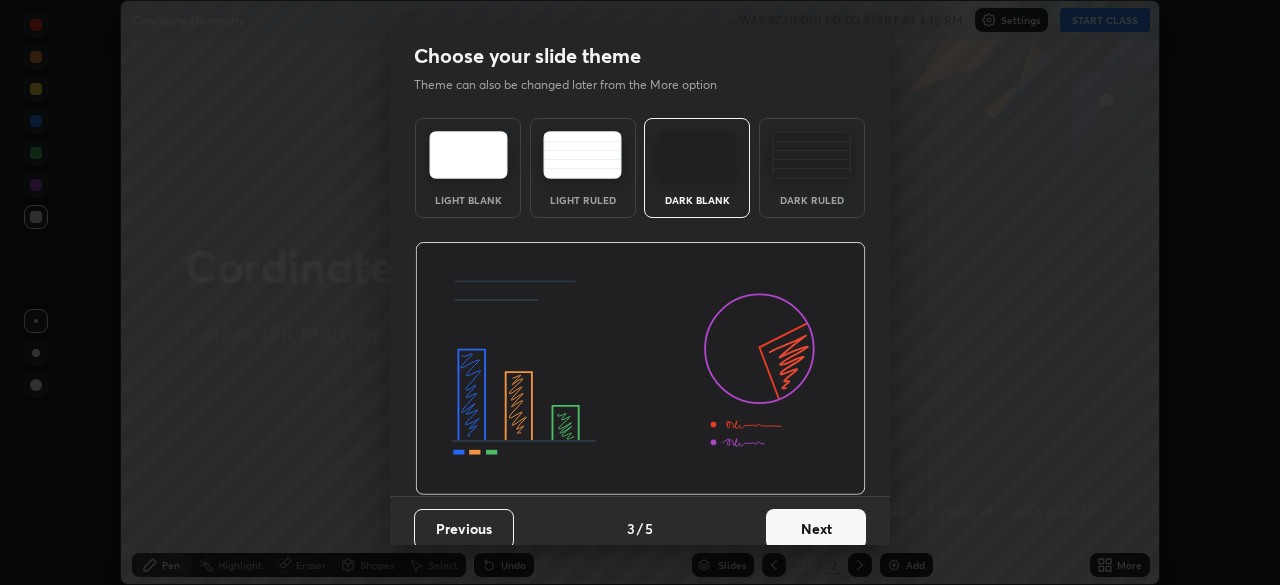 click on "Next" at bounding box center [816, 529] 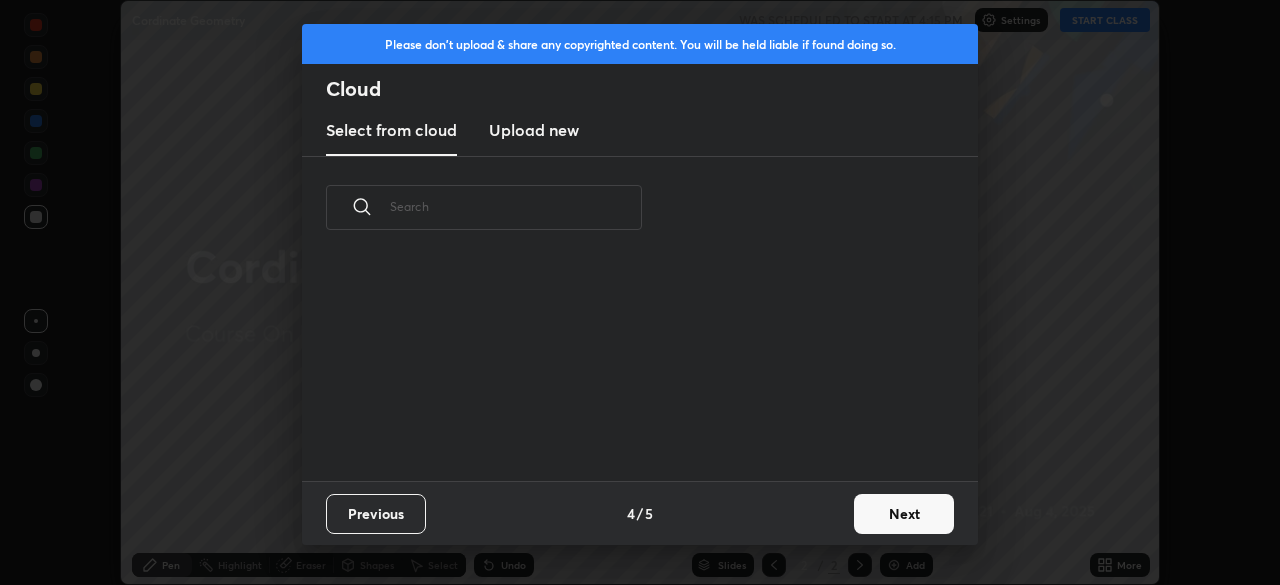 click on "Next" at bounding box center [904, 514] 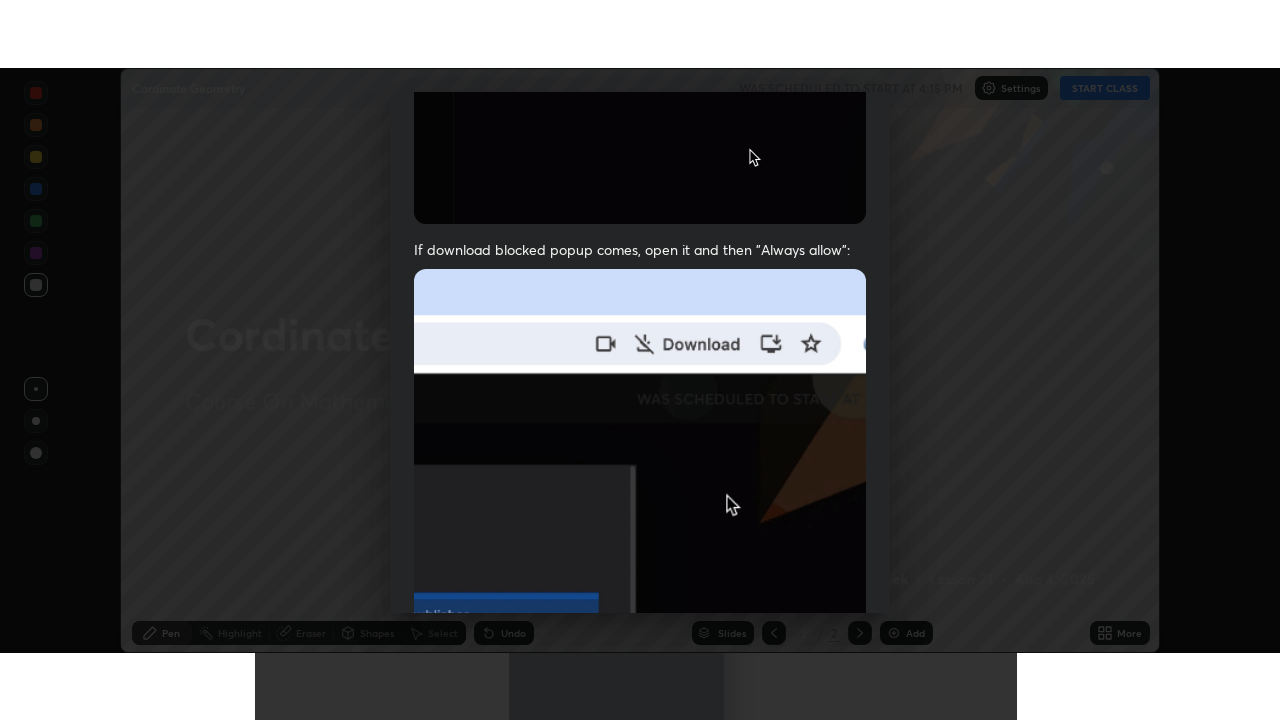 scroll, scrollTop: 479, scrollLeft: 0, axis: vertical 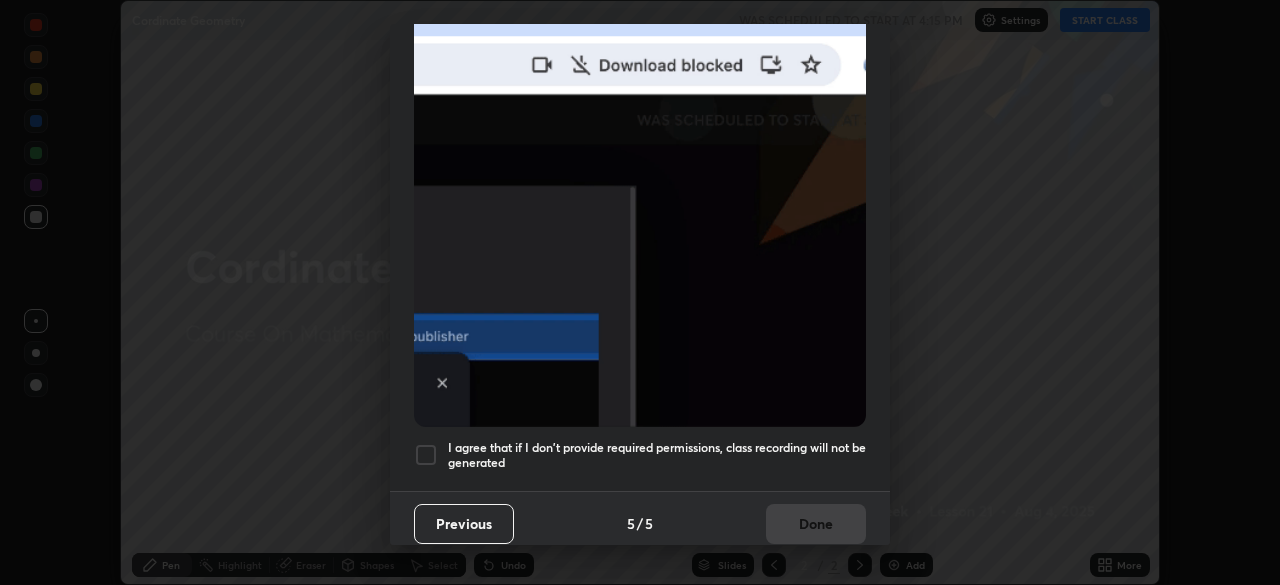 click on "I agree that if I don't provide required permissions, class recording will not be generated" at bounding box center (657, 455) 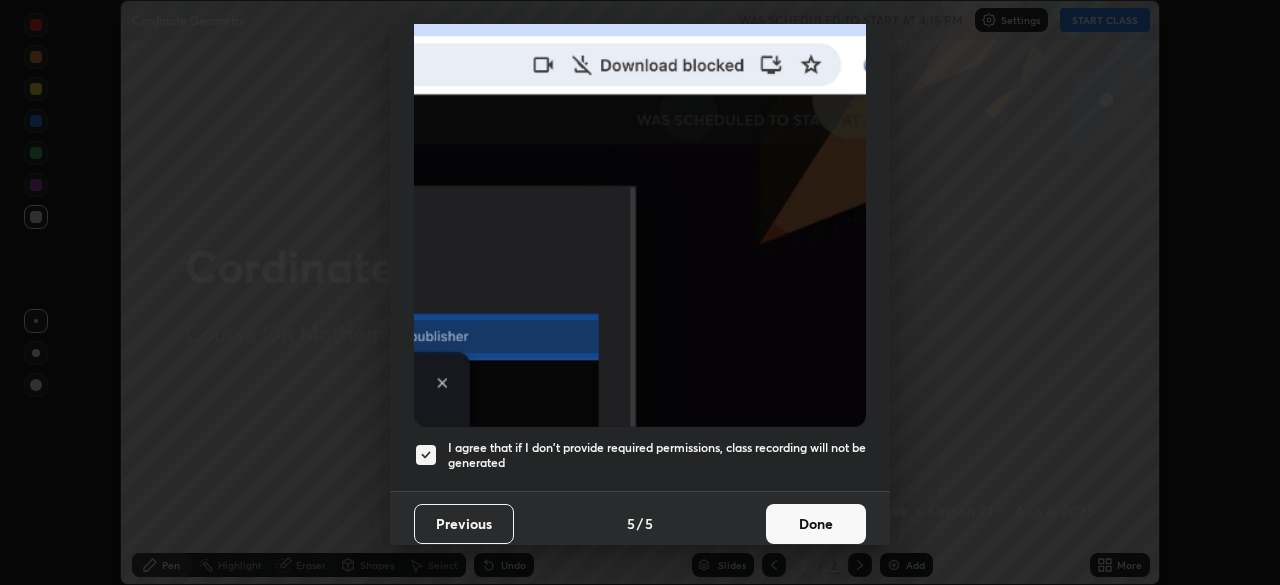 click on "Done" at bounding box center (816, 524) 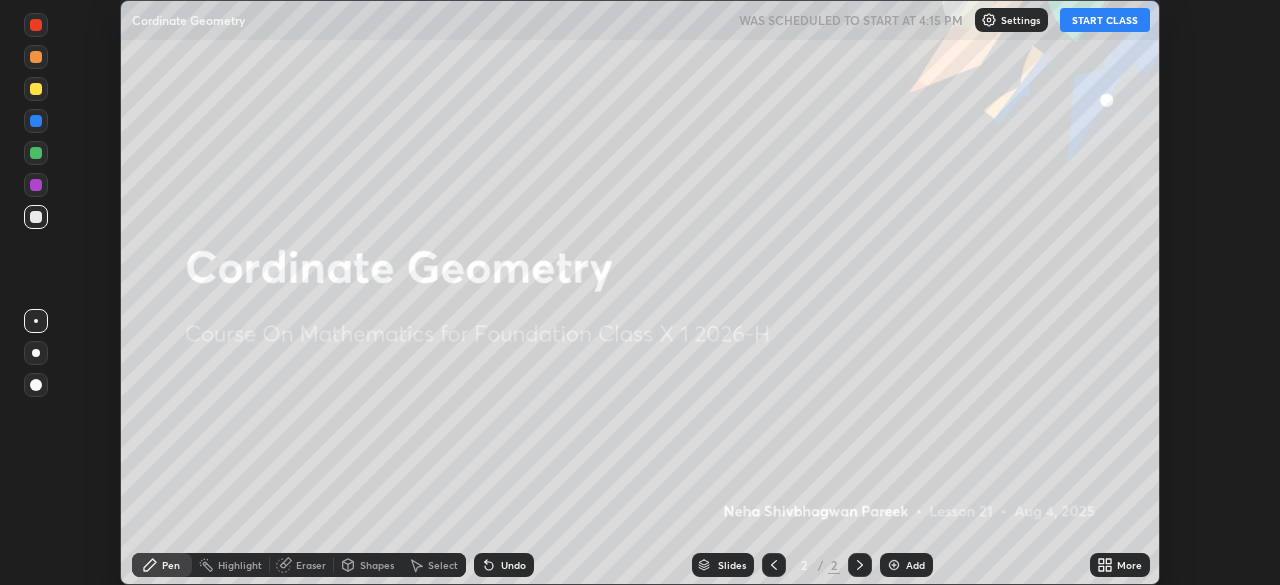 click on "More" at bounding box center (1120, 565) 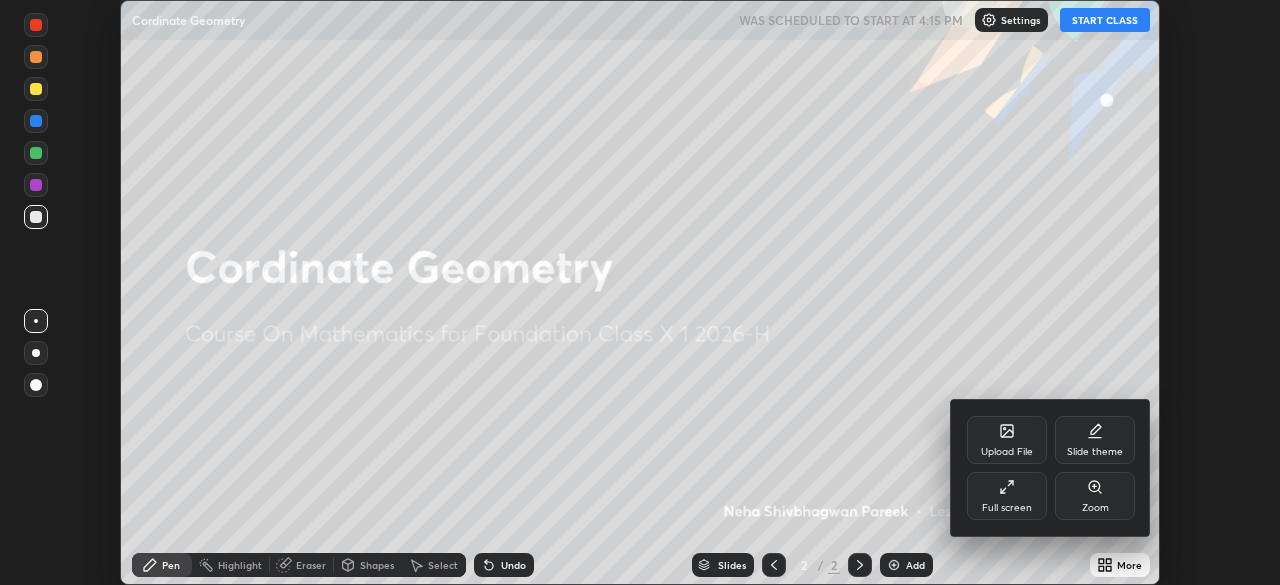 click on "Full screen" at bounding box center [1007, 496] 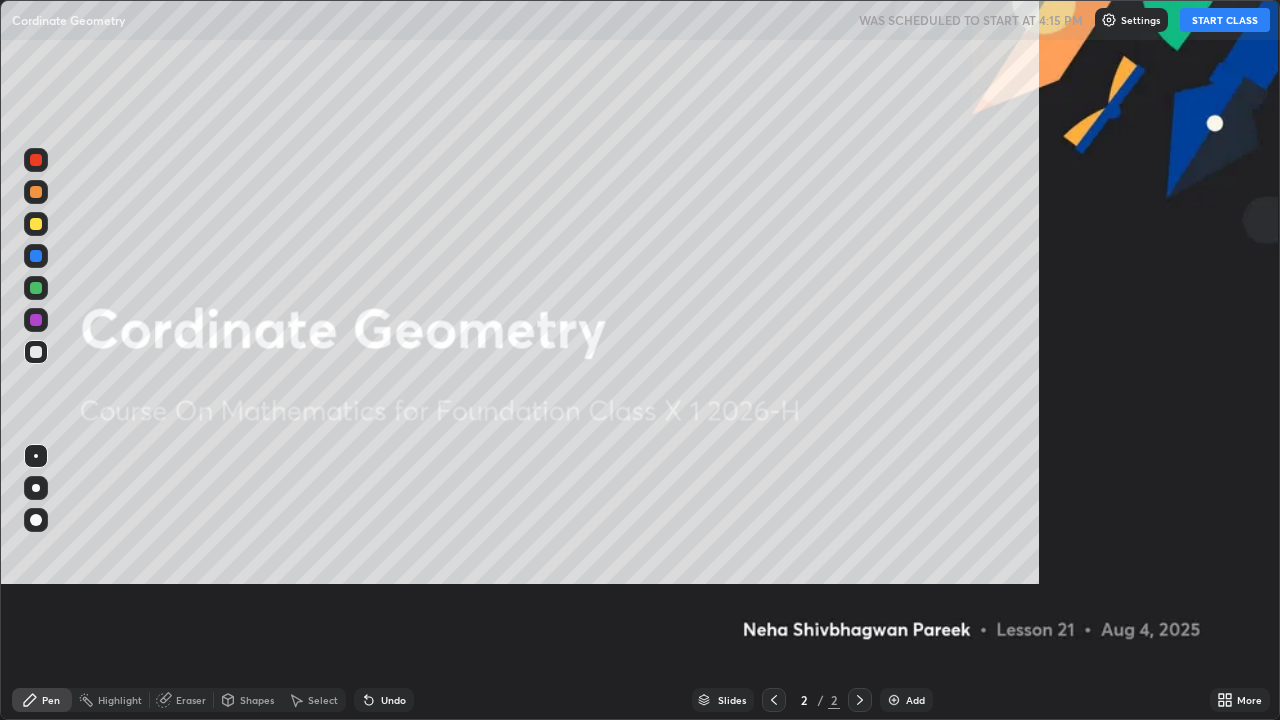 scroll, scrollTop: 99280, scrollLeft: 98720, axis: both 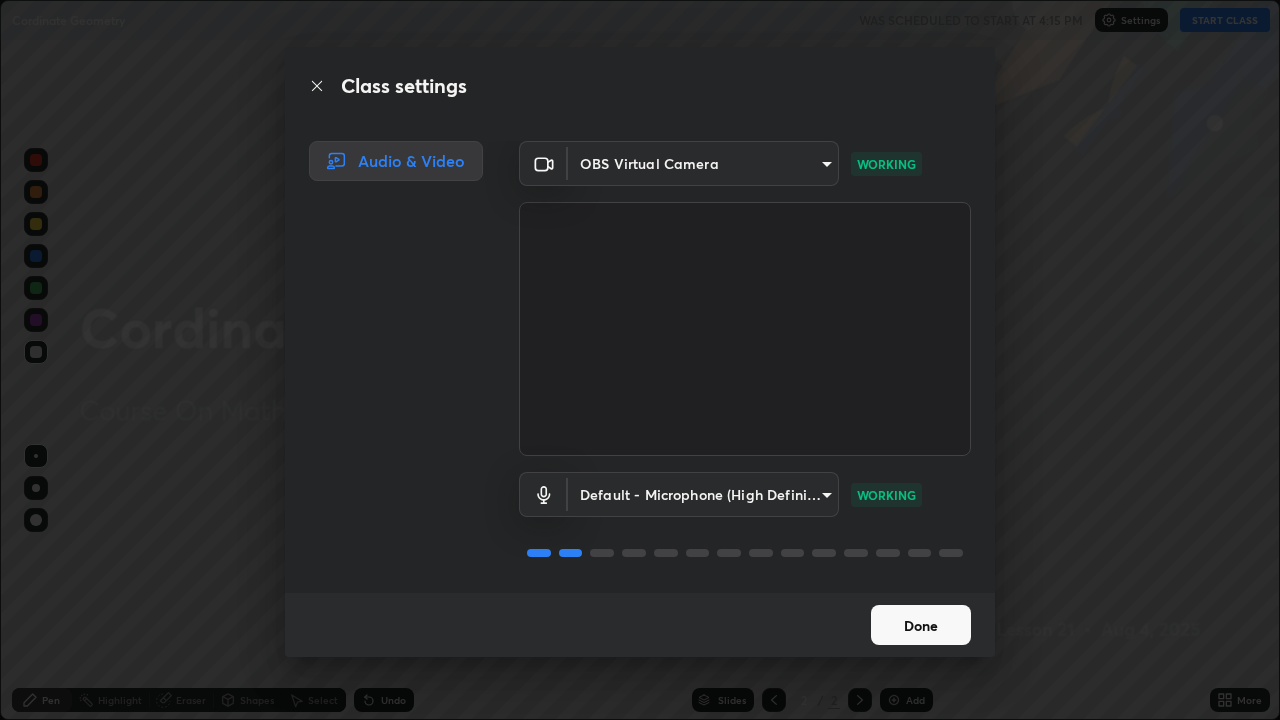 click on "Done" at bounding box center (921, 625) 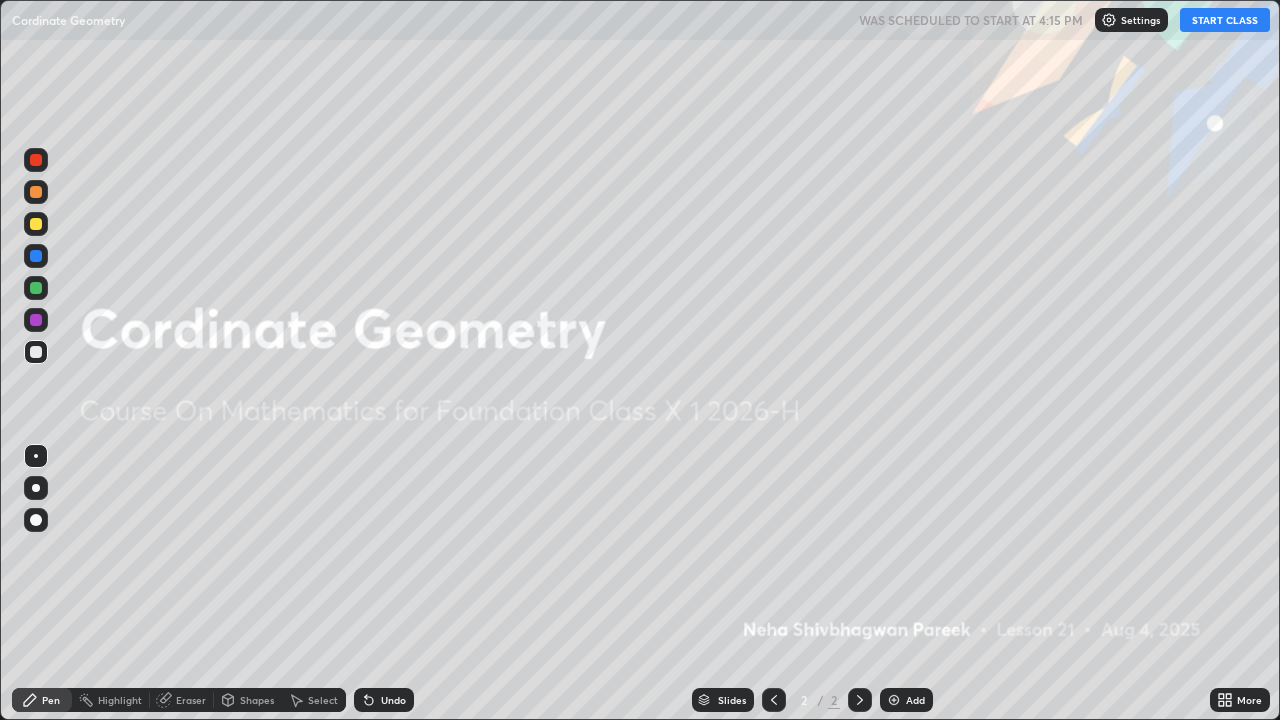 click on "Add" at bounding box center (915, 700) 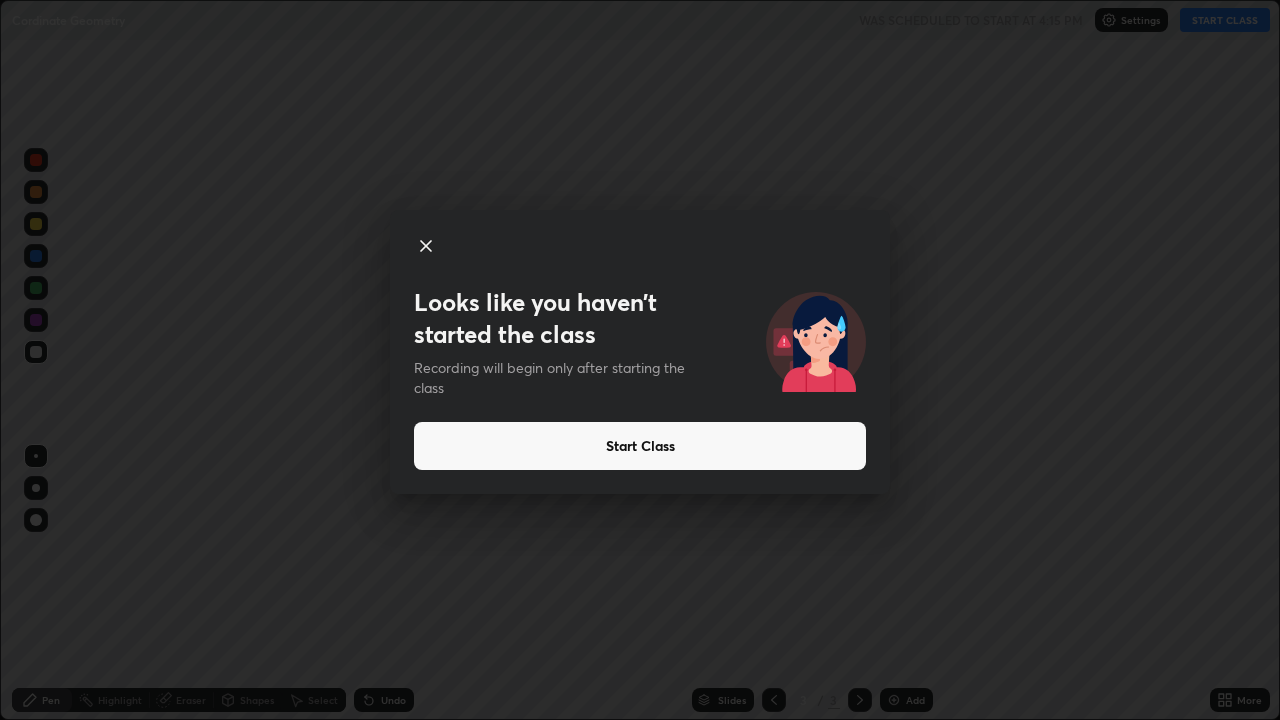 click on "Start Class" at bounding box center (640, 446) 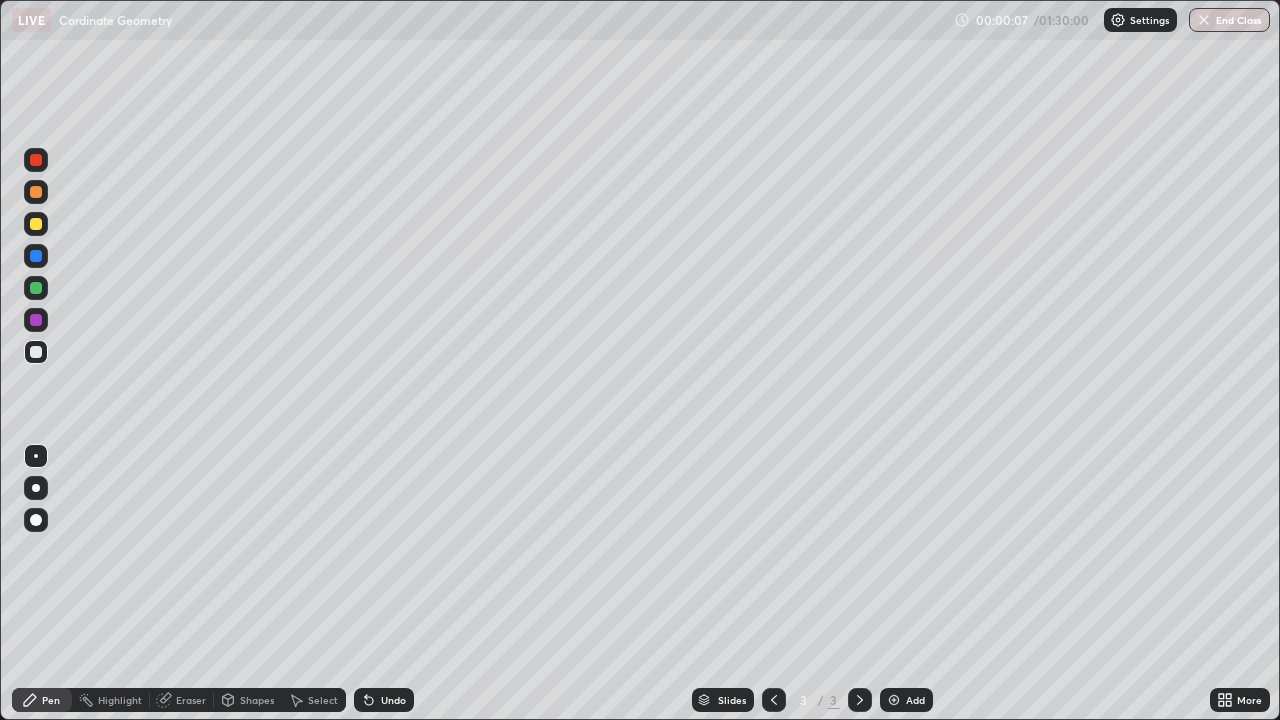 click on "Shapes" at bounding box center (257, 700) 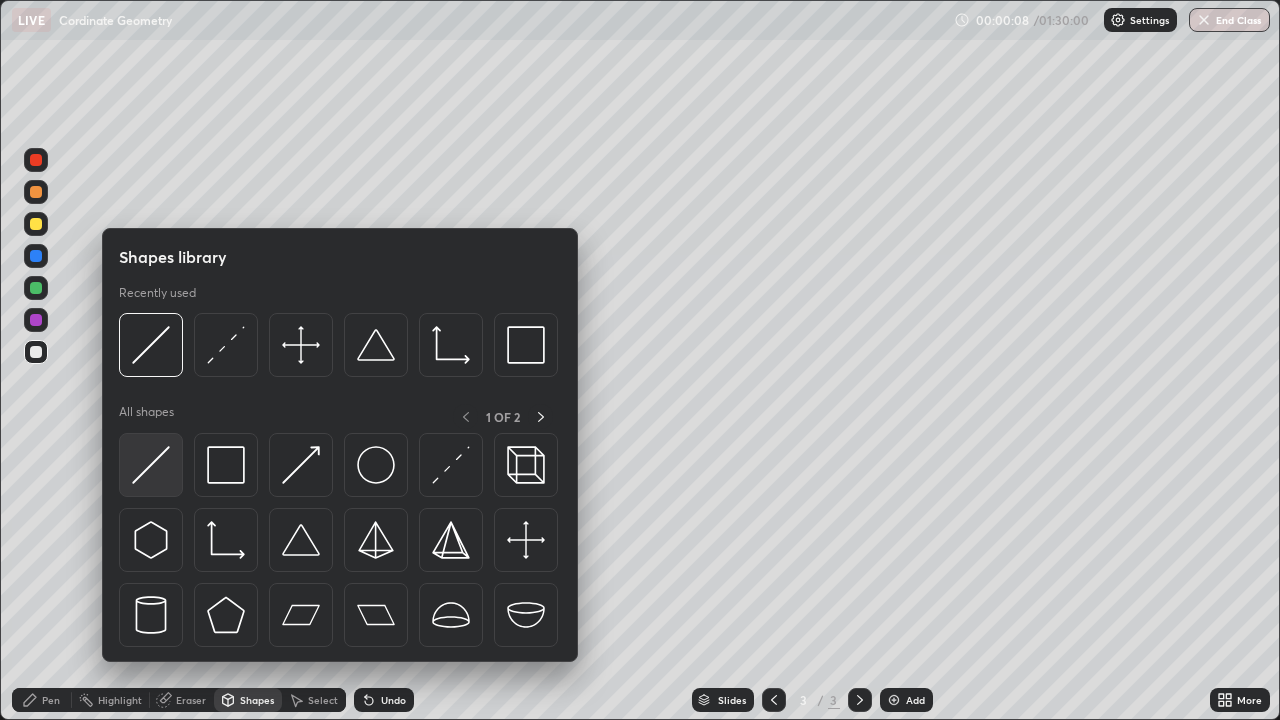 click at bounding box center [151, 465] 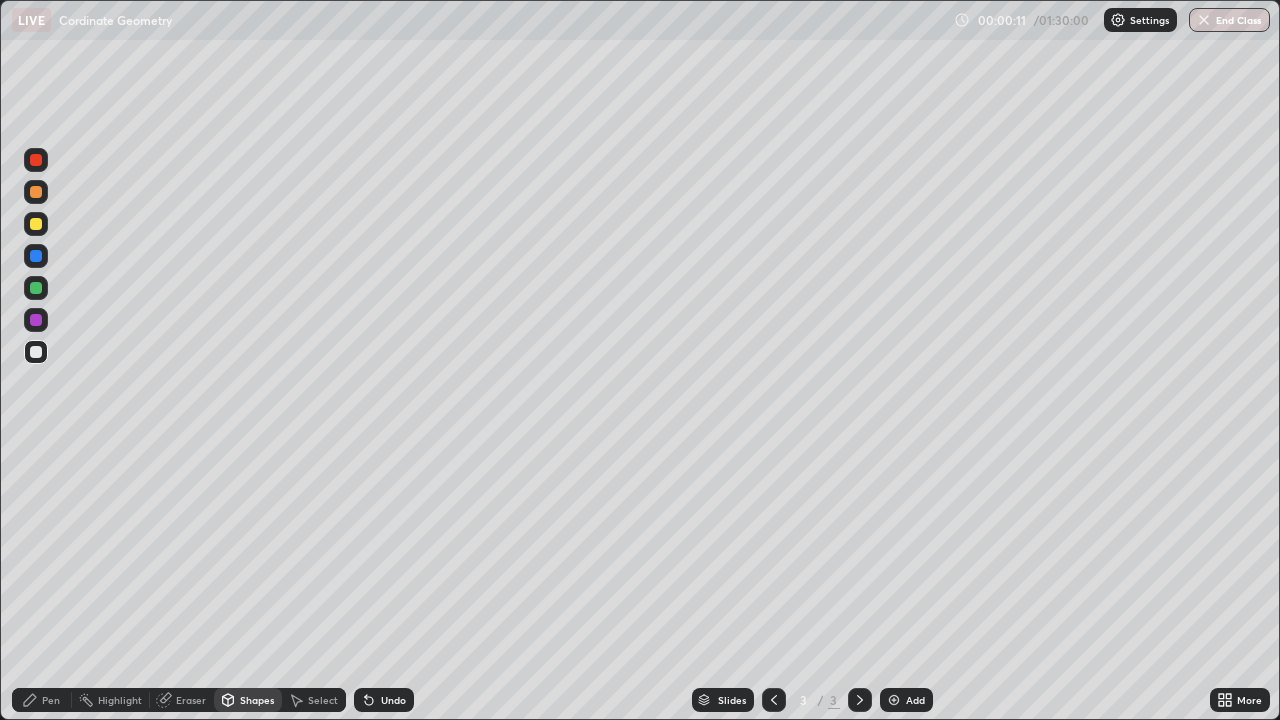 click on "Eraser" at bounding box center [191, 700] 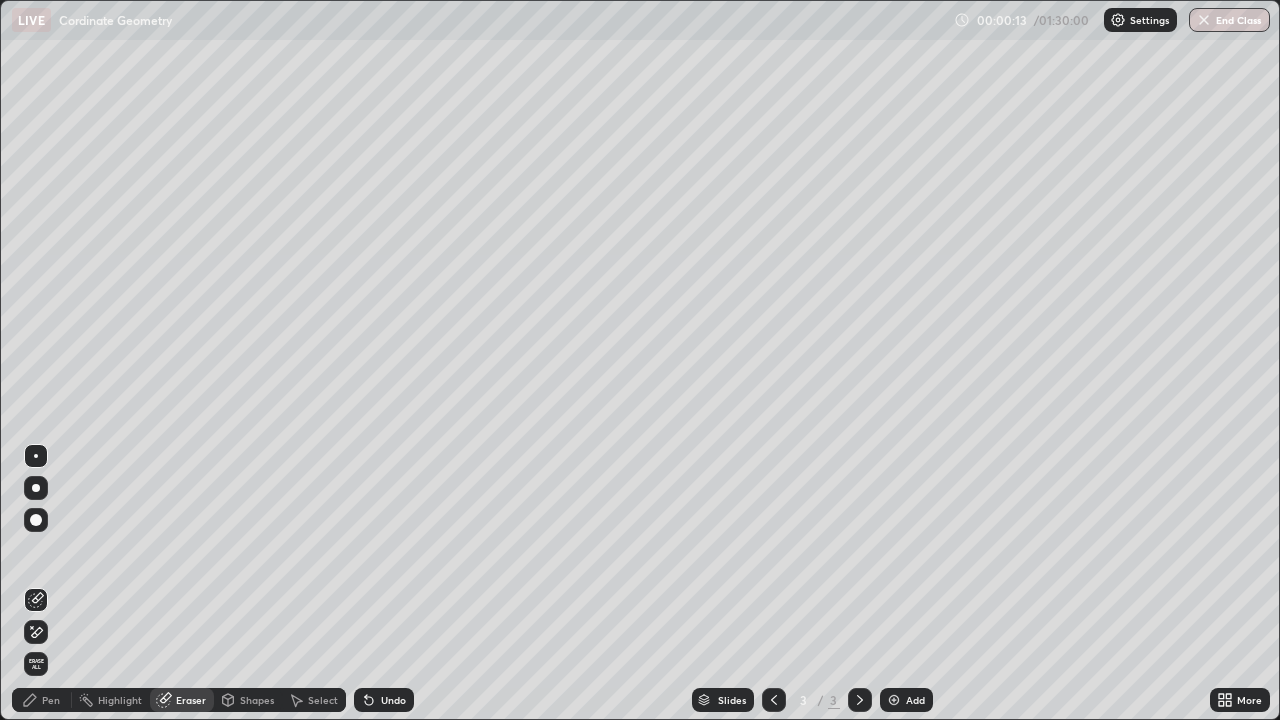 click on "Pen" at bounding box center (42, 700) 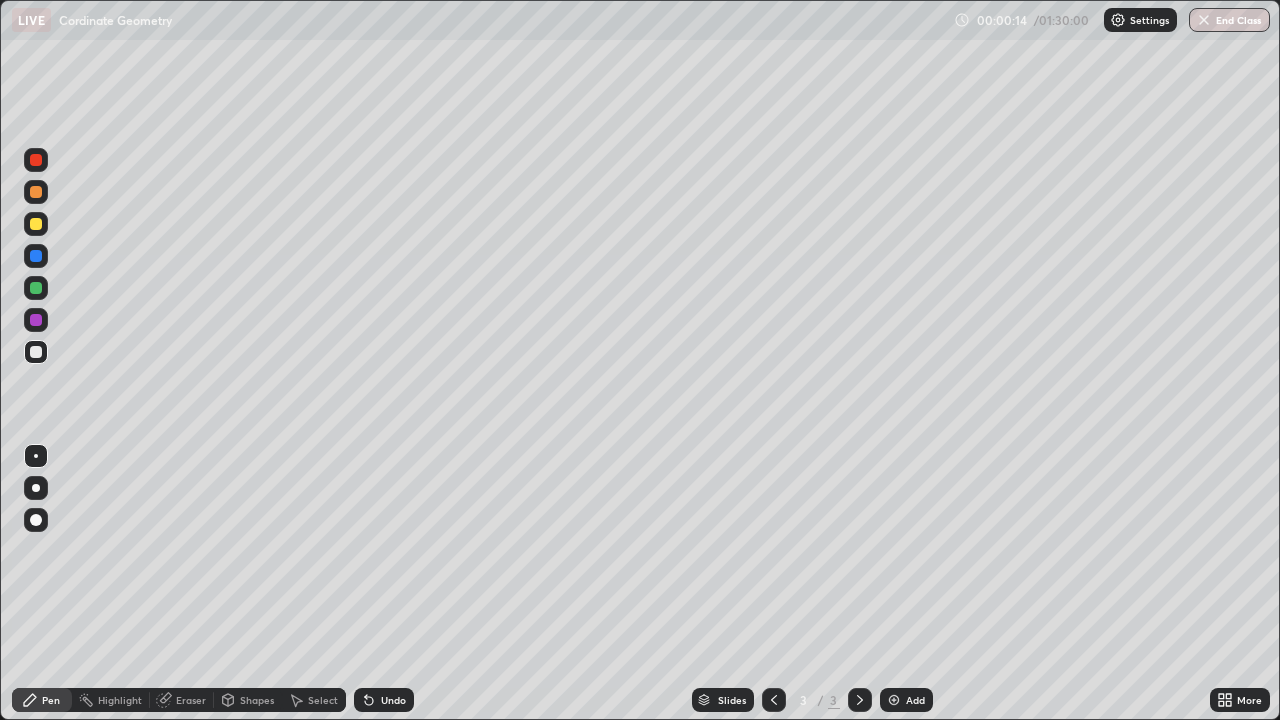 click at bounding box center [36, 224] 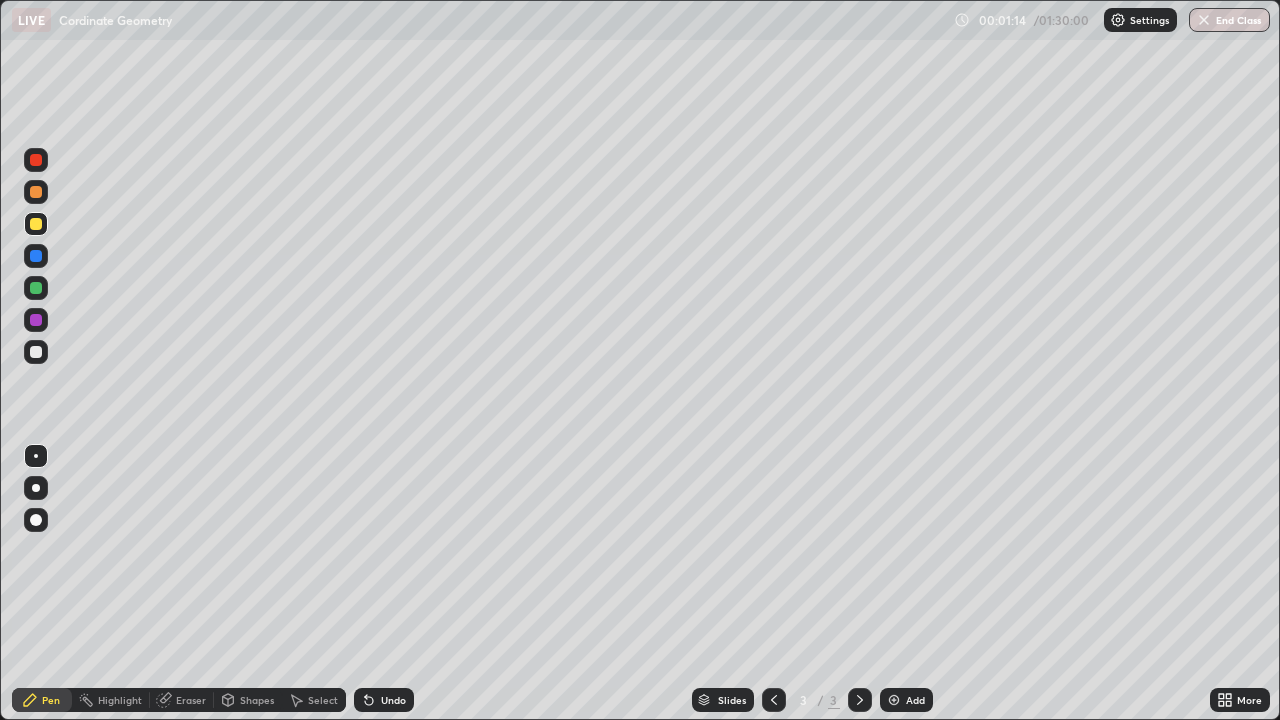 click at bounding box center (36, 352) 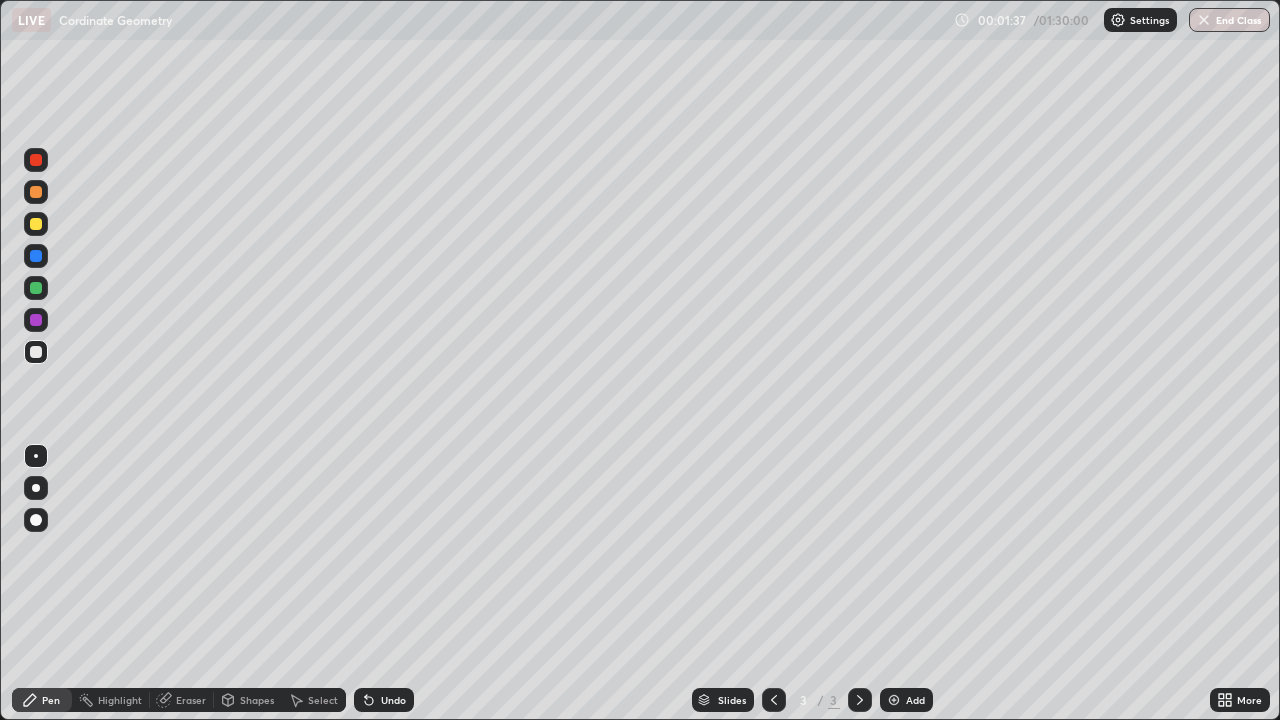 click on "Shapes" at bounding box center [248, 700] 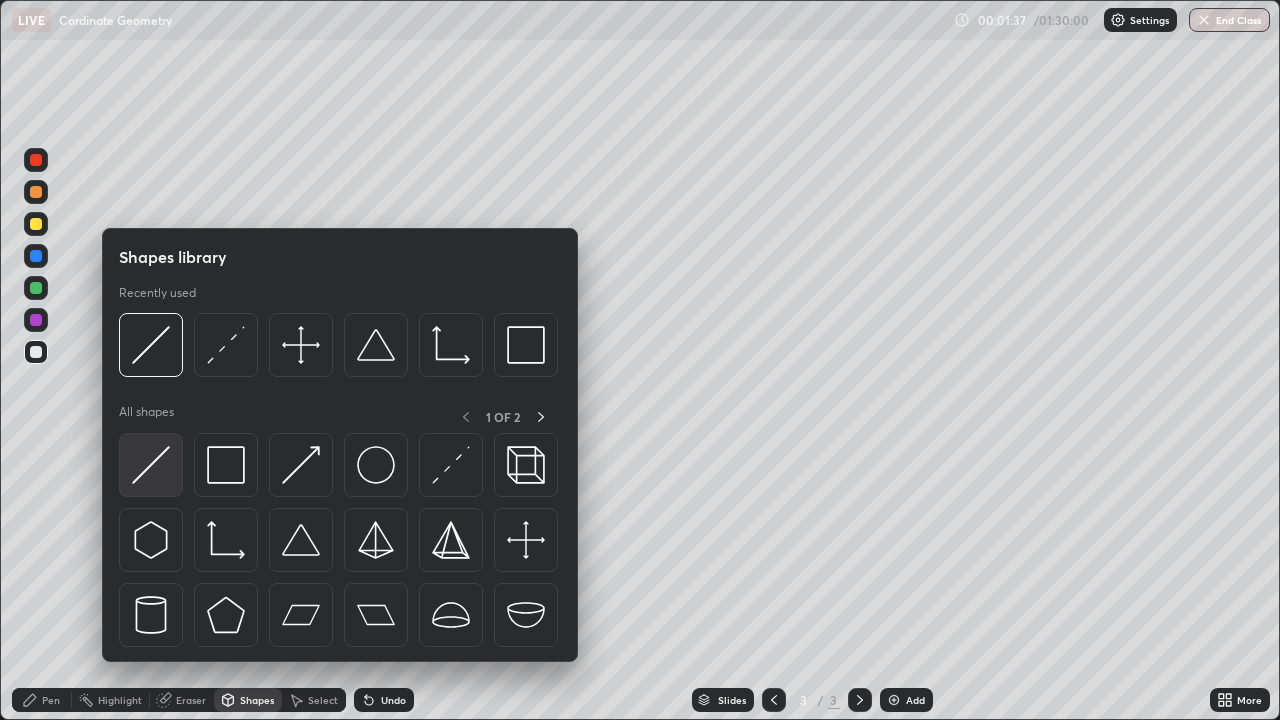 click at bounding box center (151, 465) 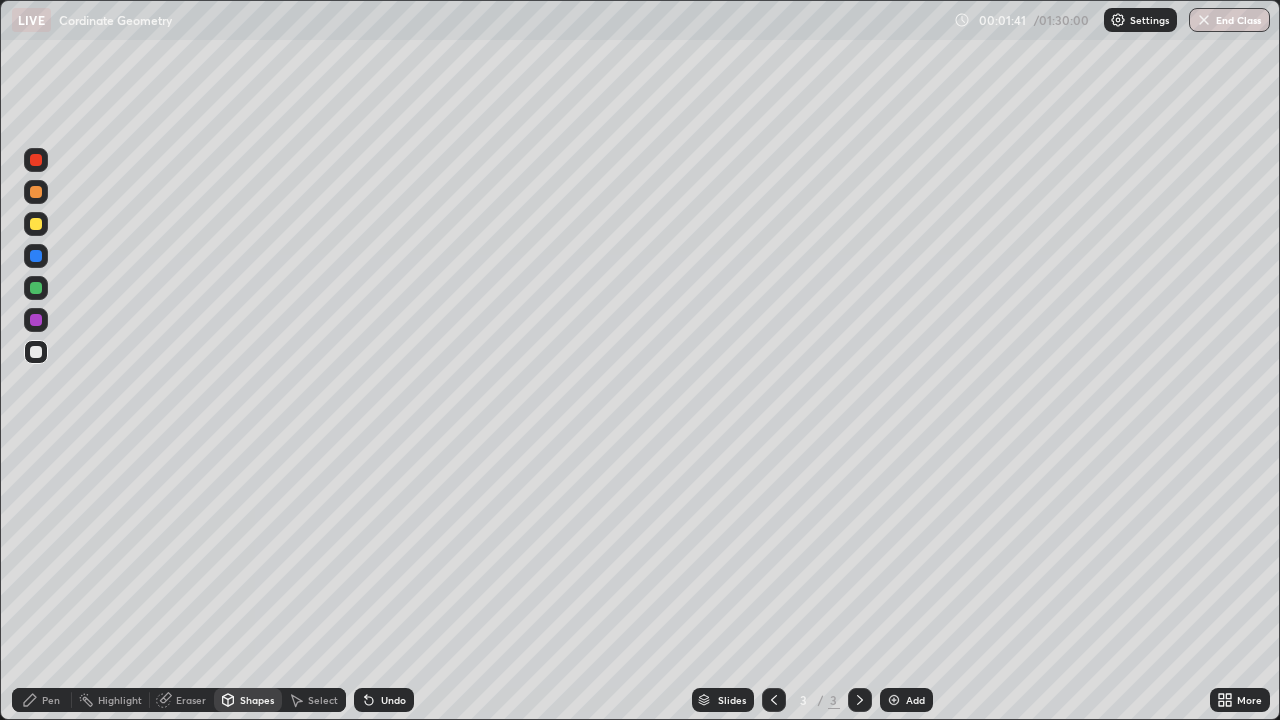 click at bounding box center [36, 224] 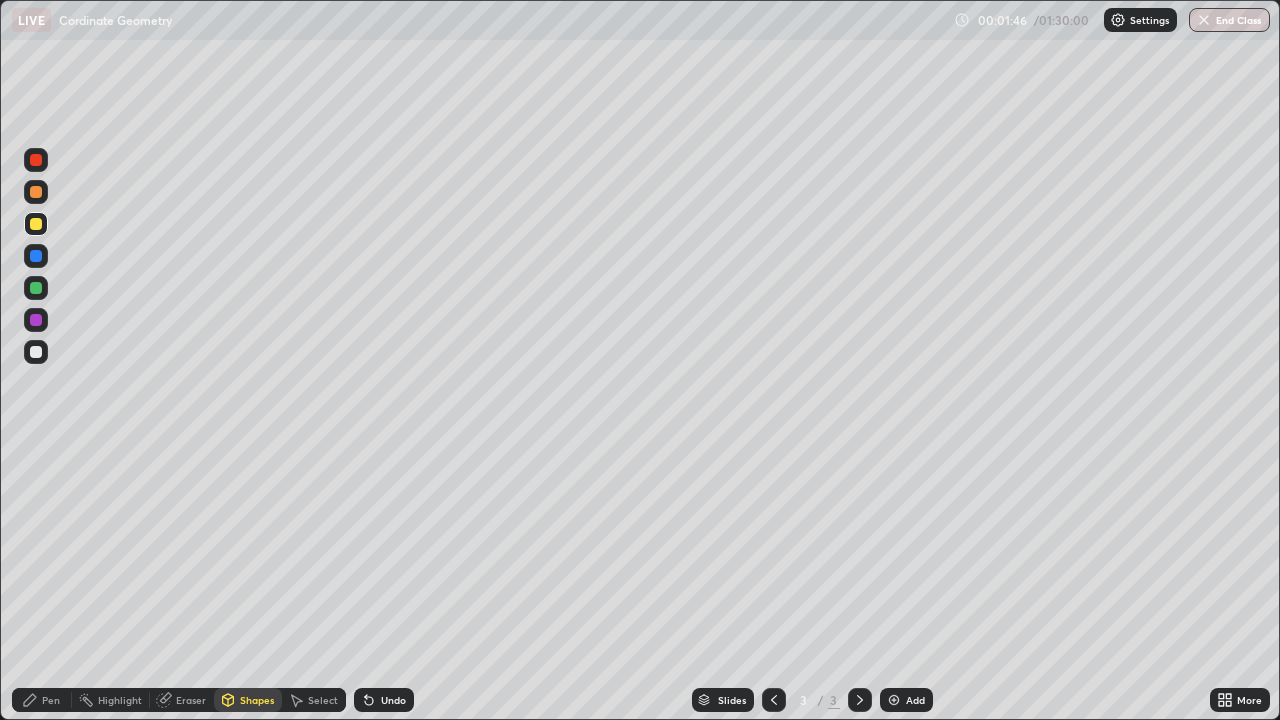 click on "Pen" at bounding box center (42, 700) 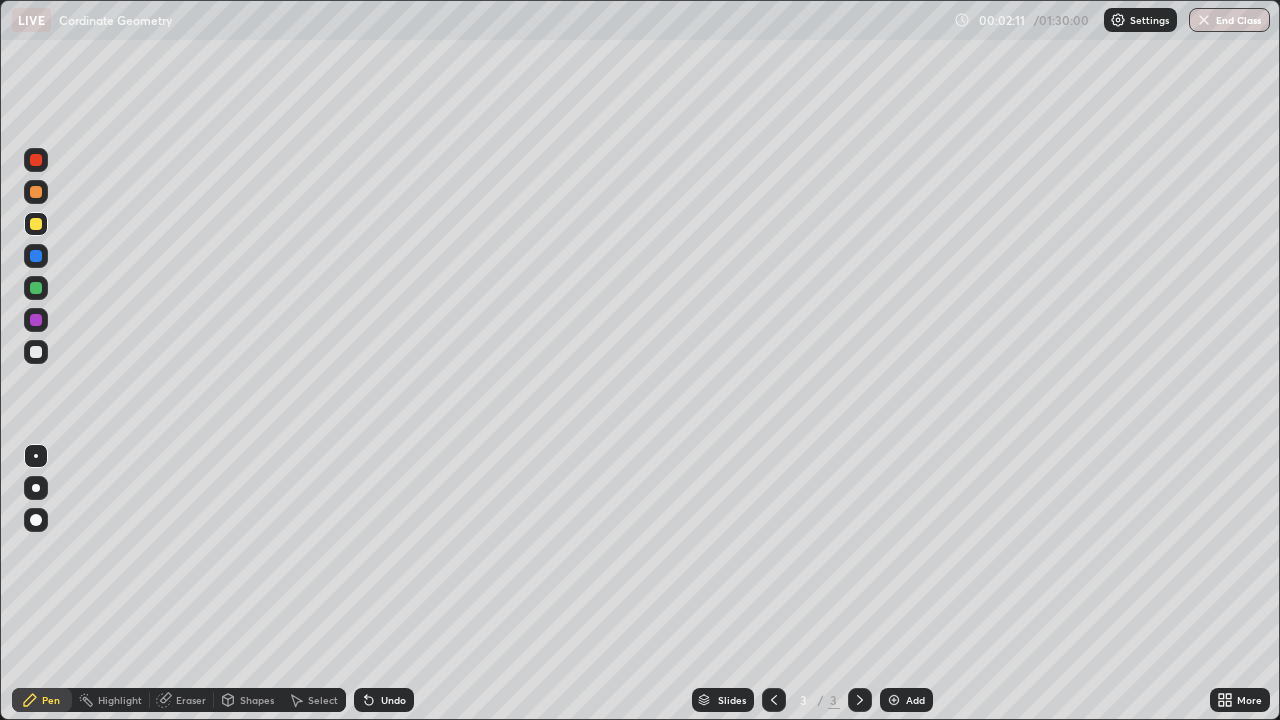 click at bounding box center (36, 320) 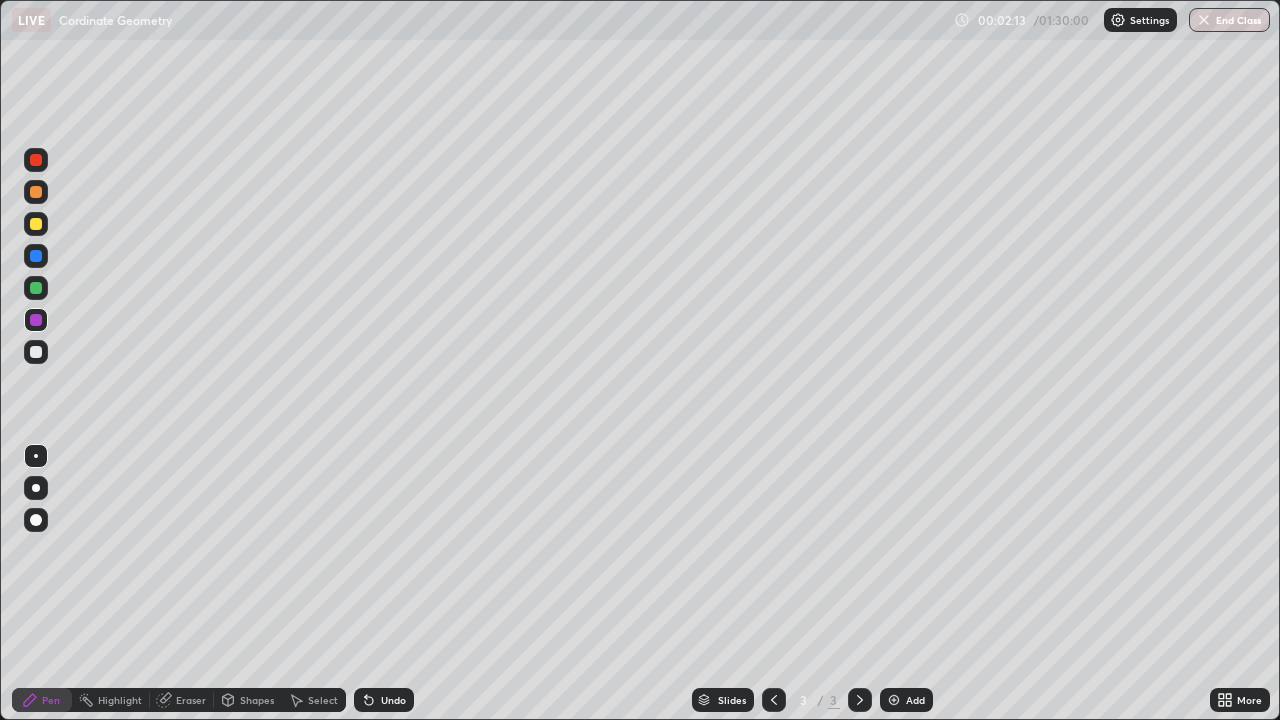 click at bounding box center (36, 352) 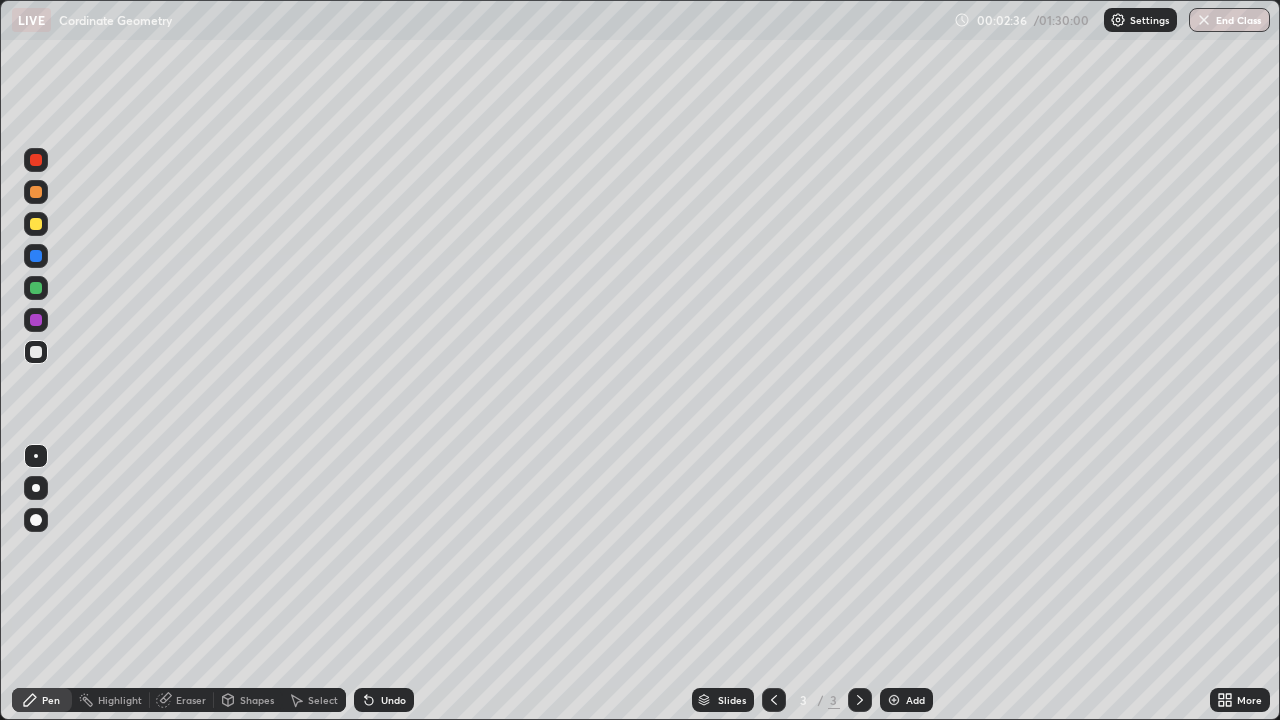 click at bounding box center (36, 224) 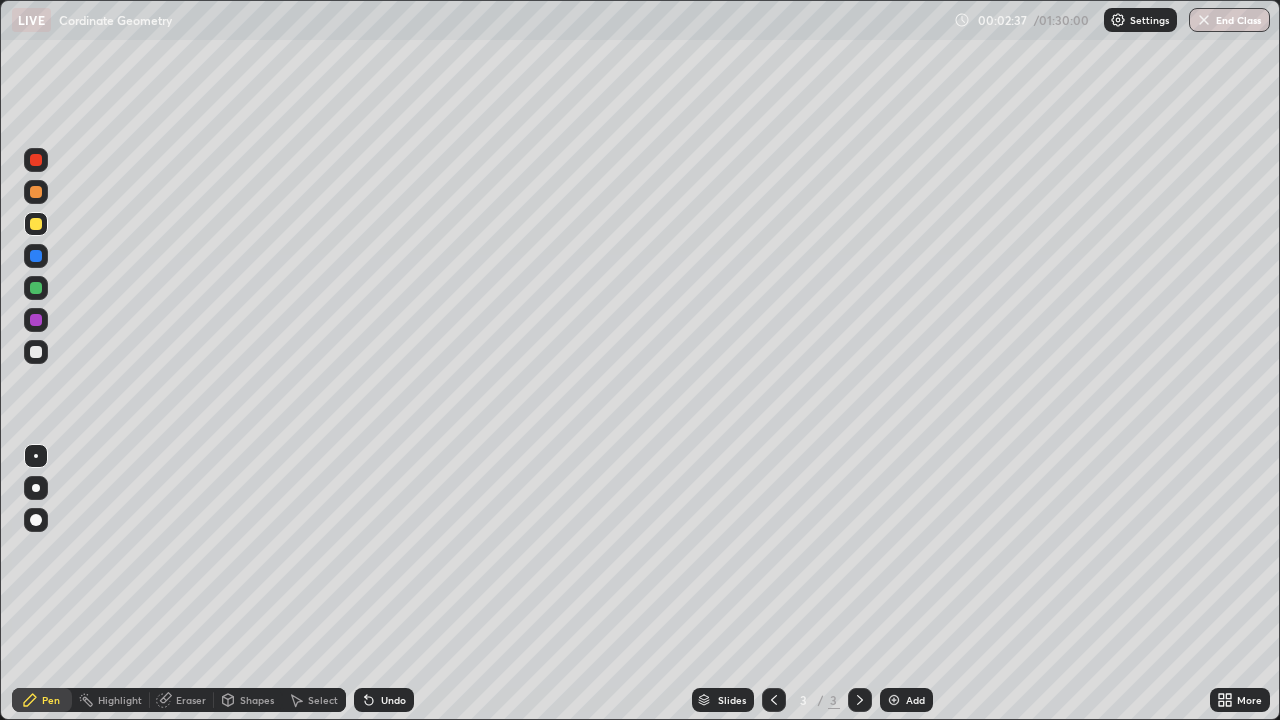 click at bounding box center [36, 160] 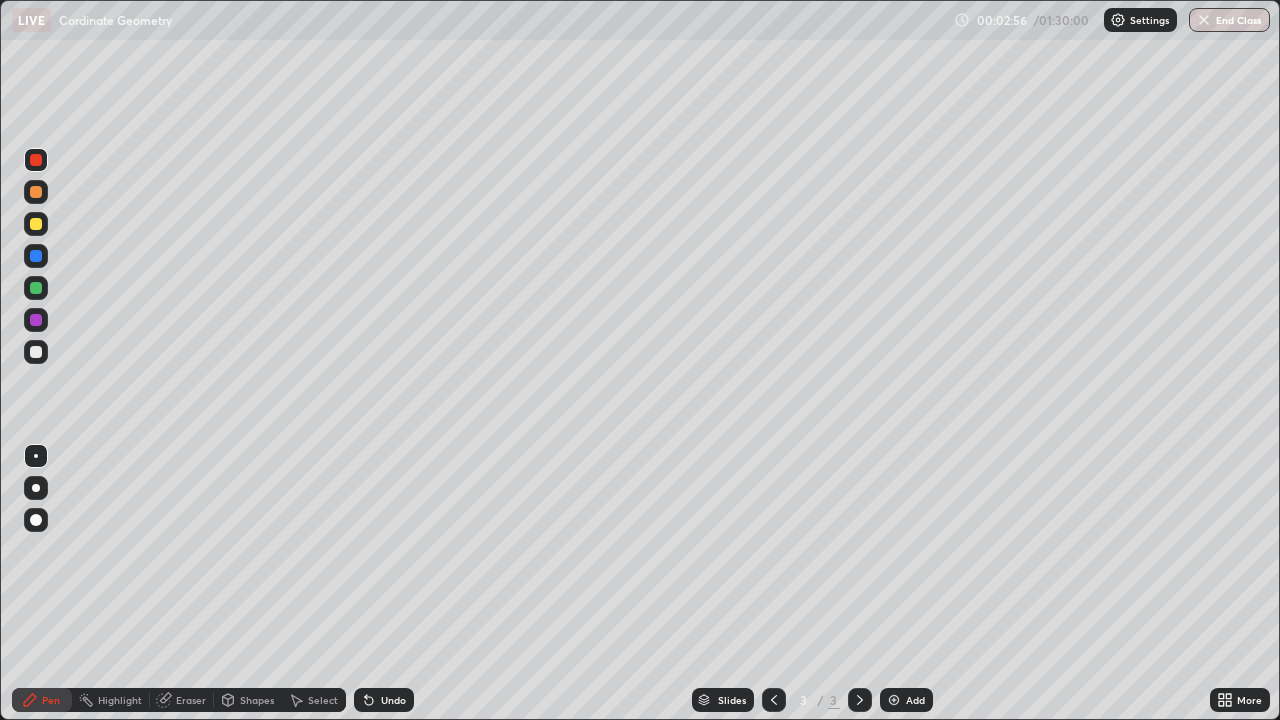 click on "Select" at bounding box center (314, 700) 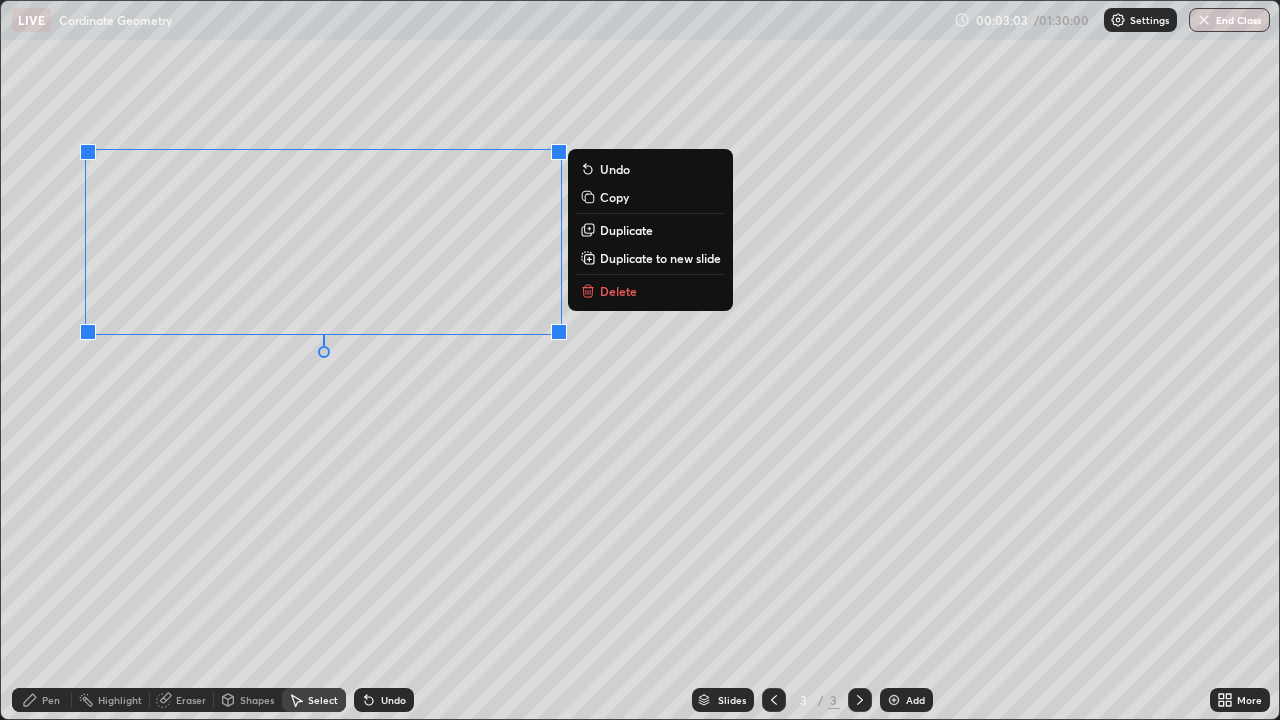 click on "0 ° Undo Copy Duplicate Duplicate to new slide Delete" at bounding box center (640, 360) 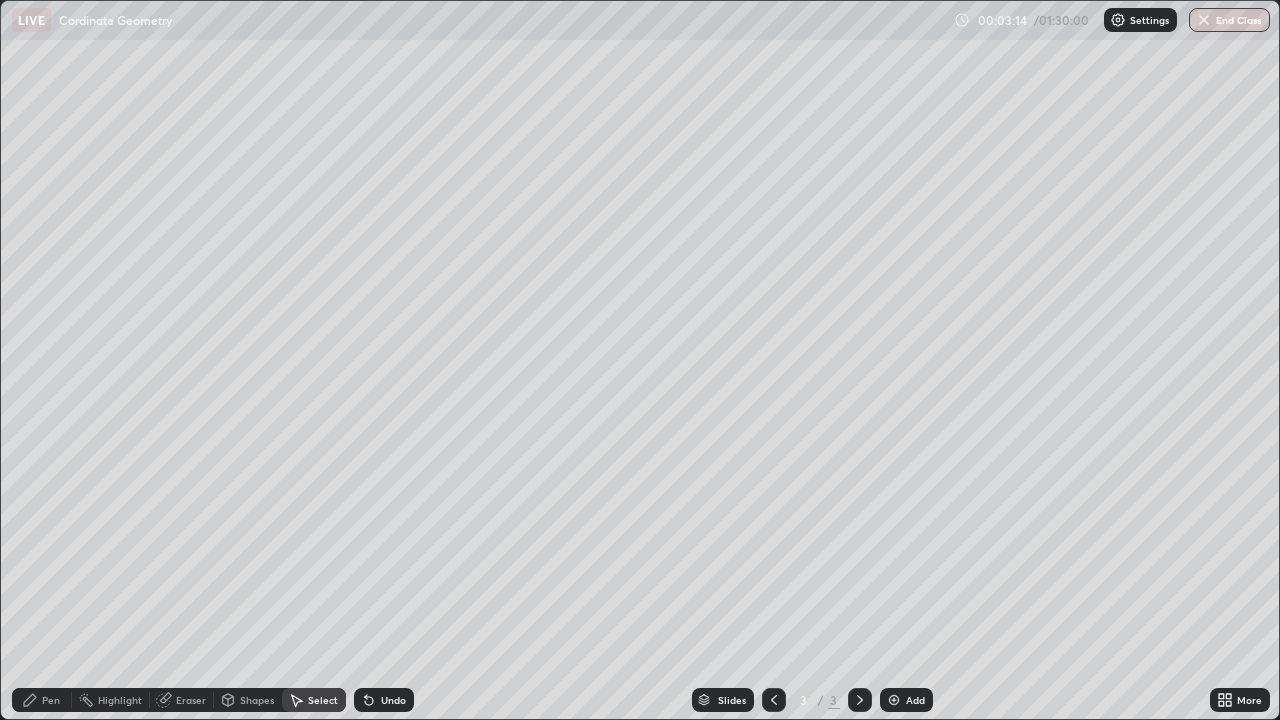 click on "Pen" at bounding box center (51, 700) 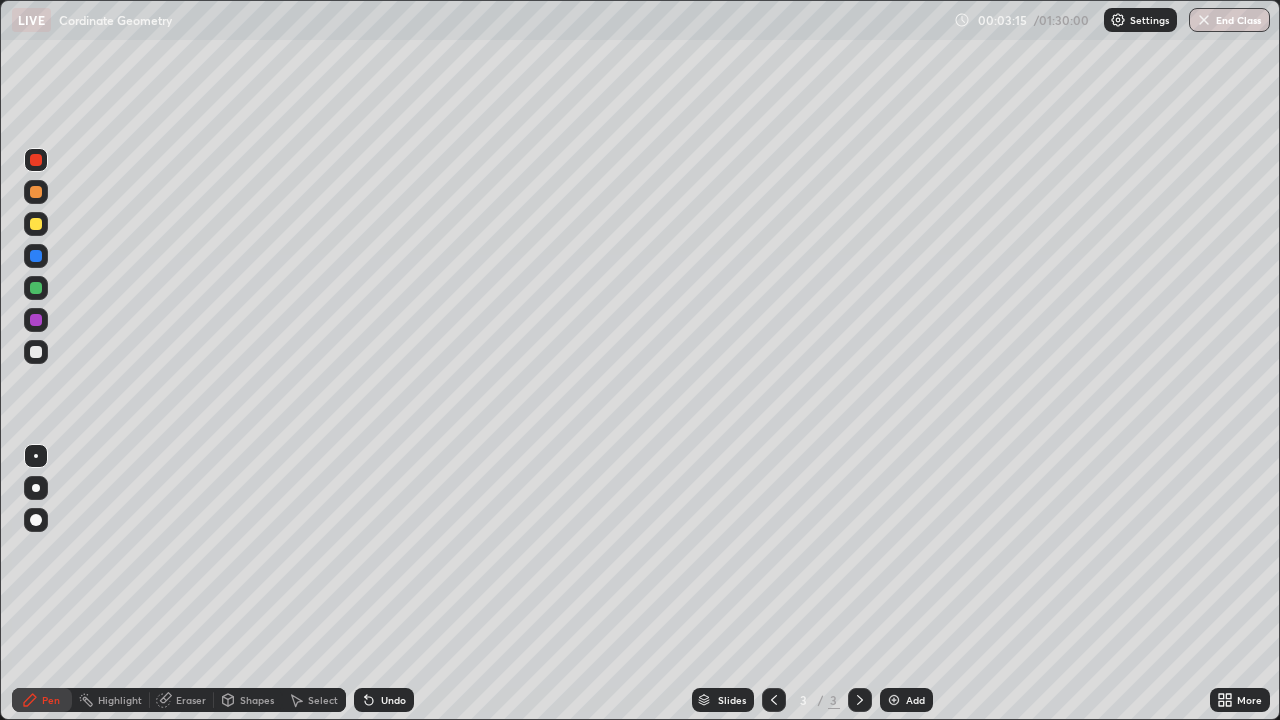 click at bounding box center [36, 352] 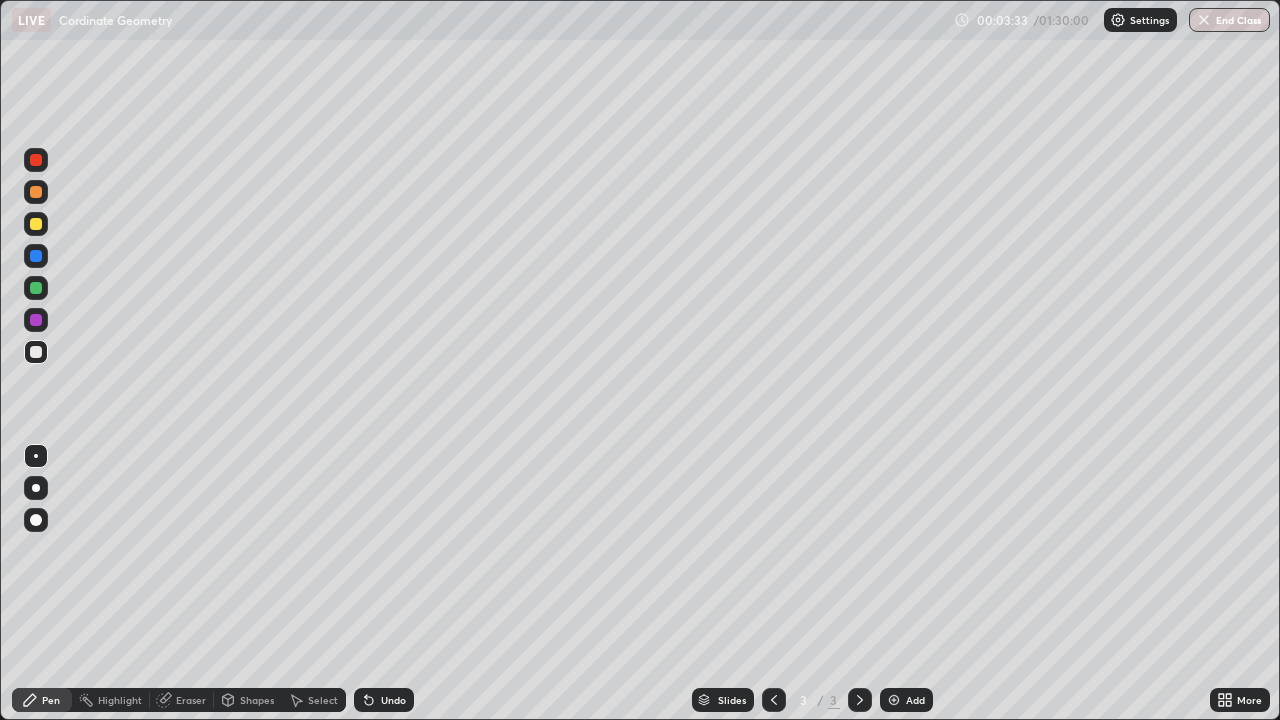 click at bounding box center [36, 224] 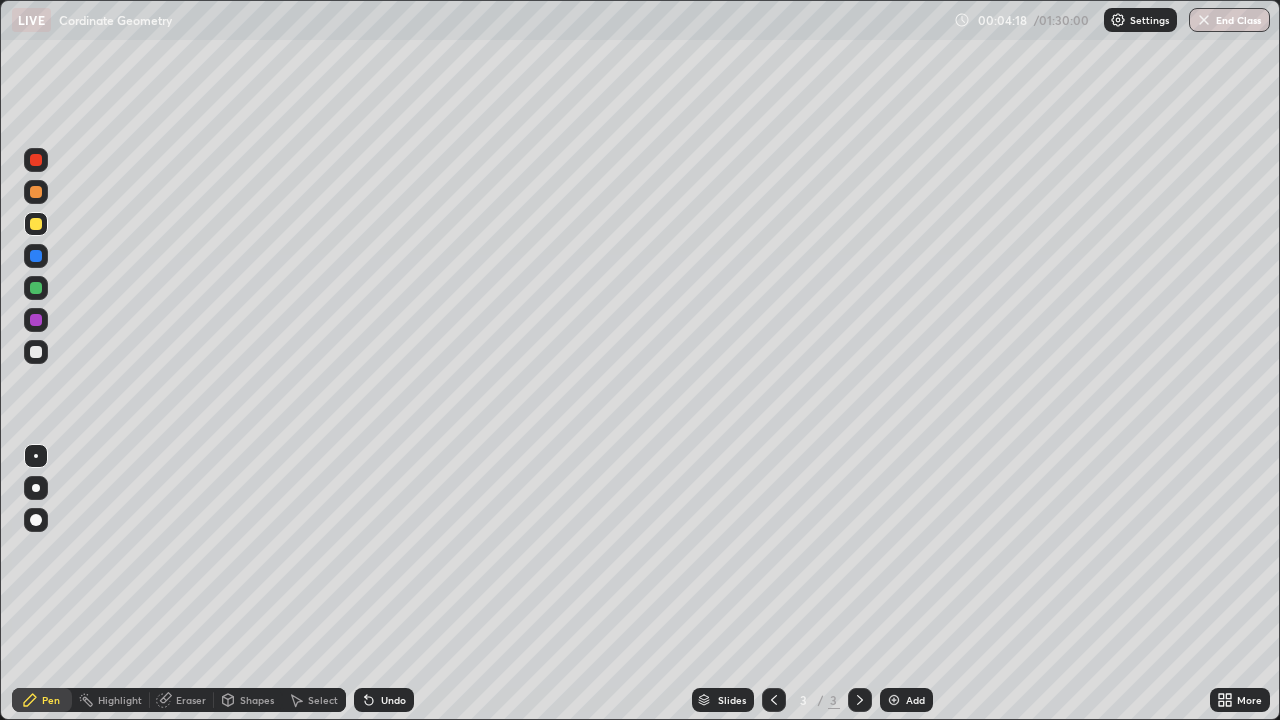 click on "Select" at bounding box center (323, 700) 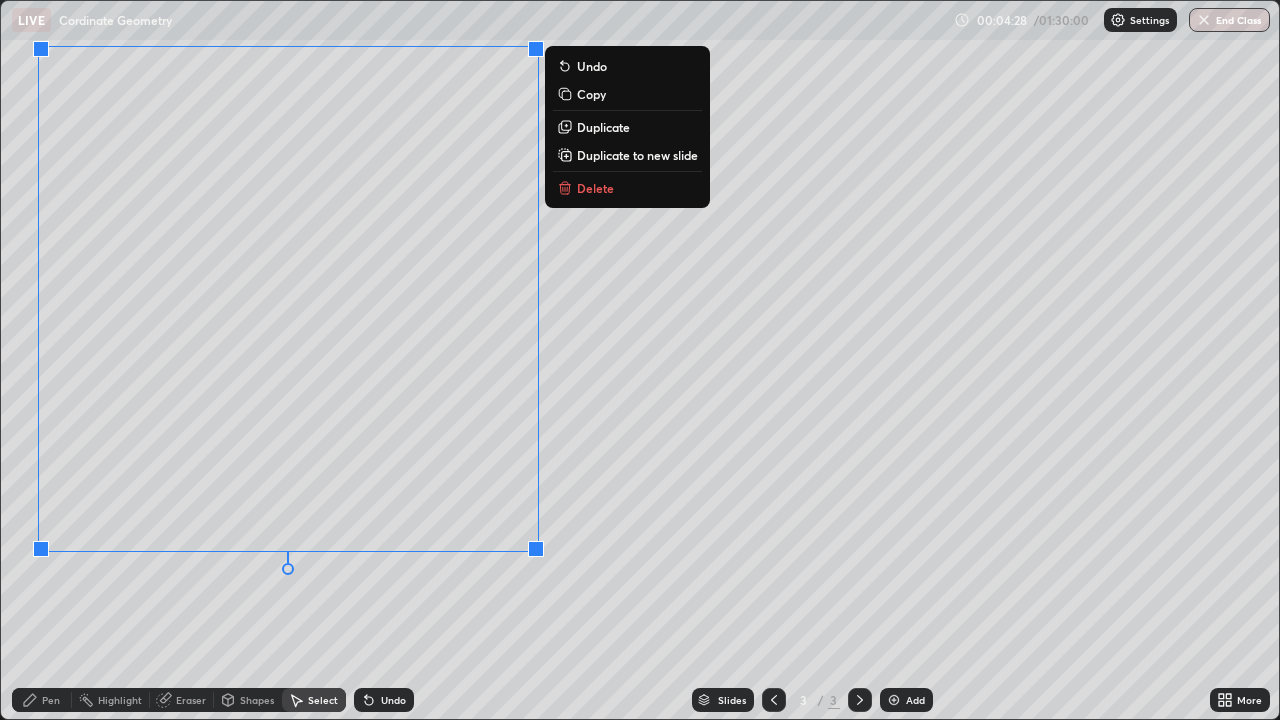 click on "0 ° Undo Copy Duplicate Duplicate to new slide Delete" at bounding box center [640, 360] 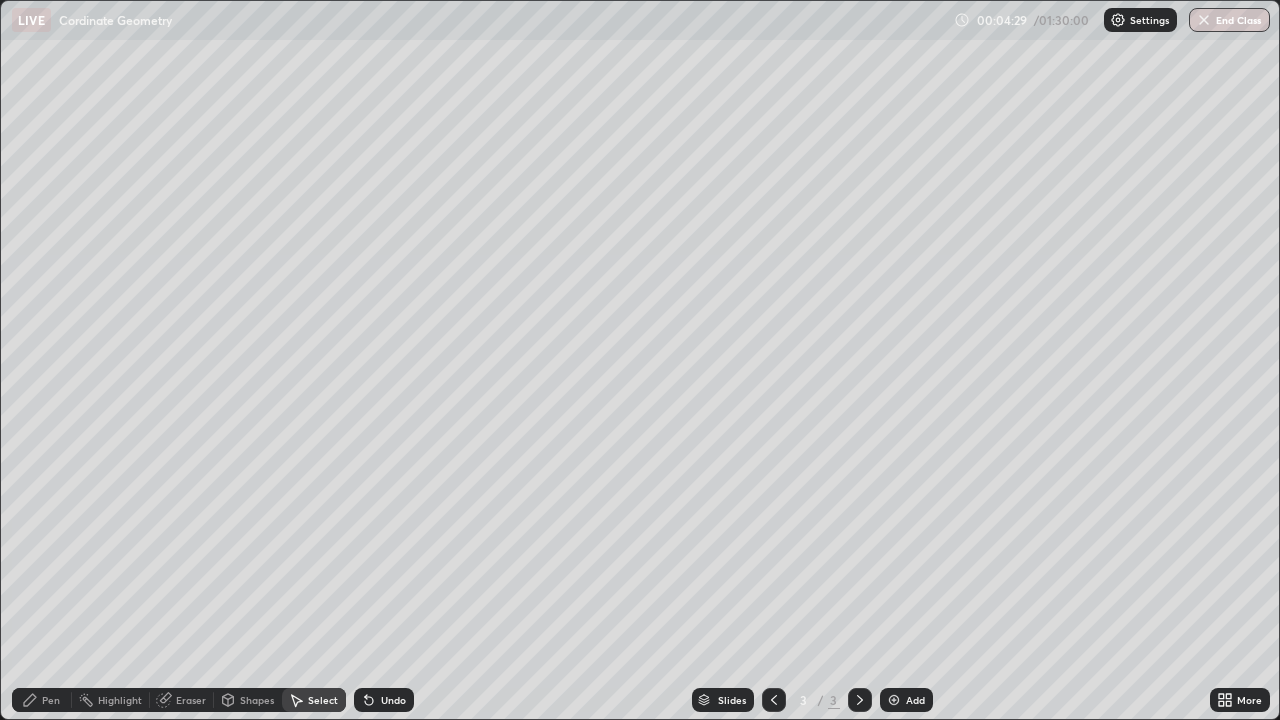 click on "Pen" at bounding box center (42, 700) 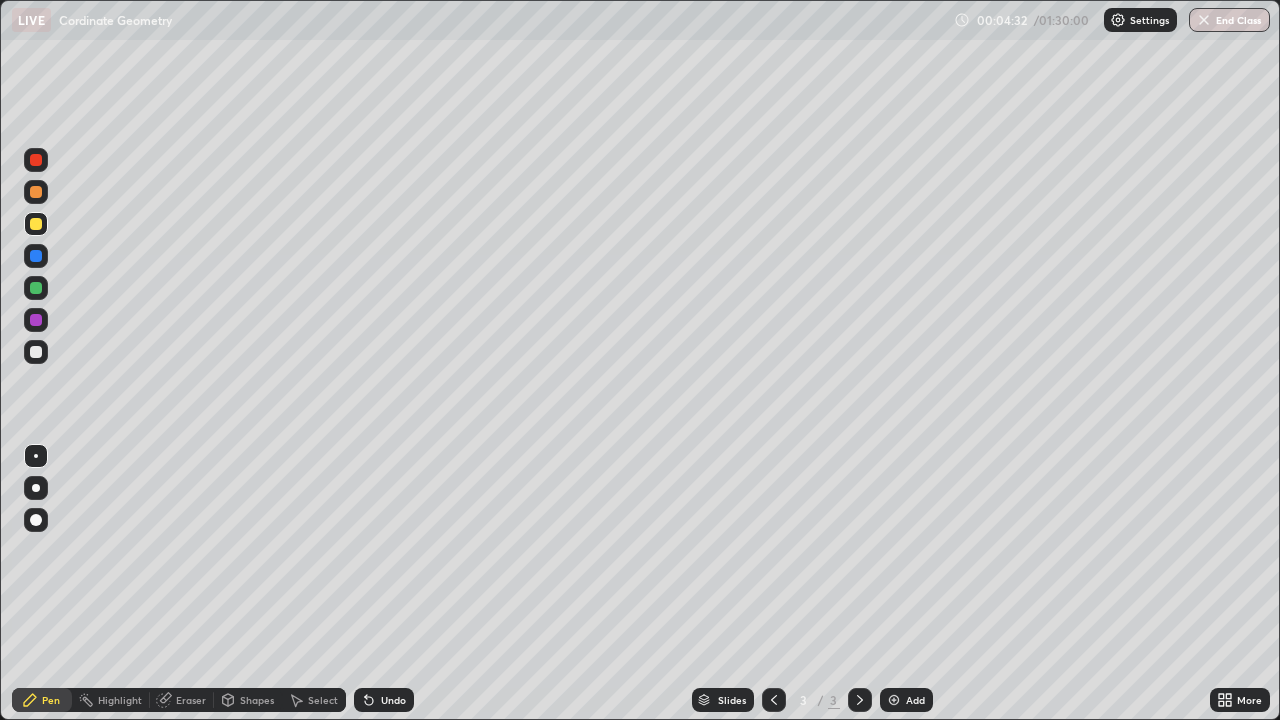 click on "Undo" at bounding box center (384, 700) 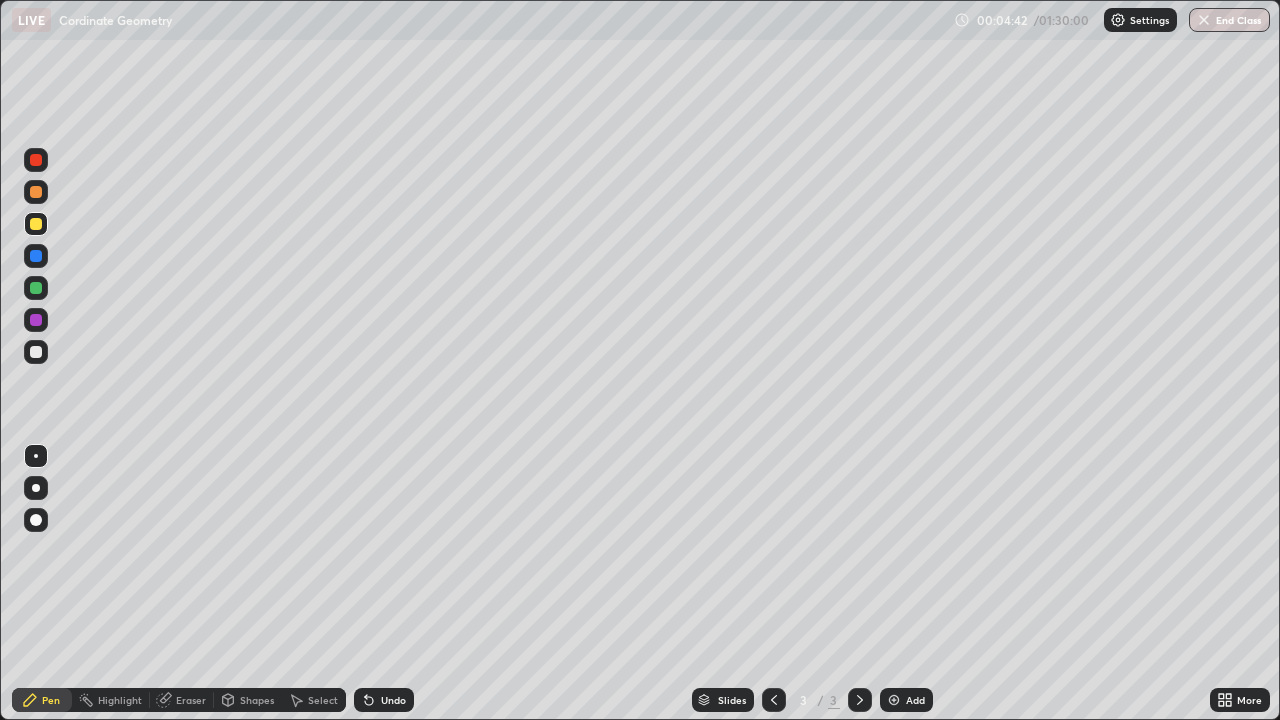 click at bounding box center [36, 352] 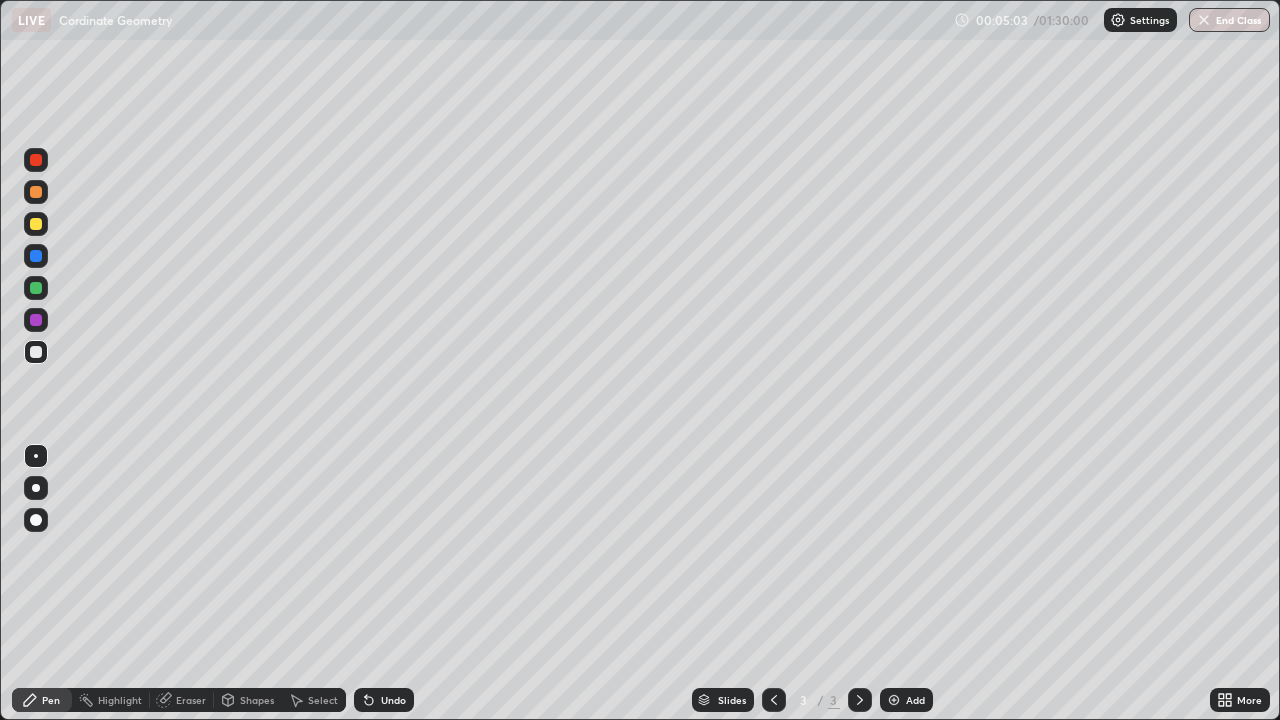 click at bounding box center [36, 160] 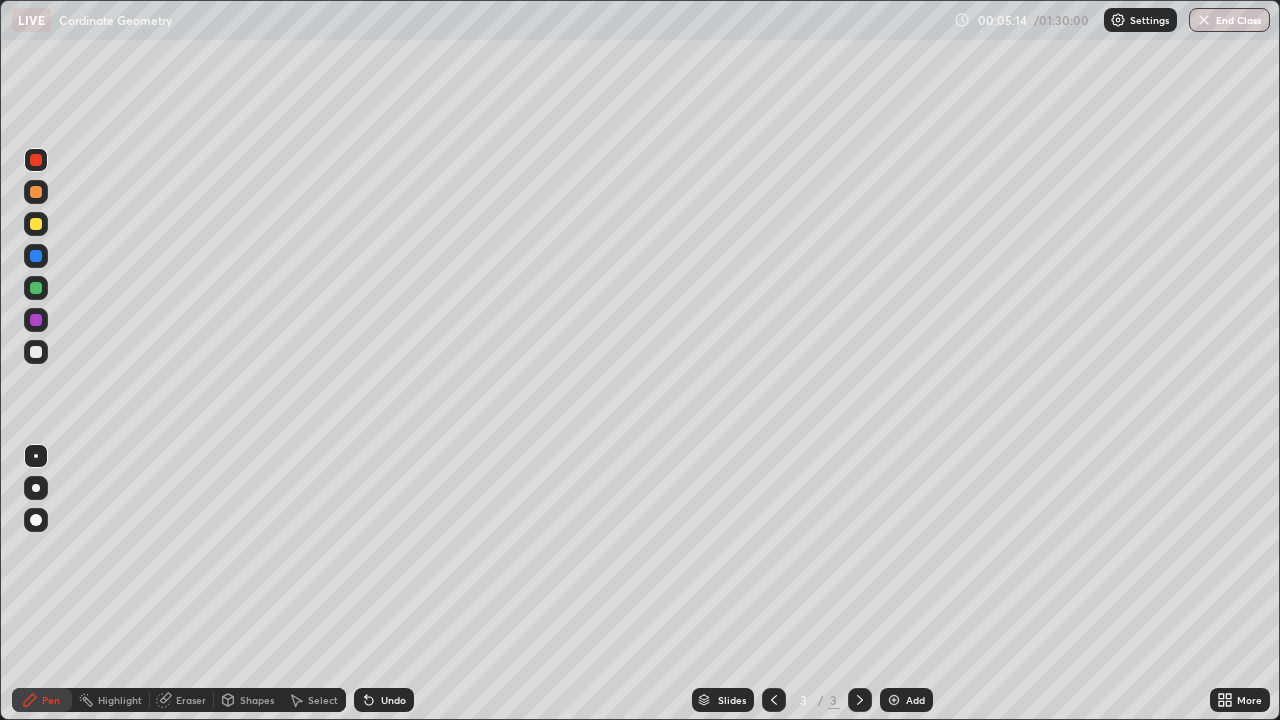 click at bounding box center (36, 352) 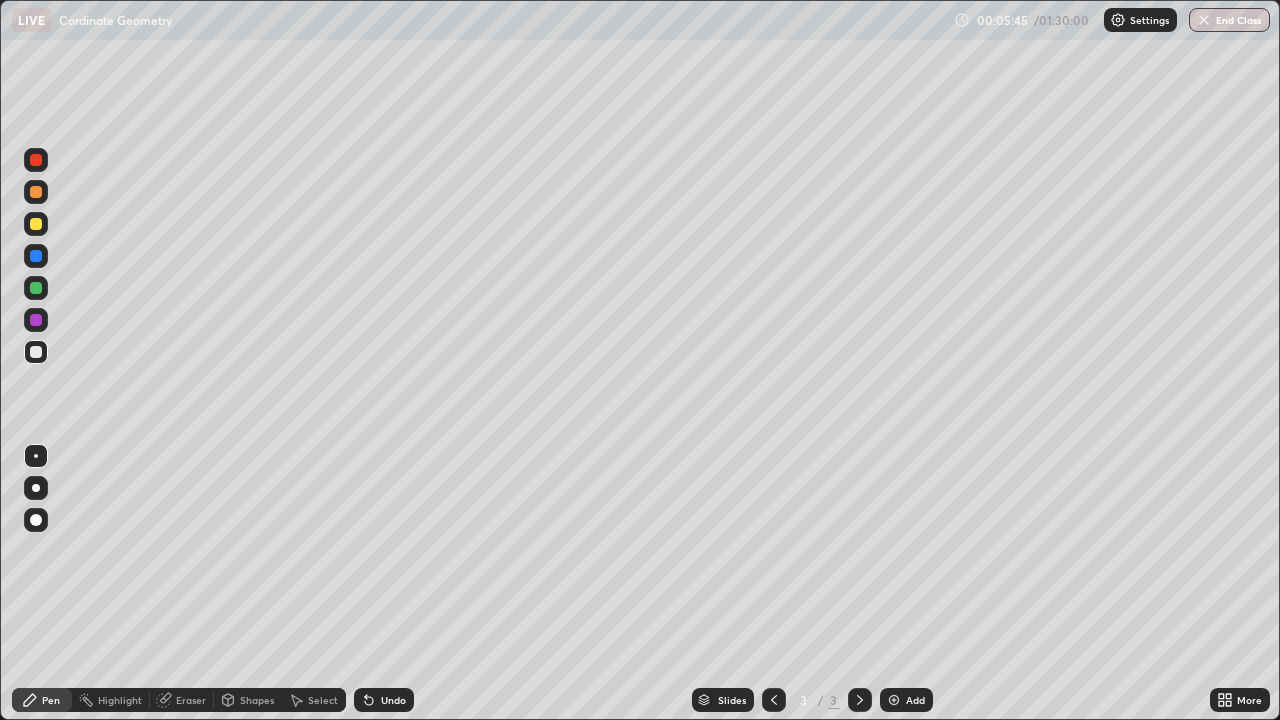 click on "Undo" at bounding box center [384, 700] 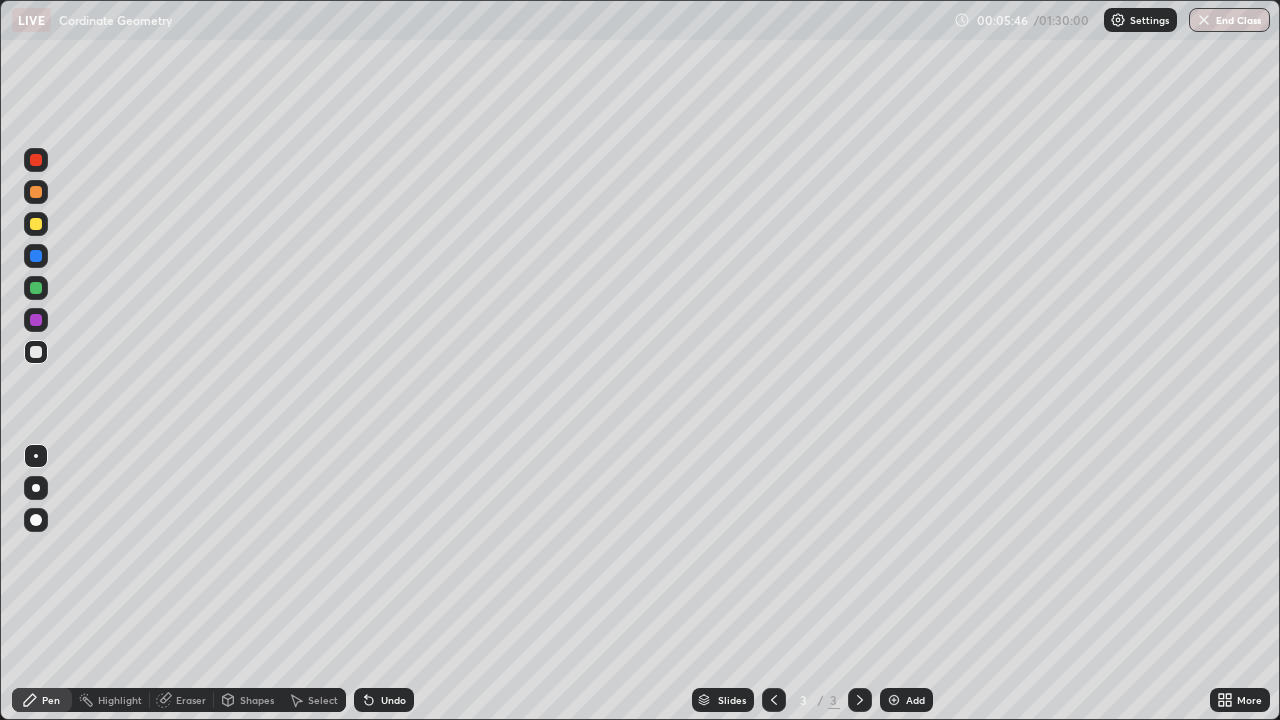click on "Undo" at bounding box center [384, 700] 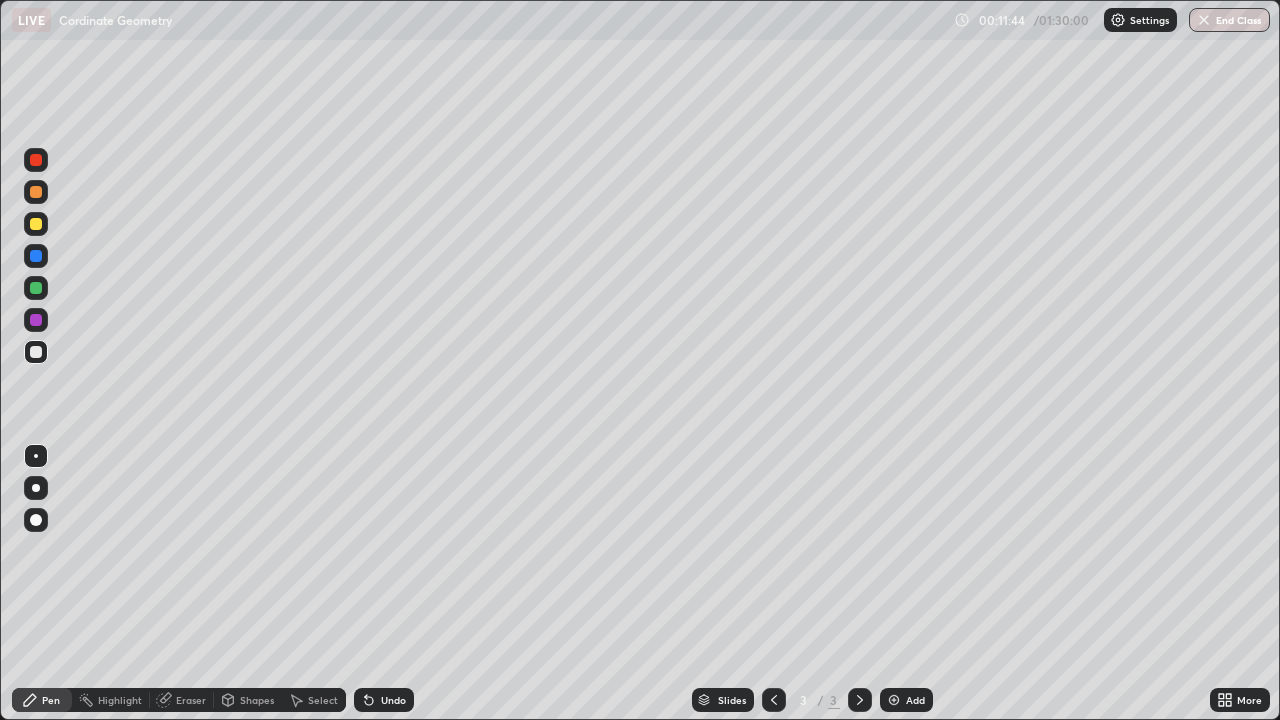 click at bounding box center [894, 700] 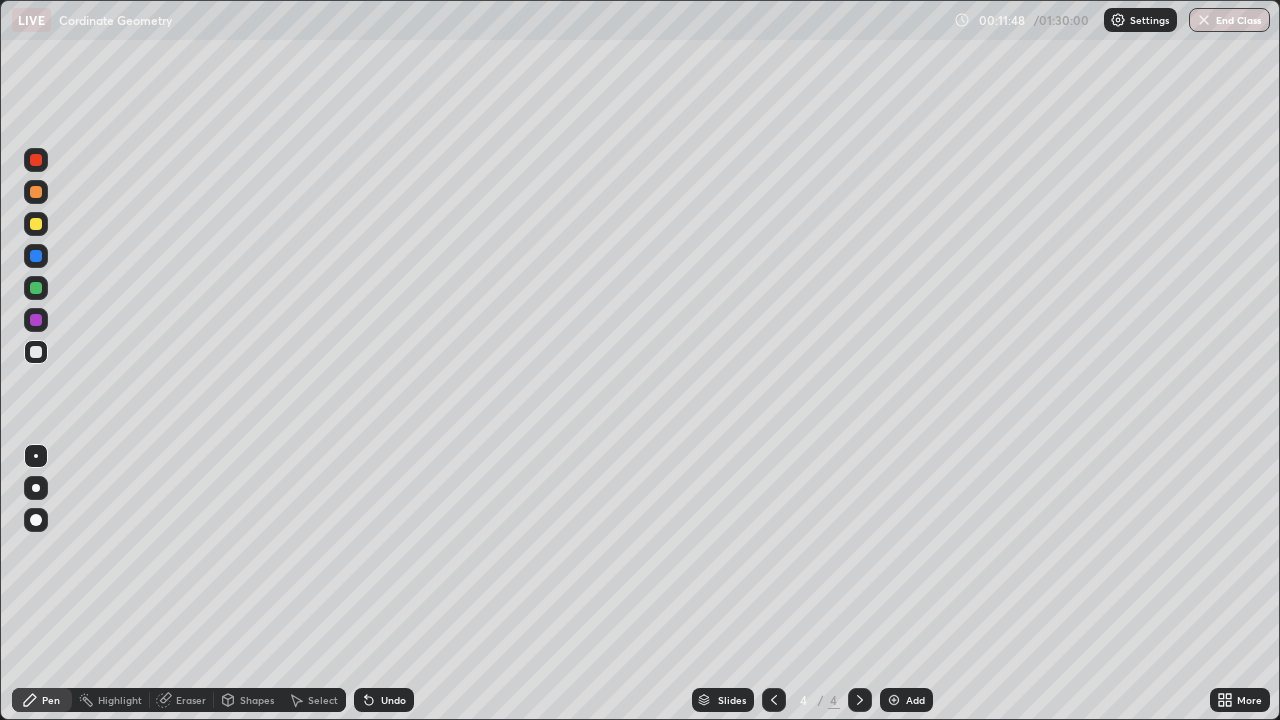 click at bounding box center (36, 352) 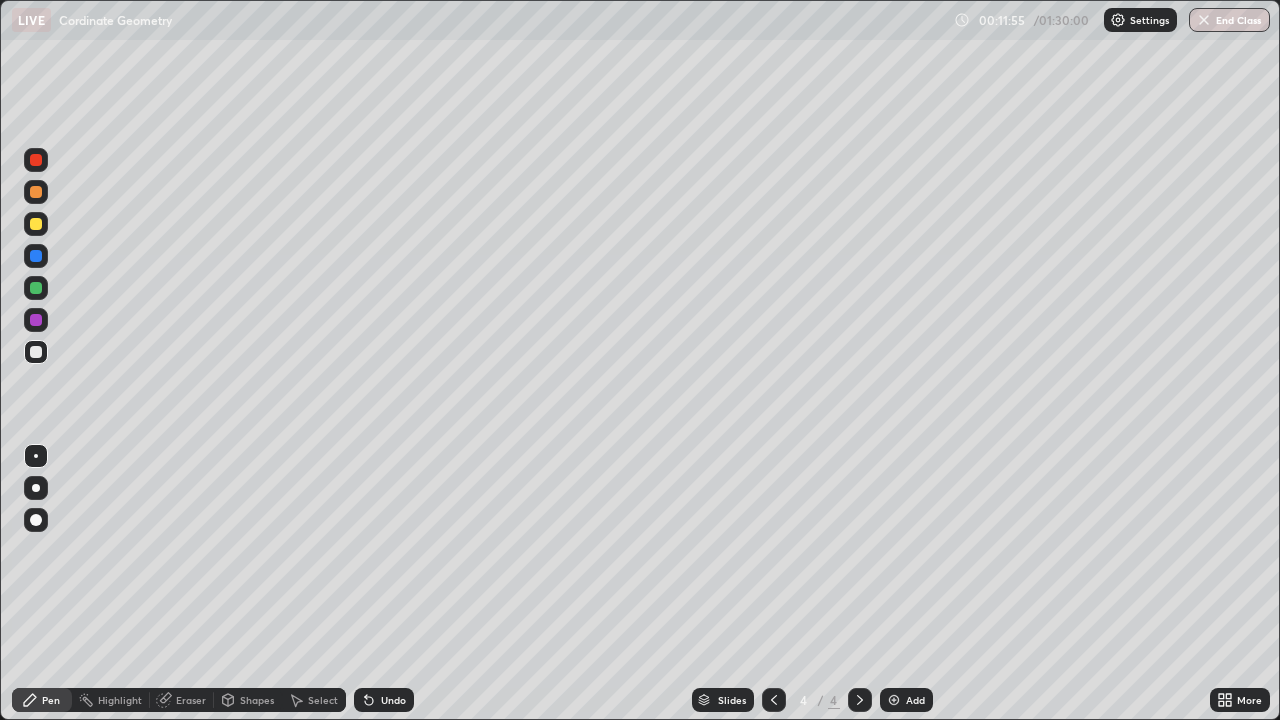 click on "Shapes" at bounding box center [257, 700] 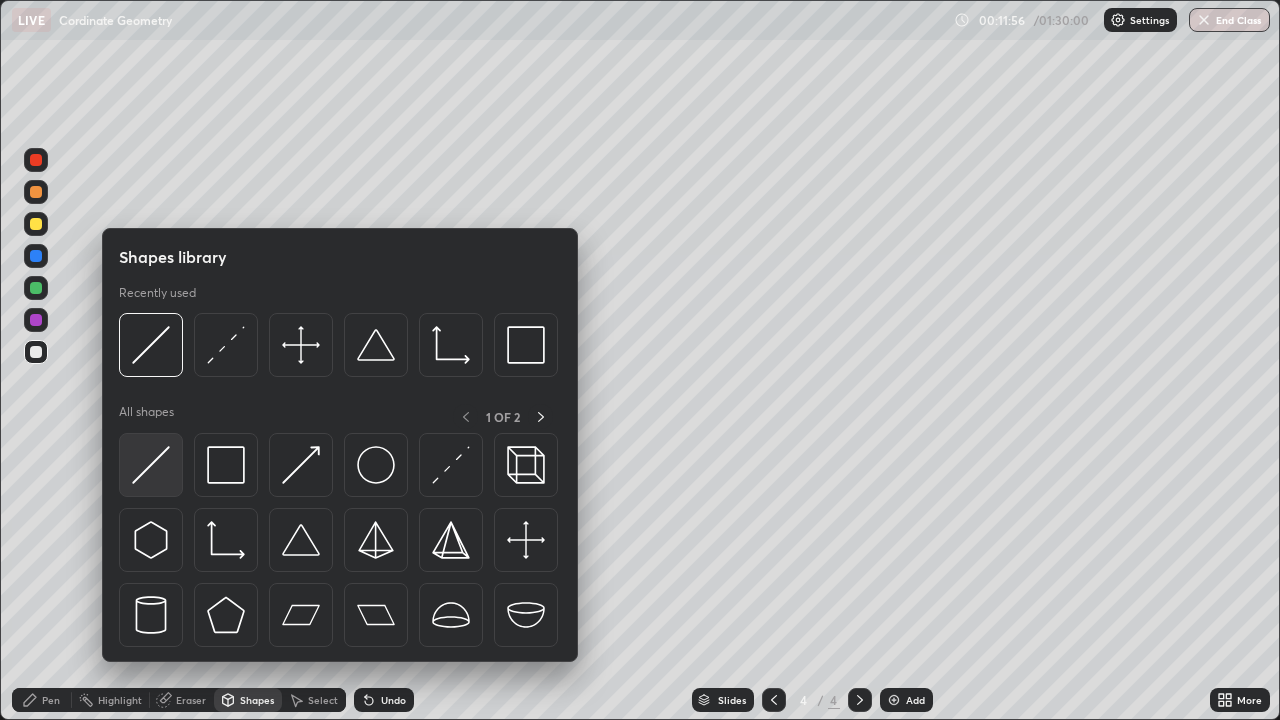 click at bounding box center (151, 465) 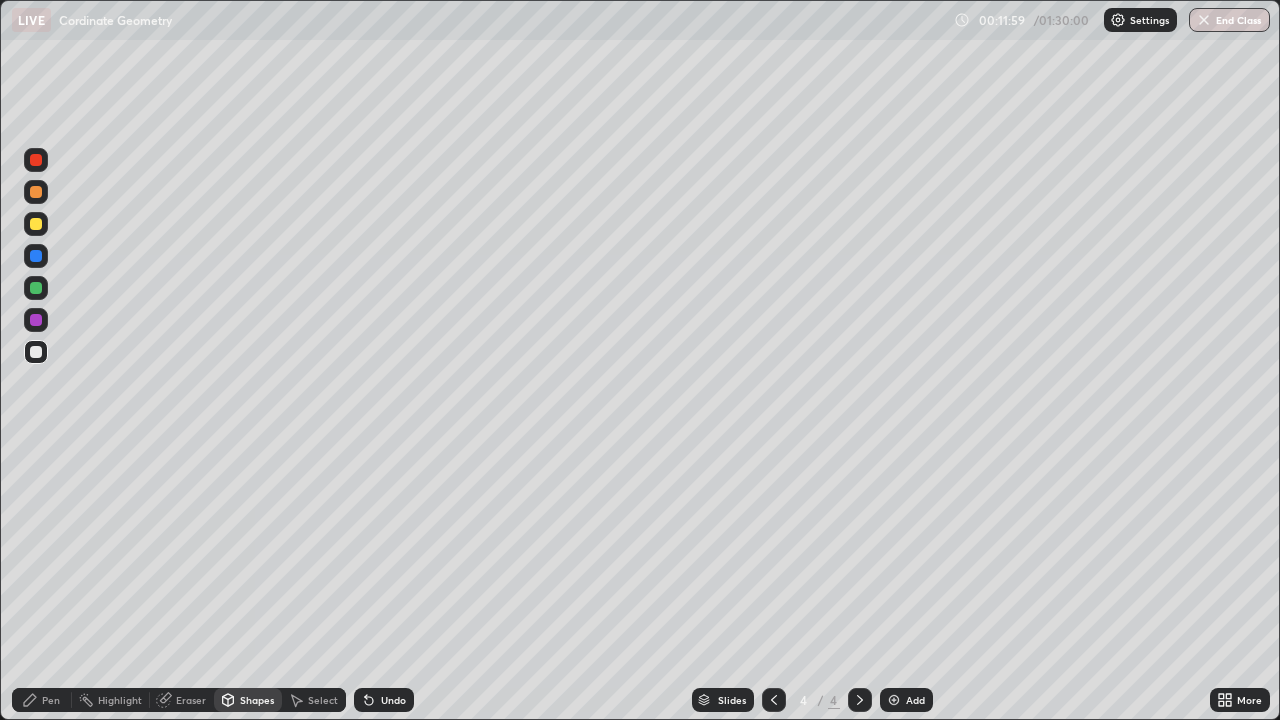 click at bounding box center (36, 224) 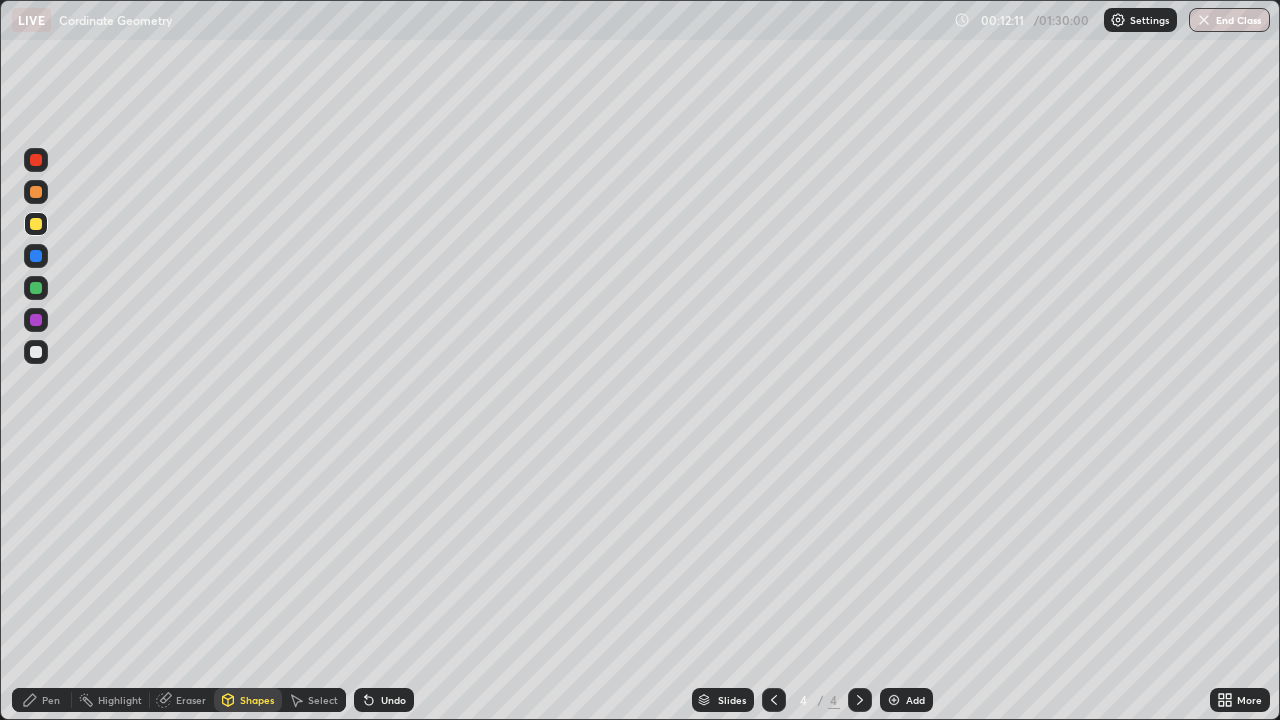 click on "Pen" at bounding box center (42, 700) 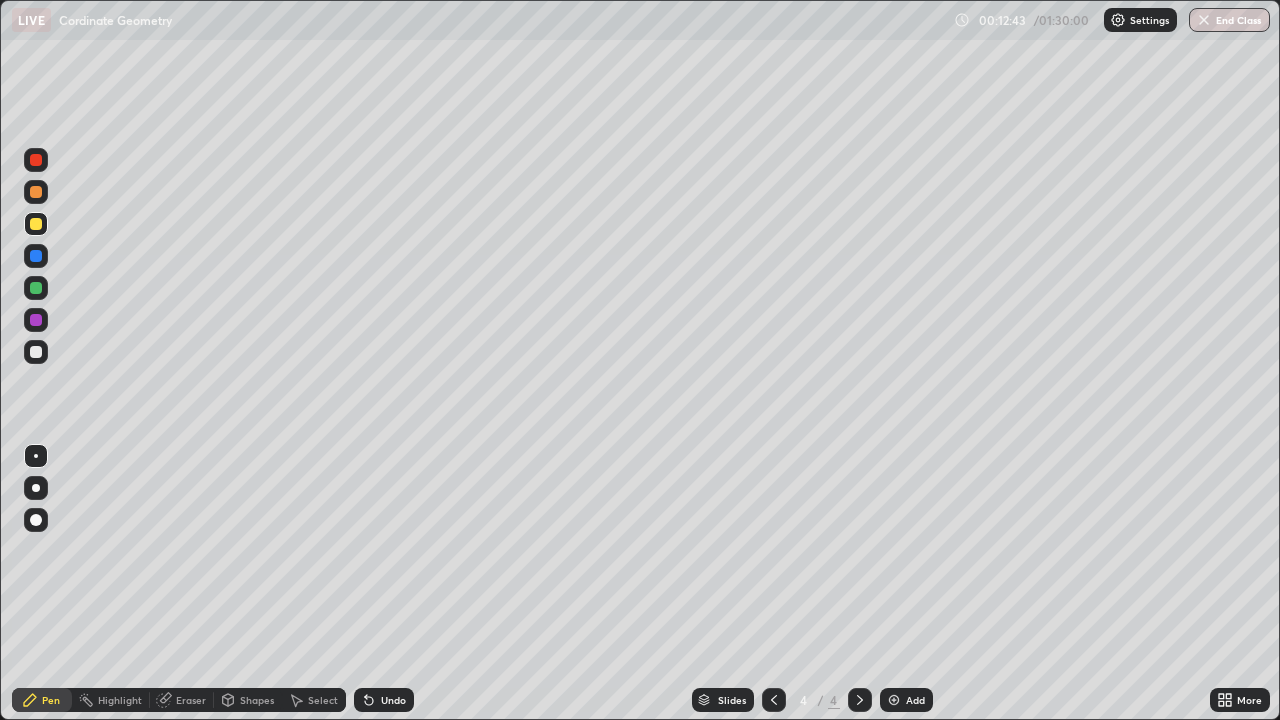 click at bounding box center [36, 160] 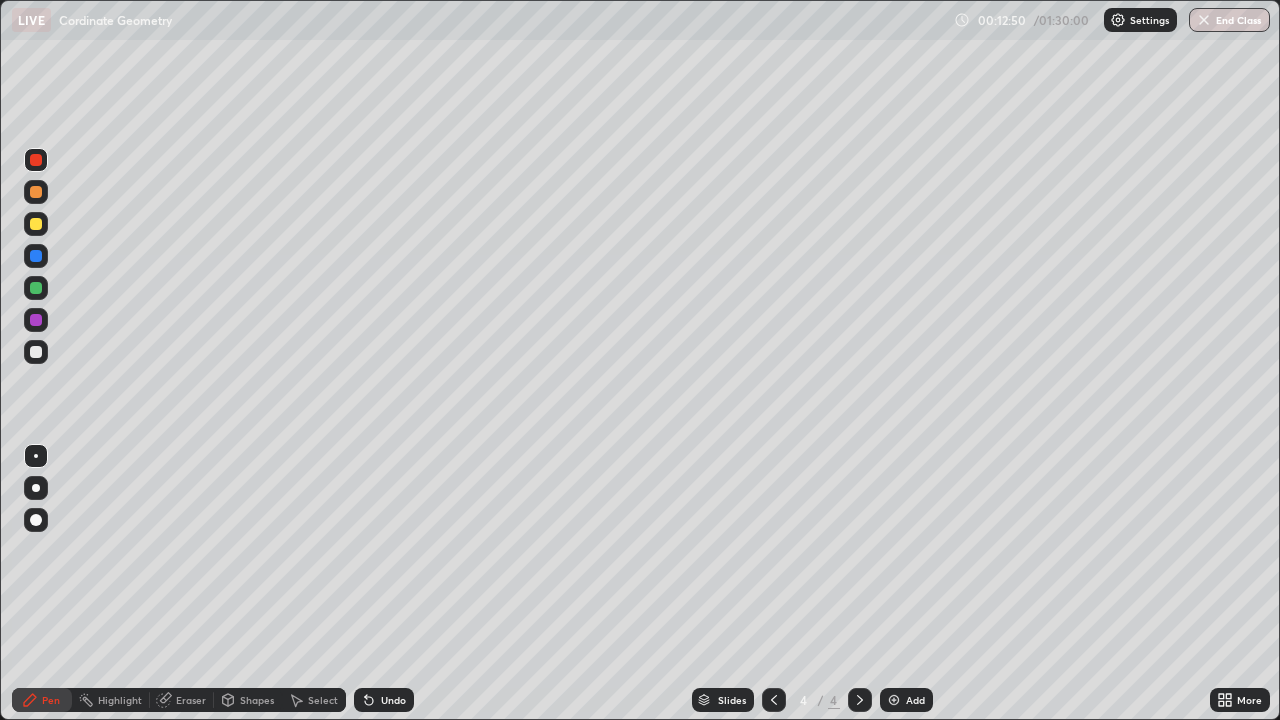 click at bounding box center [36, 352] 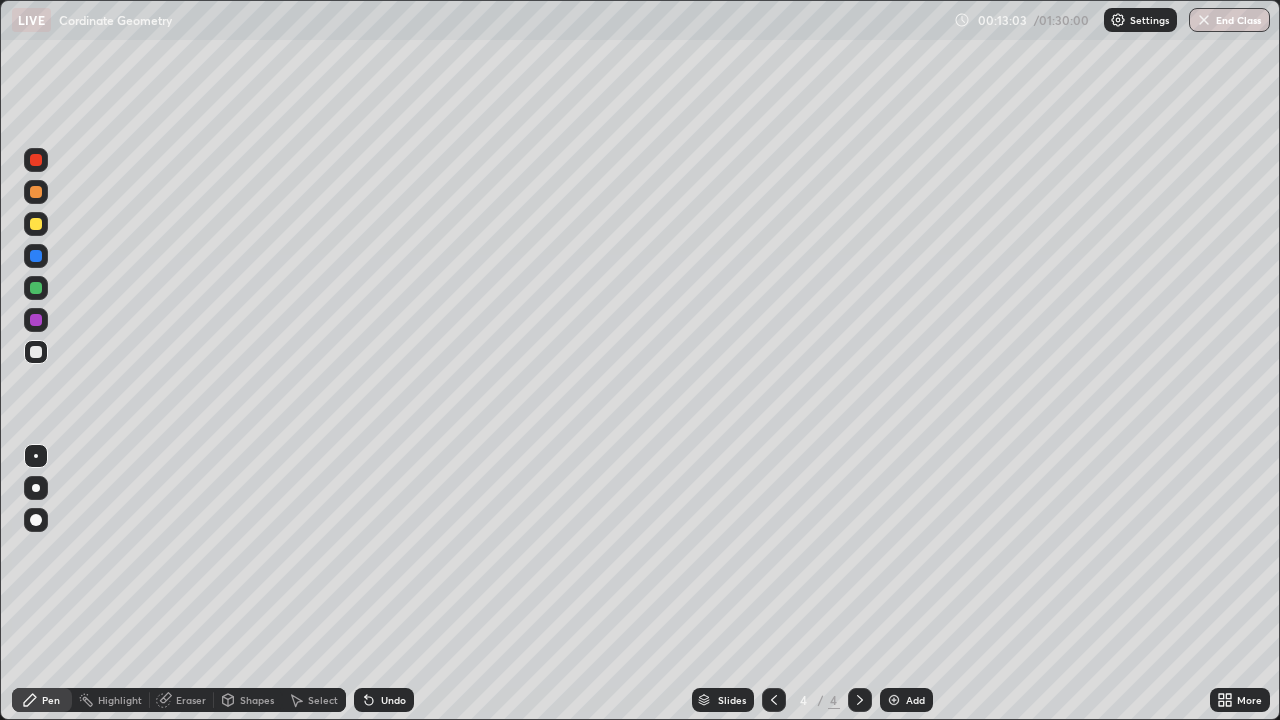 click at bounding box center [36, 224] 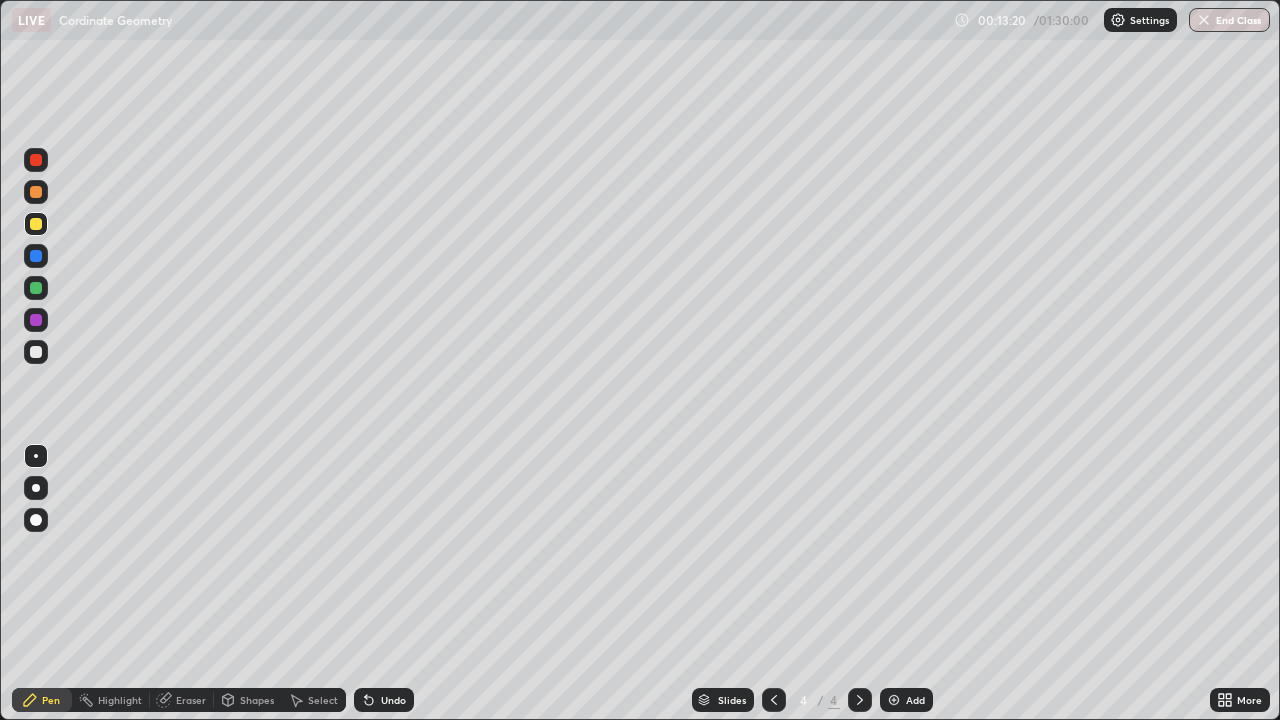 click at bounding box center [36, 352] 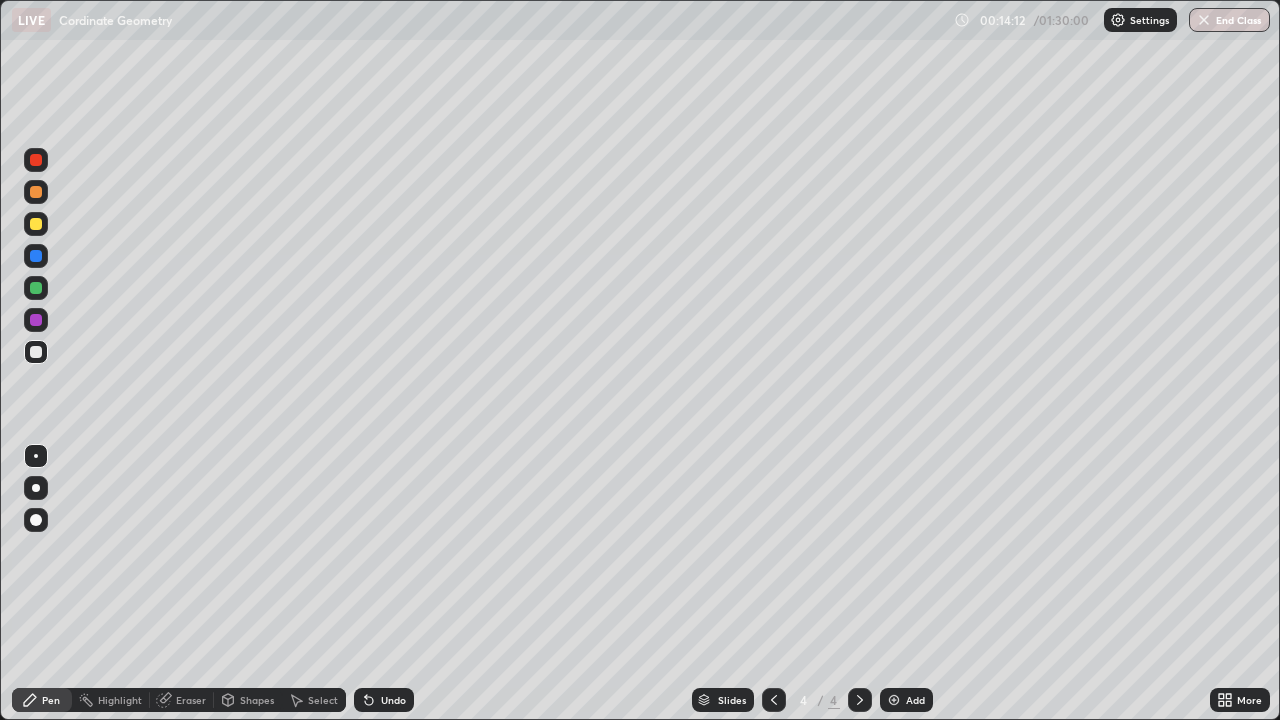 click at bounding box center (36, 160) 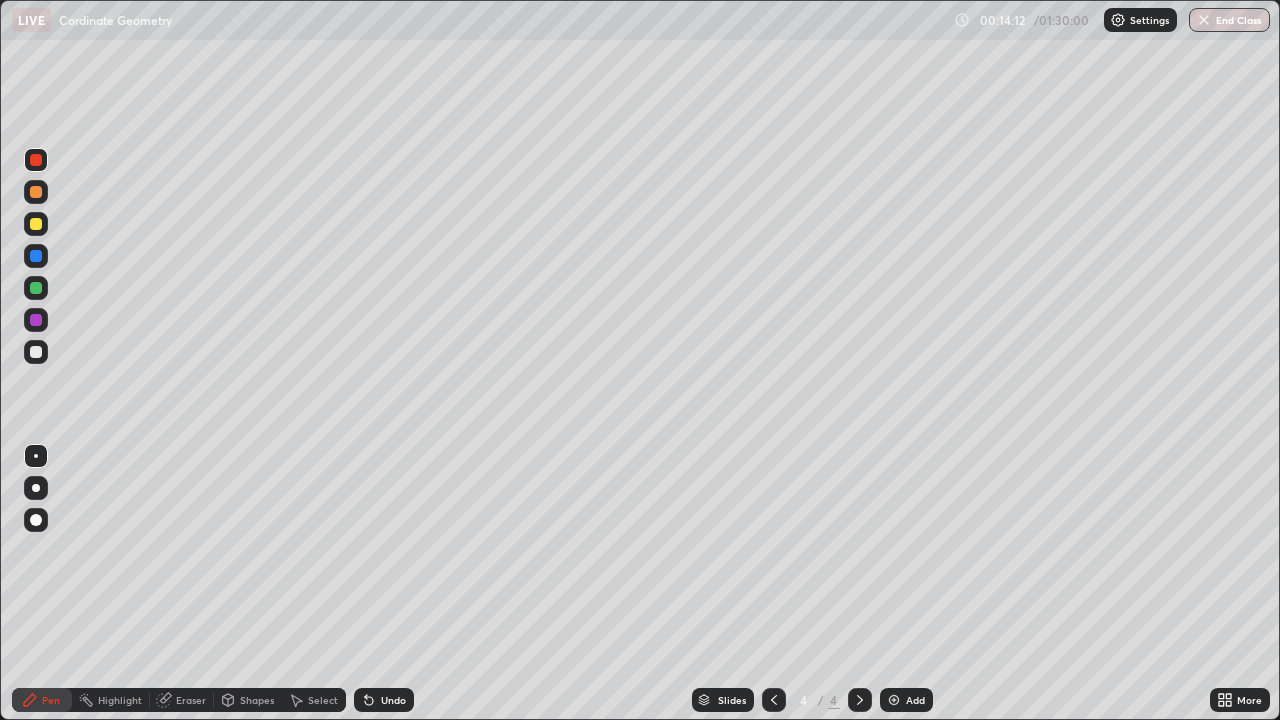 click at bounding box center [36, 192] 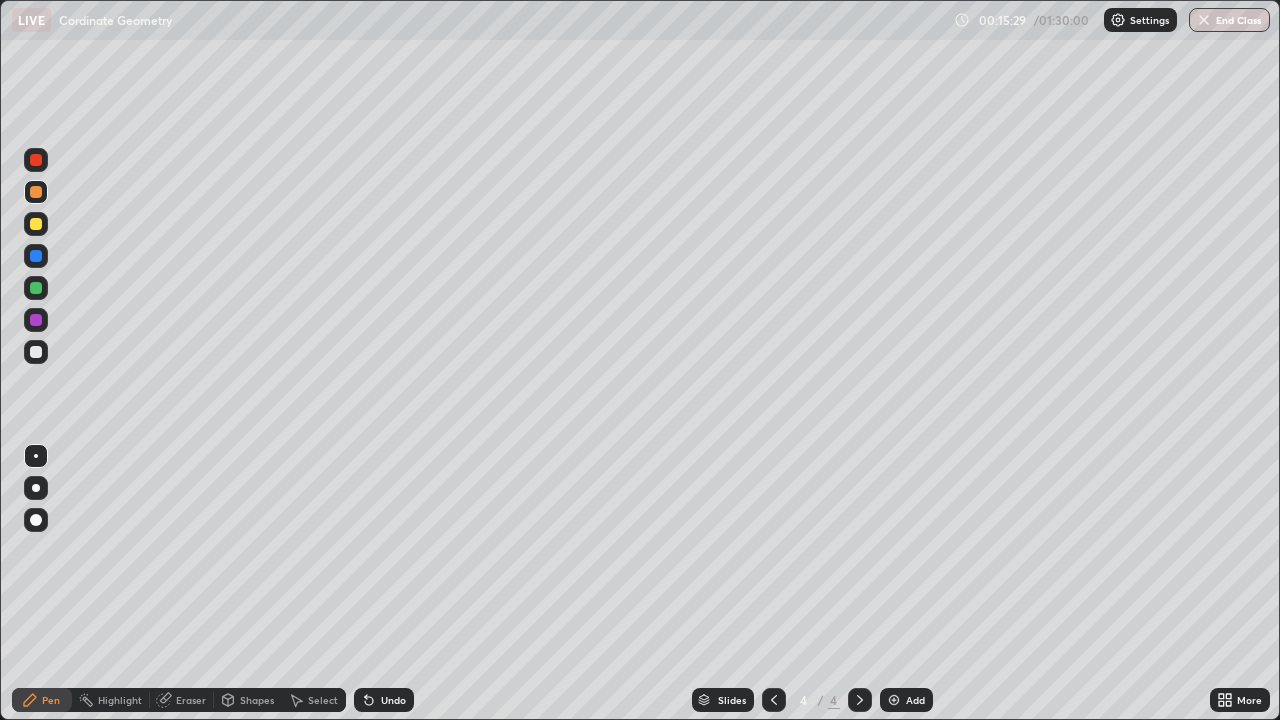 click 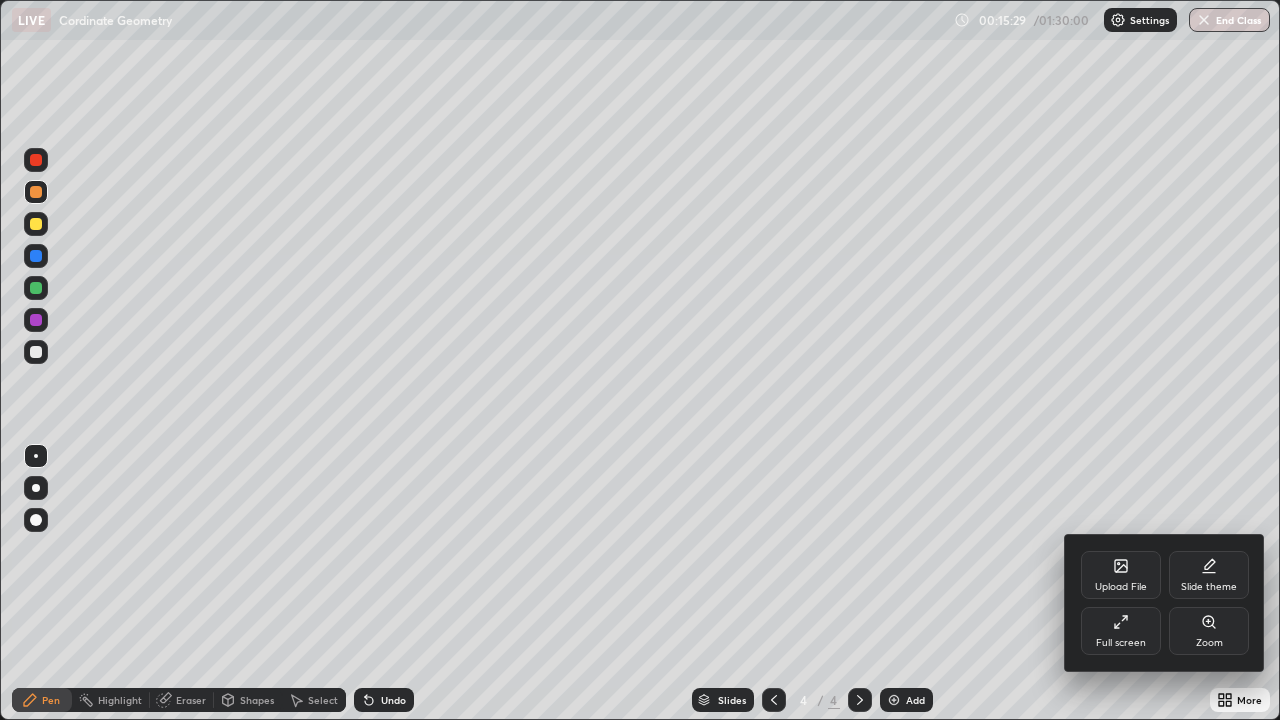 click on "Full screen" at bounding box center [1121, 631] 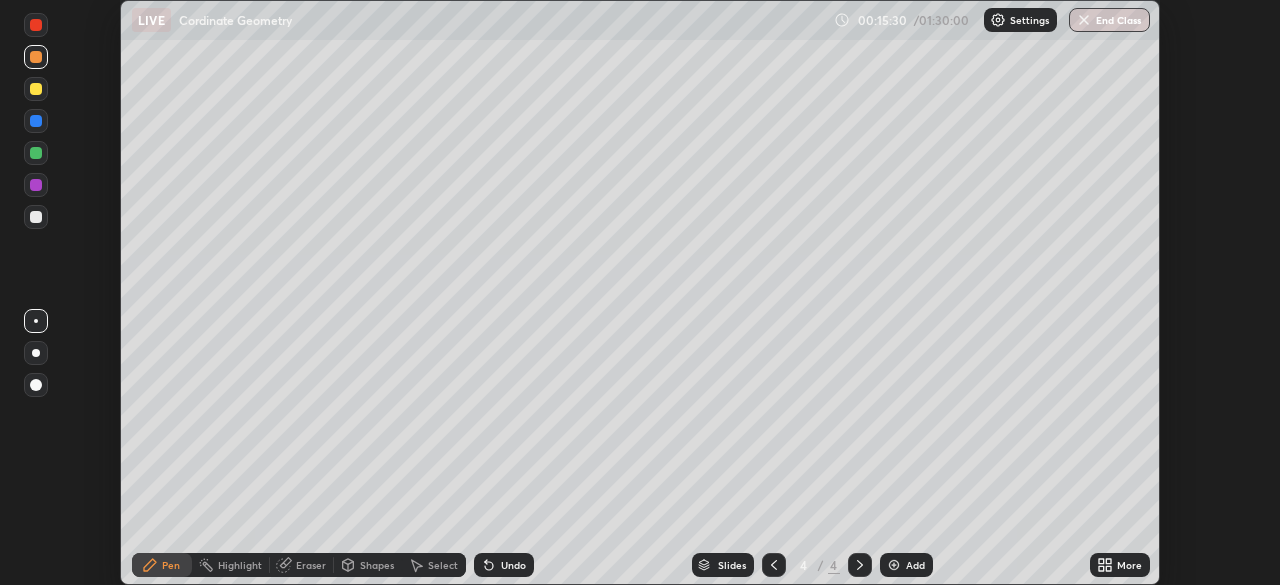scroll, scrollTop: 585, scrollLeft: 1280, axis: both 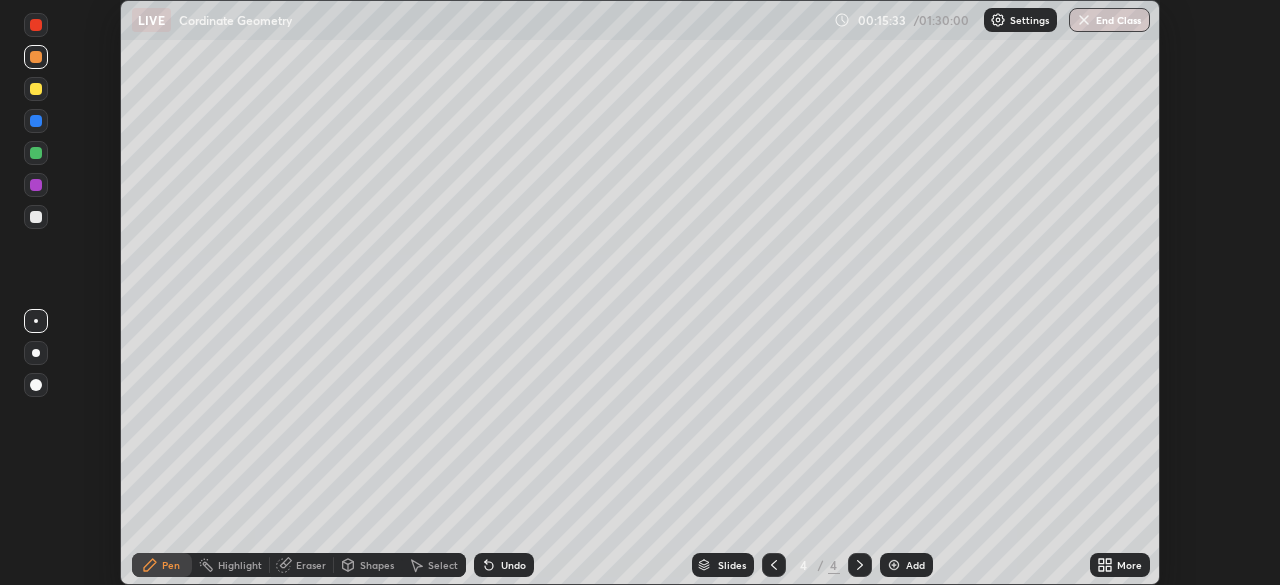 click 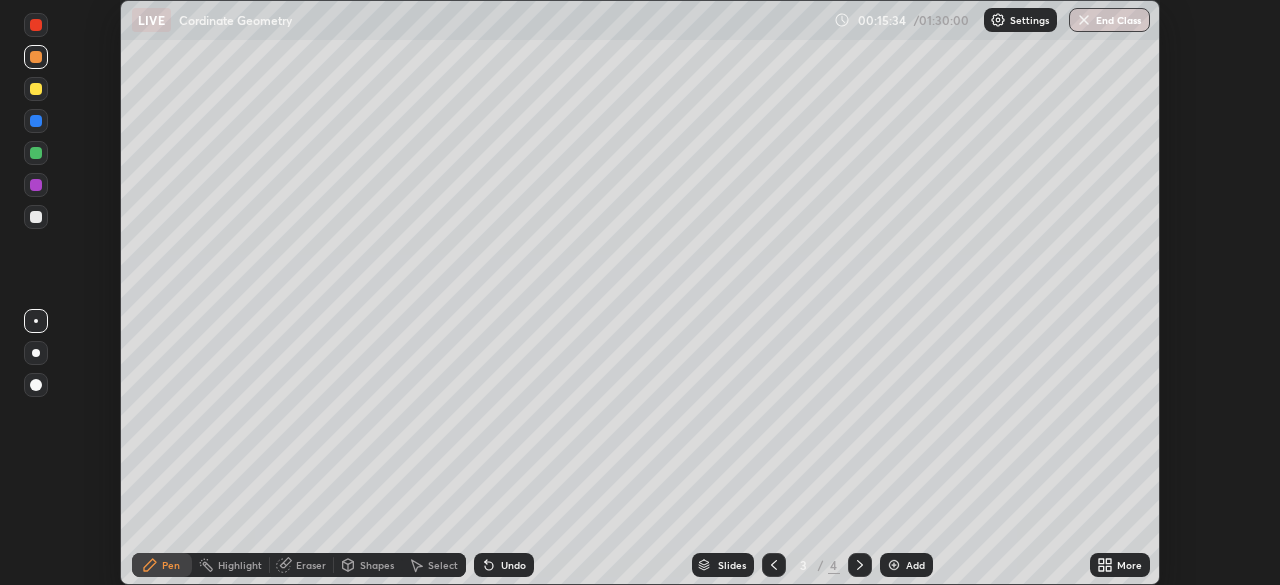click 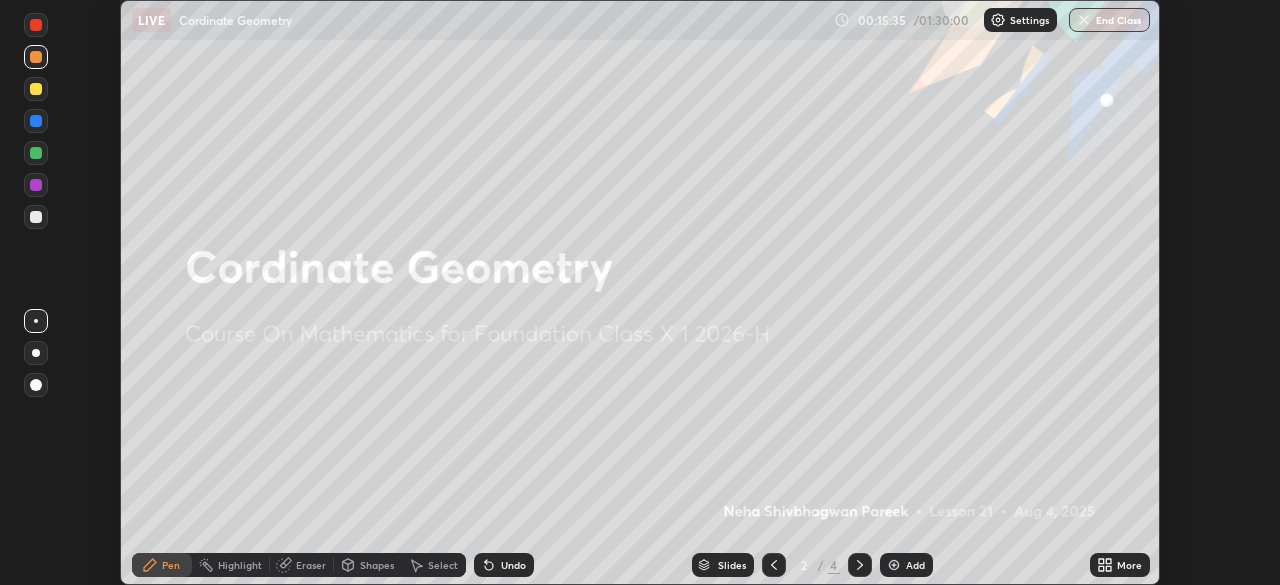 click 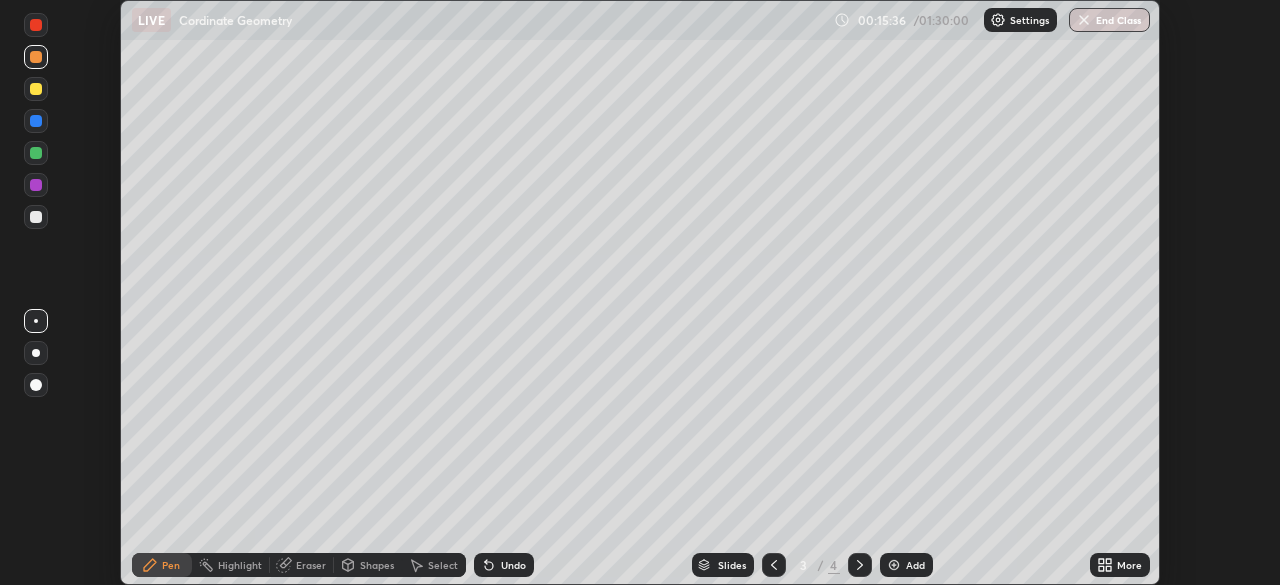 click 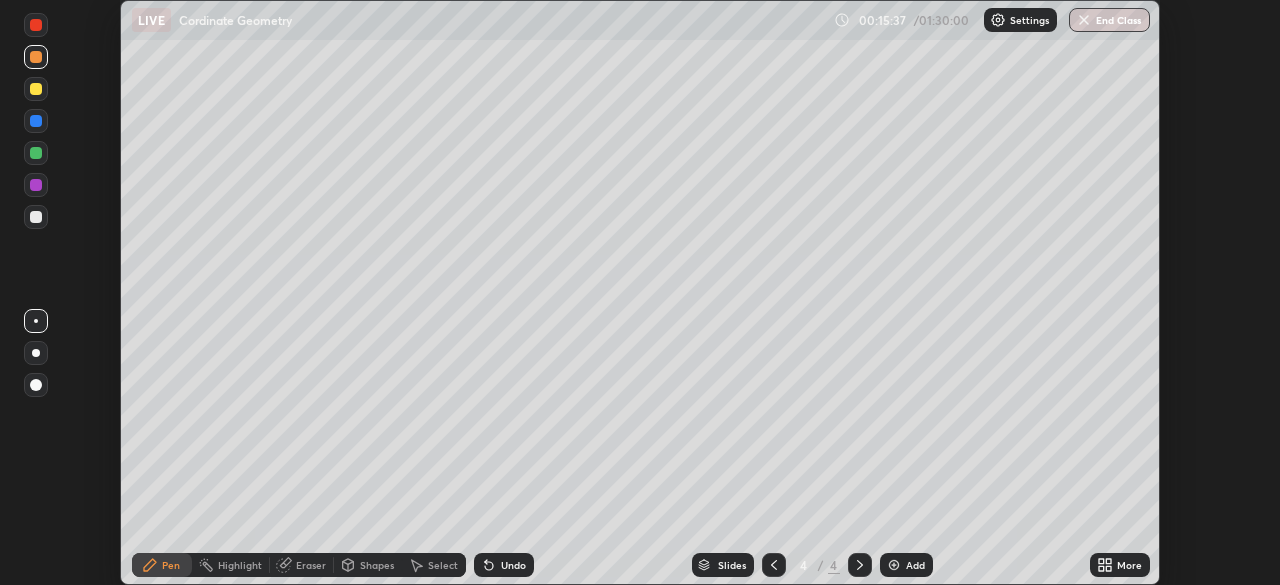 click 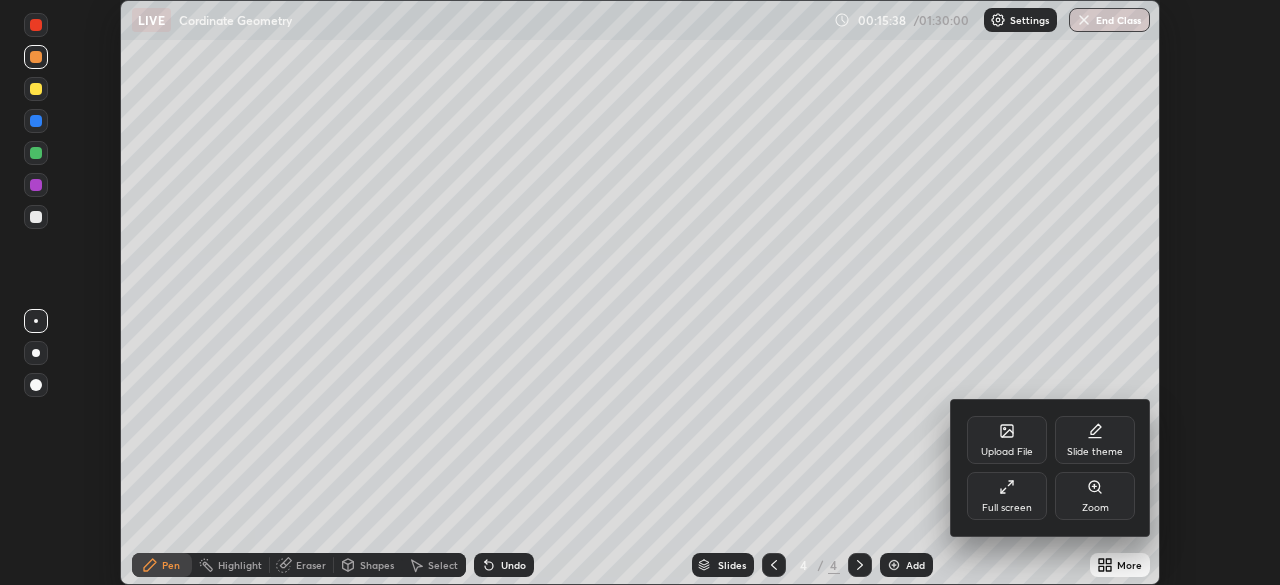 click on "Full screen" at bounding box center (1007, 496) 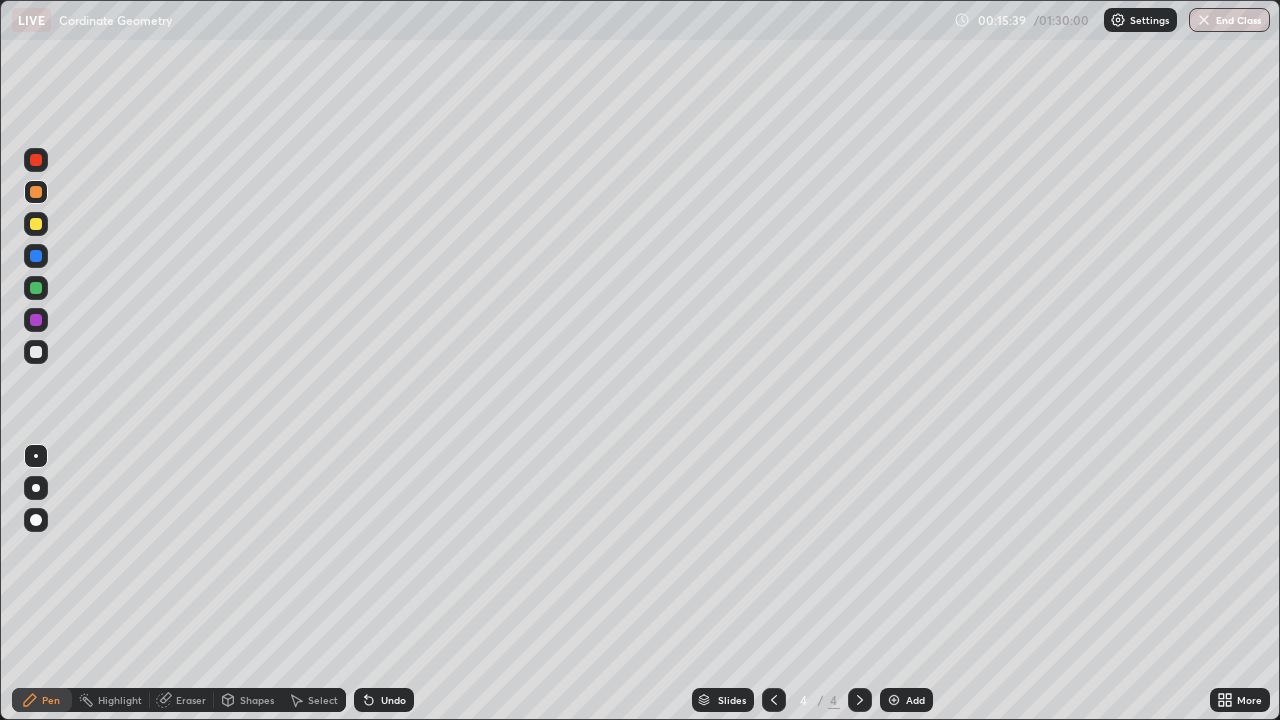 scroll, scrollTop: 99280, scrollLeft: 98720, axis: both 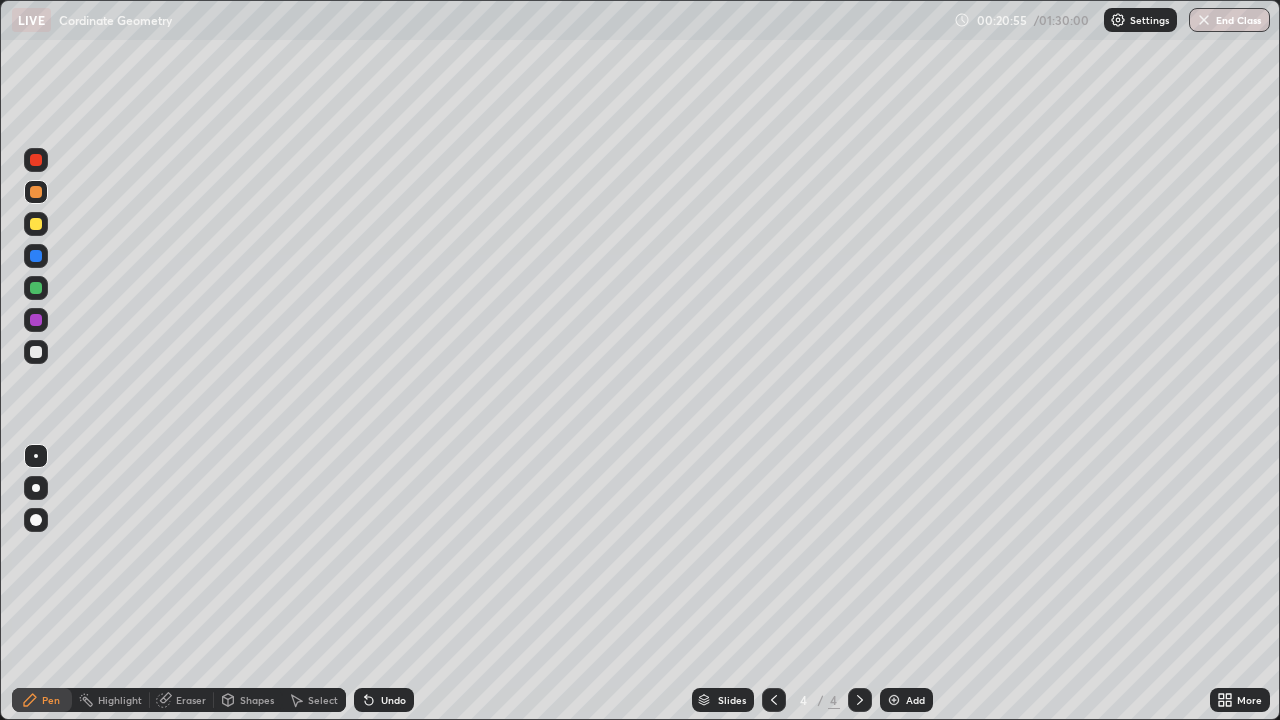 click at bounding box center (894, 700) 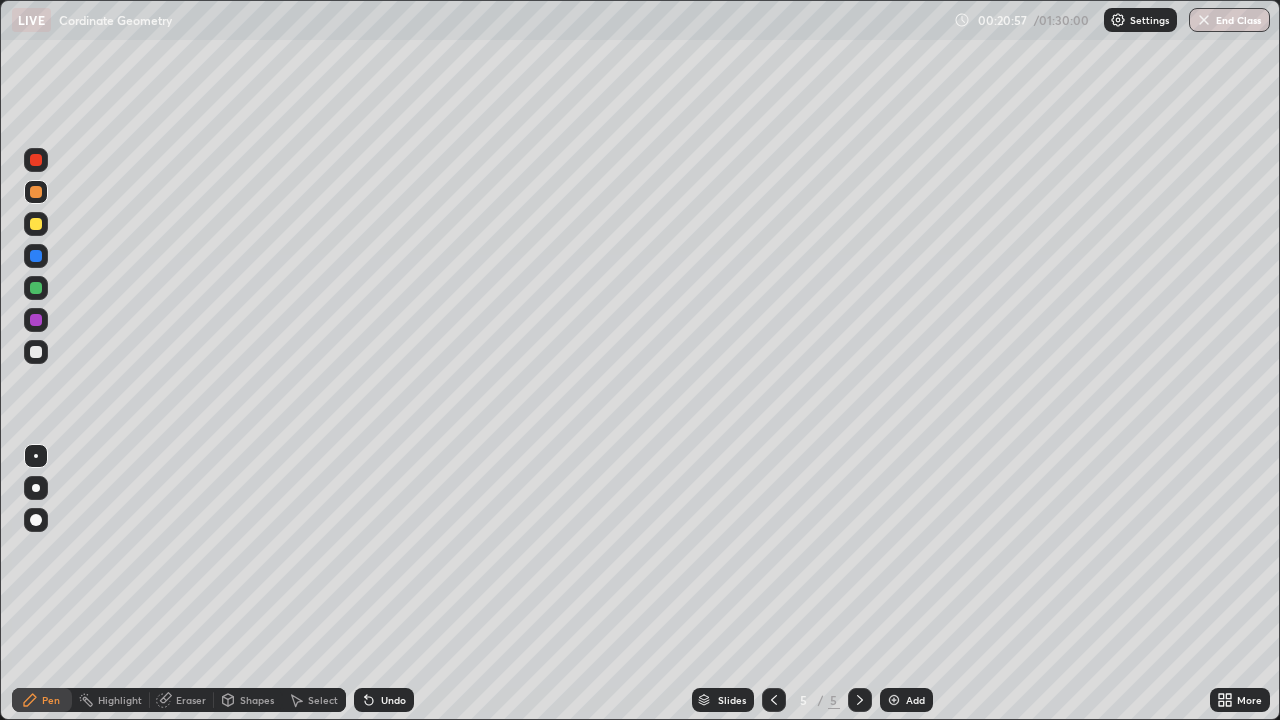 click at bounding box center [36, 352] 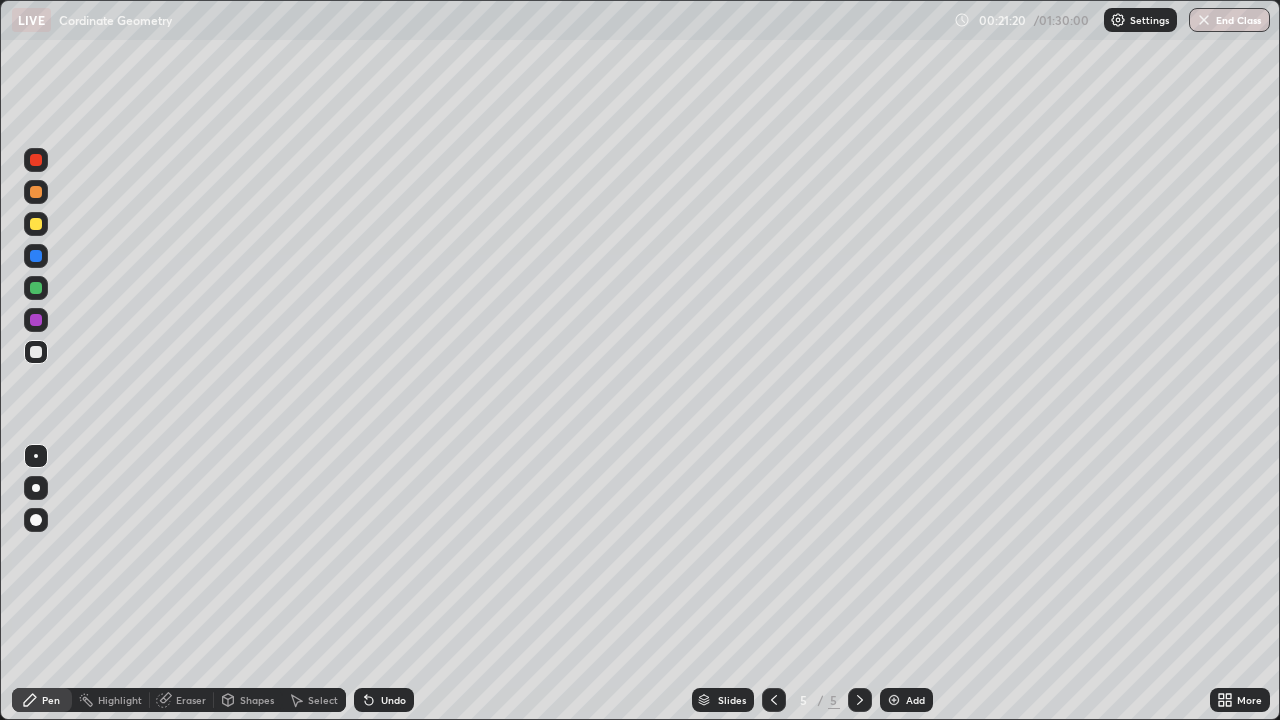 click at bounding box center [36, 224] 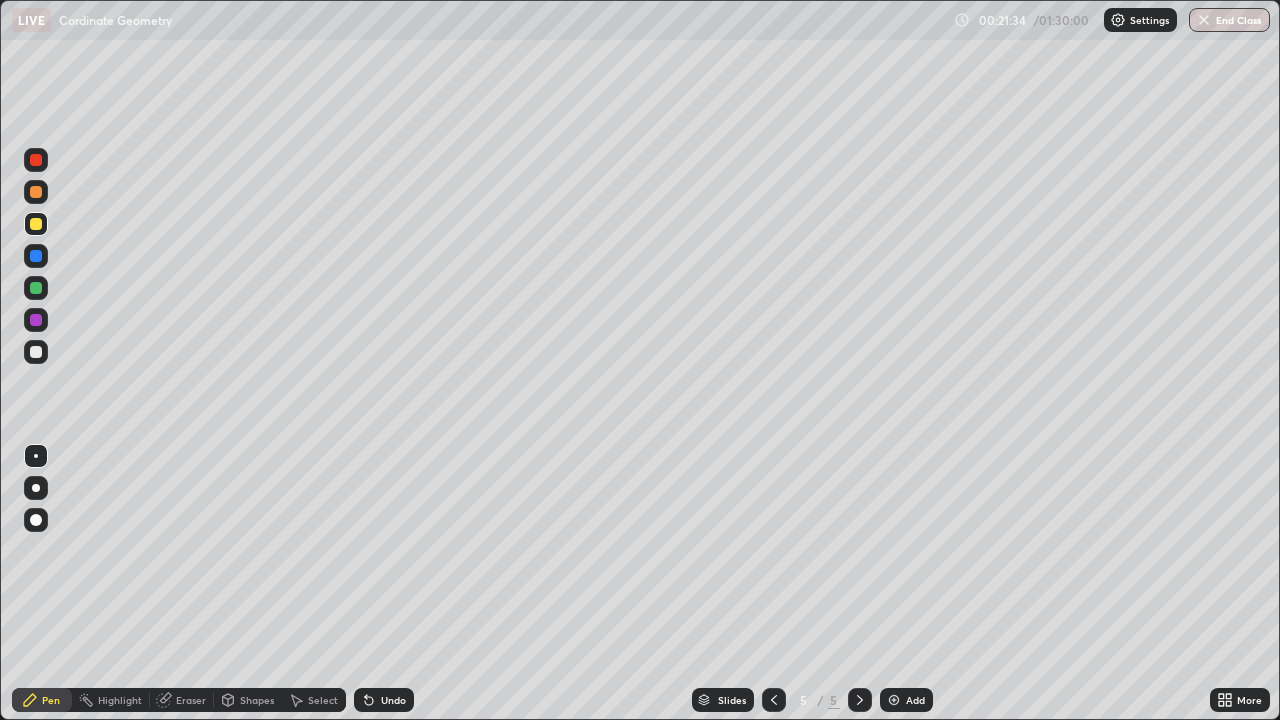 click at bounding box center (36, 288) 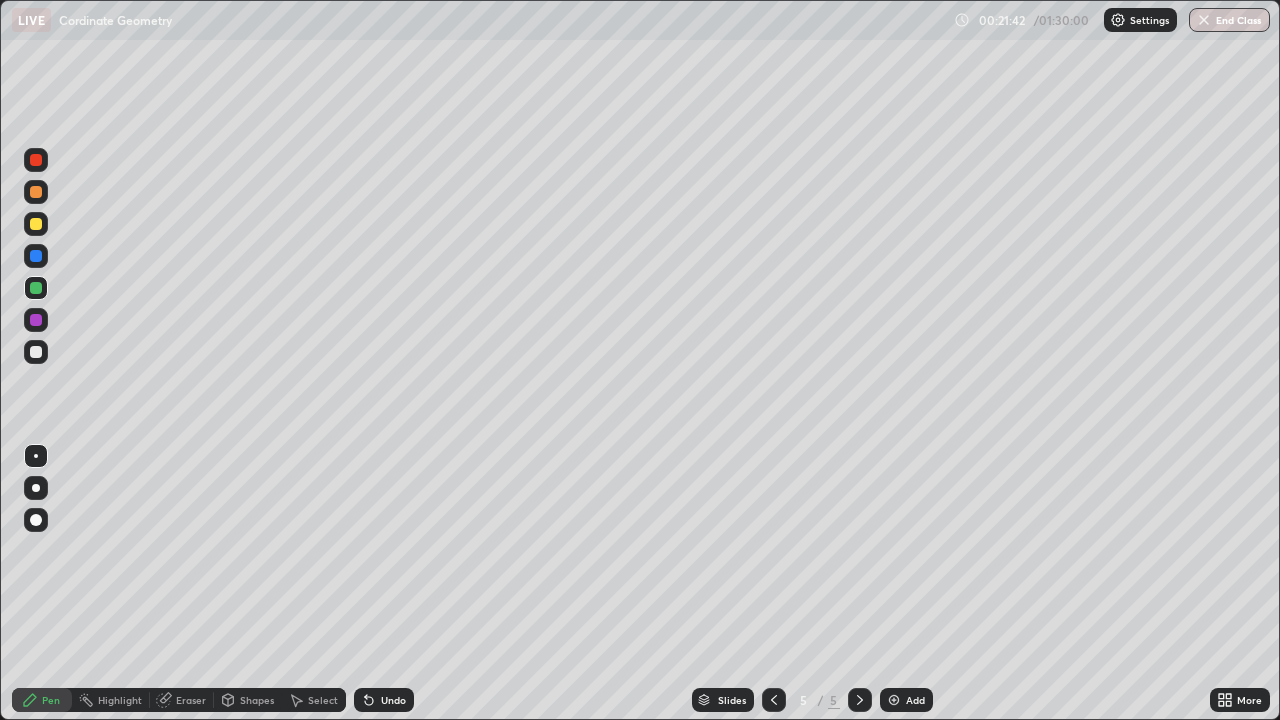 click at bounding box center (36, 352) 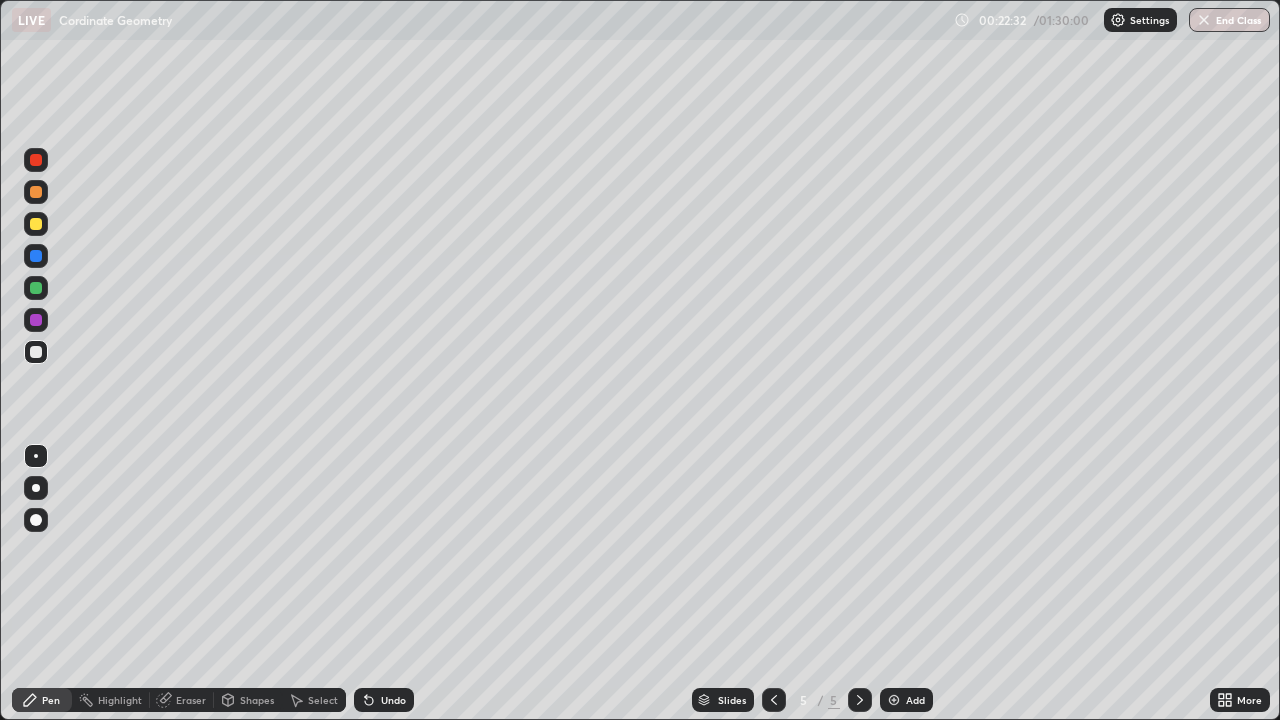 click at bounding box center [36, 224] 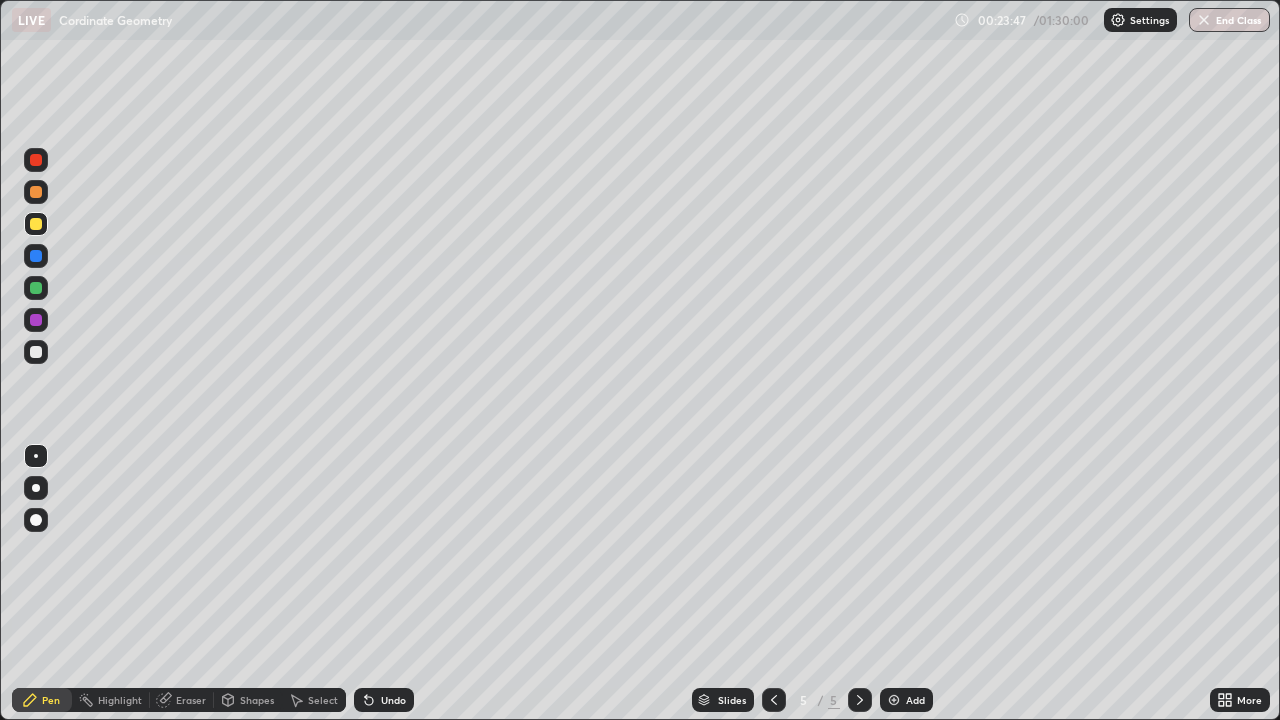 click on "Shapes" at bounding box center [257, 700] 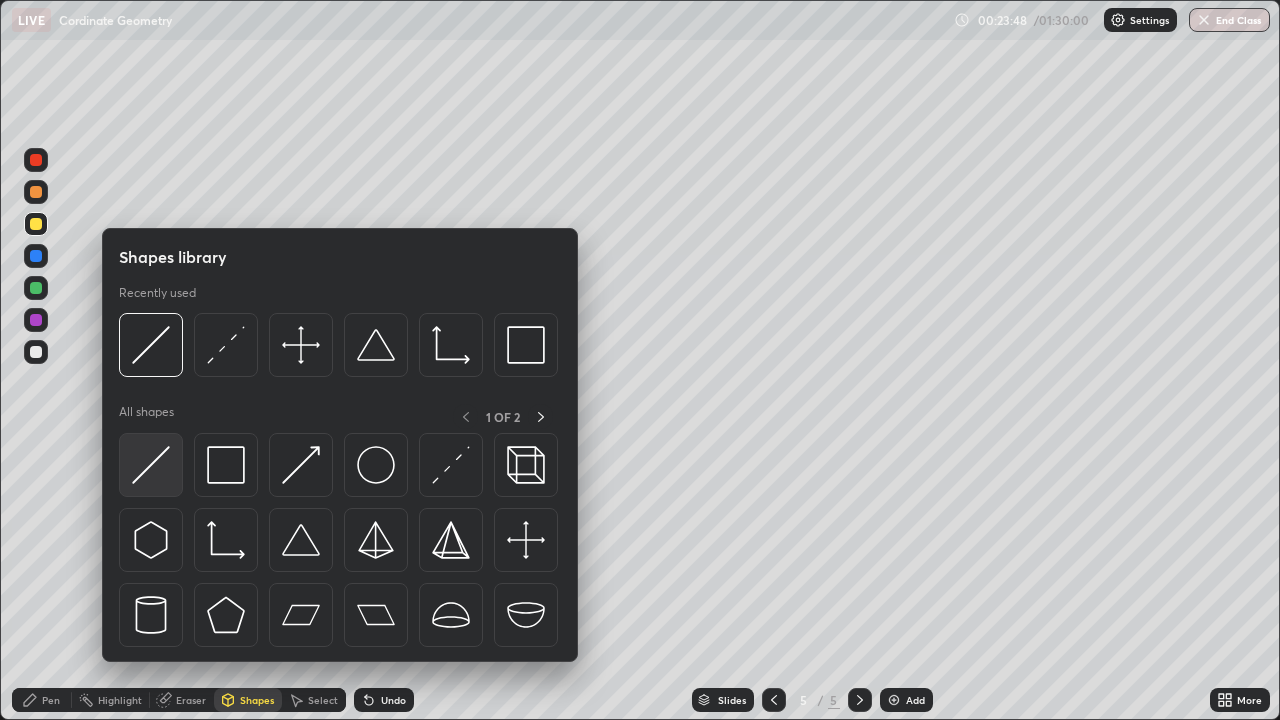 click at bounding box center (151, 465) 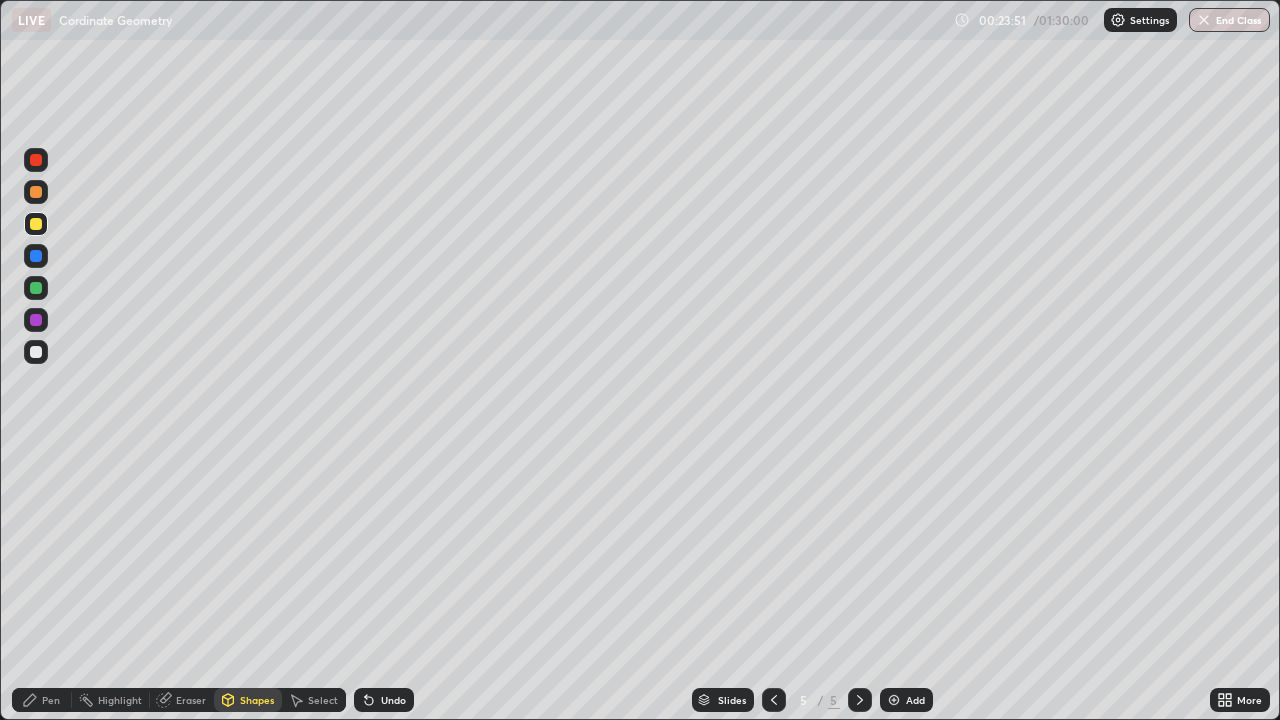 click at bounding box center (36, 352) 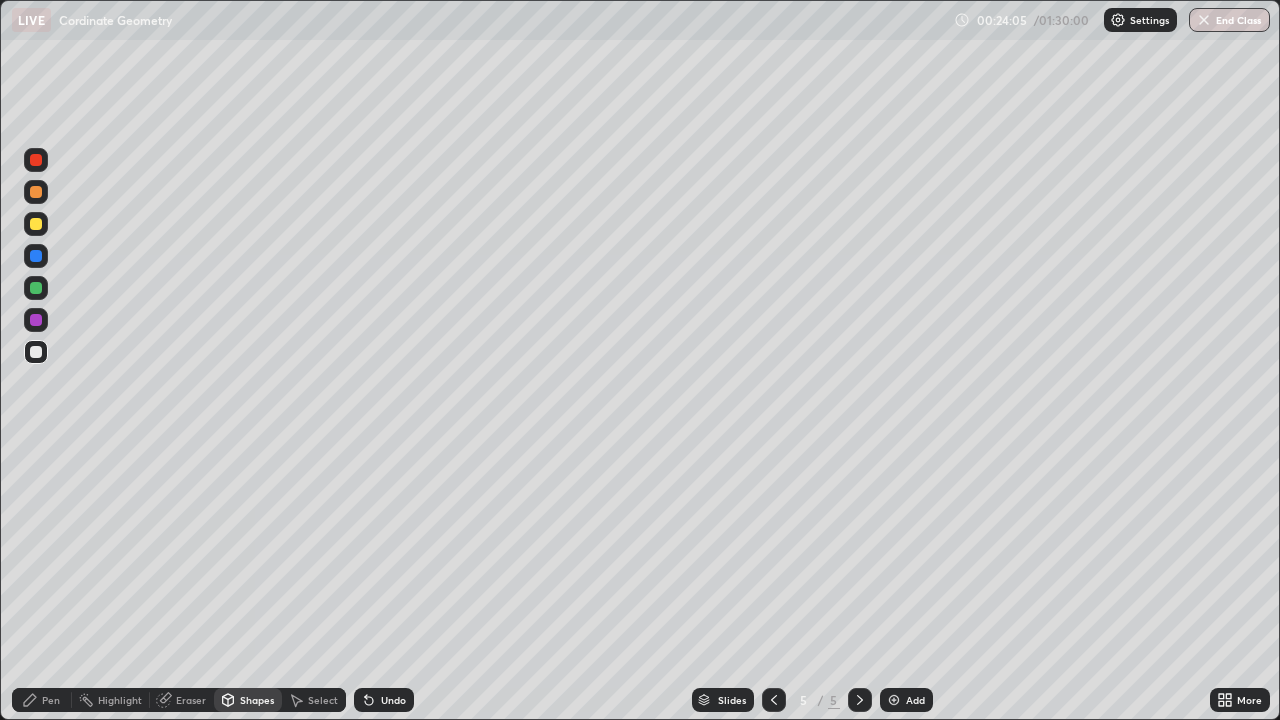 click on "Undo" at bounding box center [393, 700] 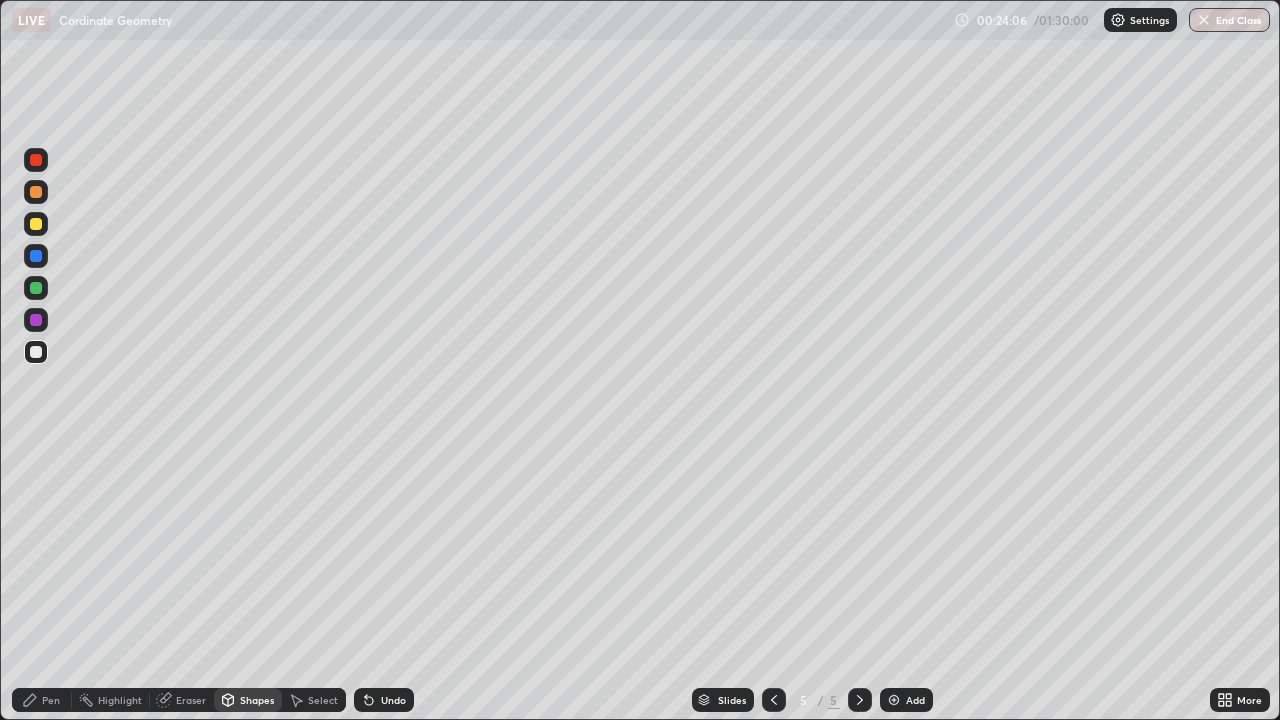 click on "Pen" at bounding box center (51, 700) 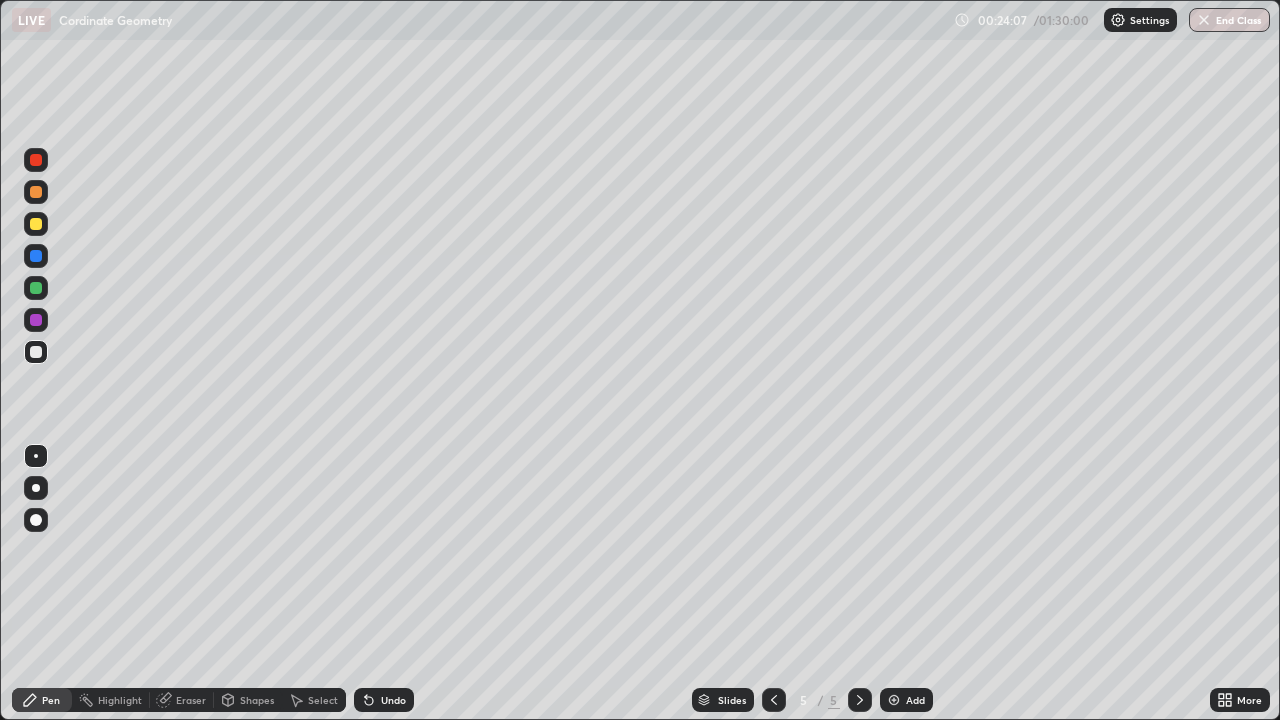 click at bounding box center (774, 700) 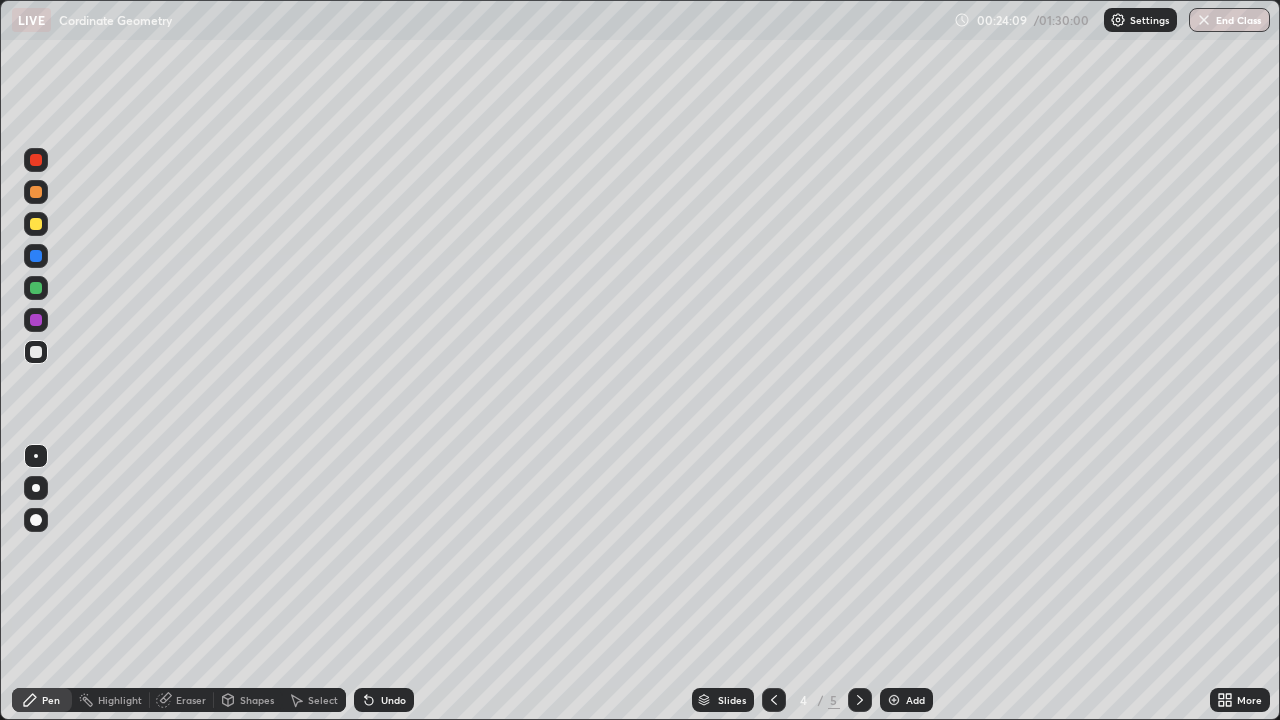 click at bounding box center [860, 700] 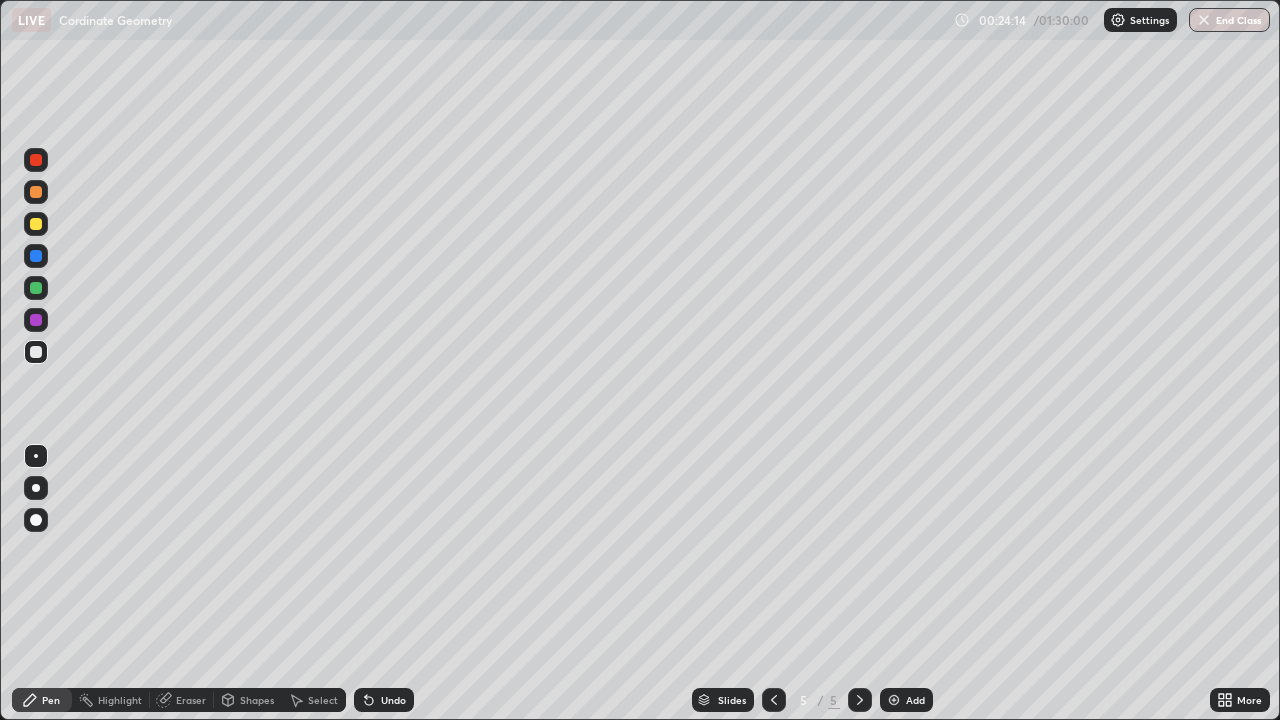 click on "Undo" at bounding box center (393, 700) 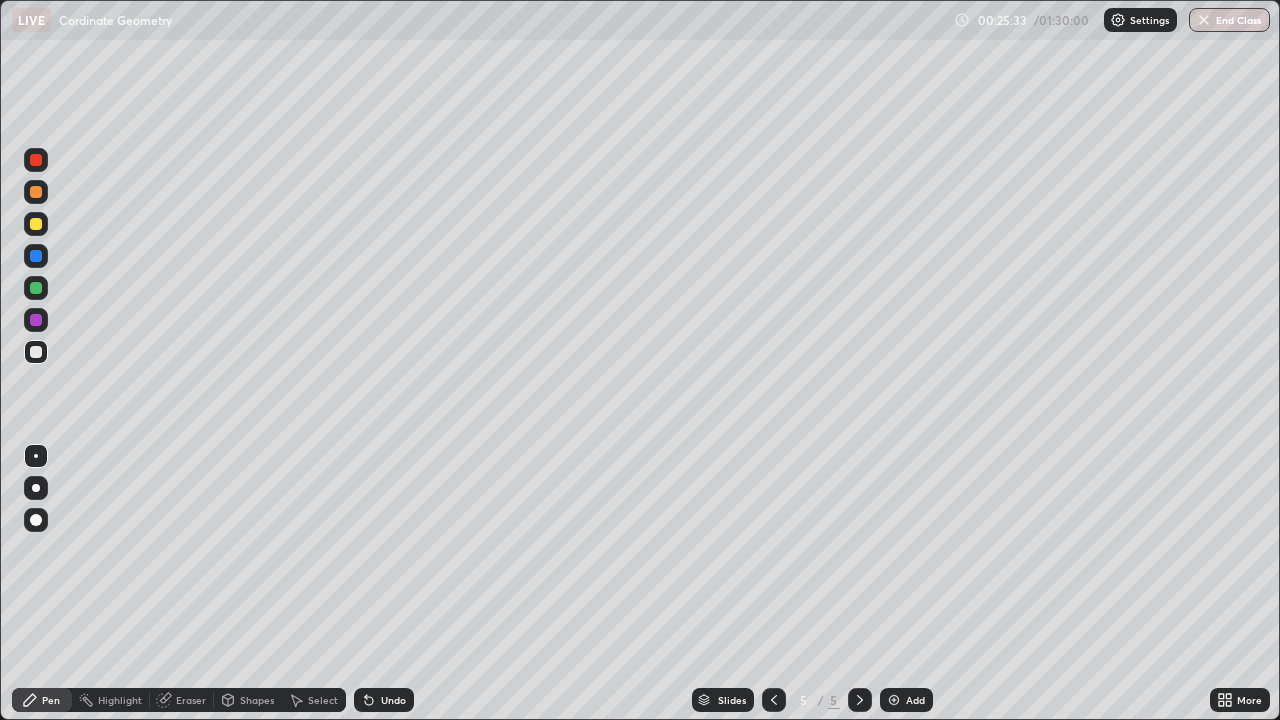 click on "Shapes" at bounding box center [257, 700] 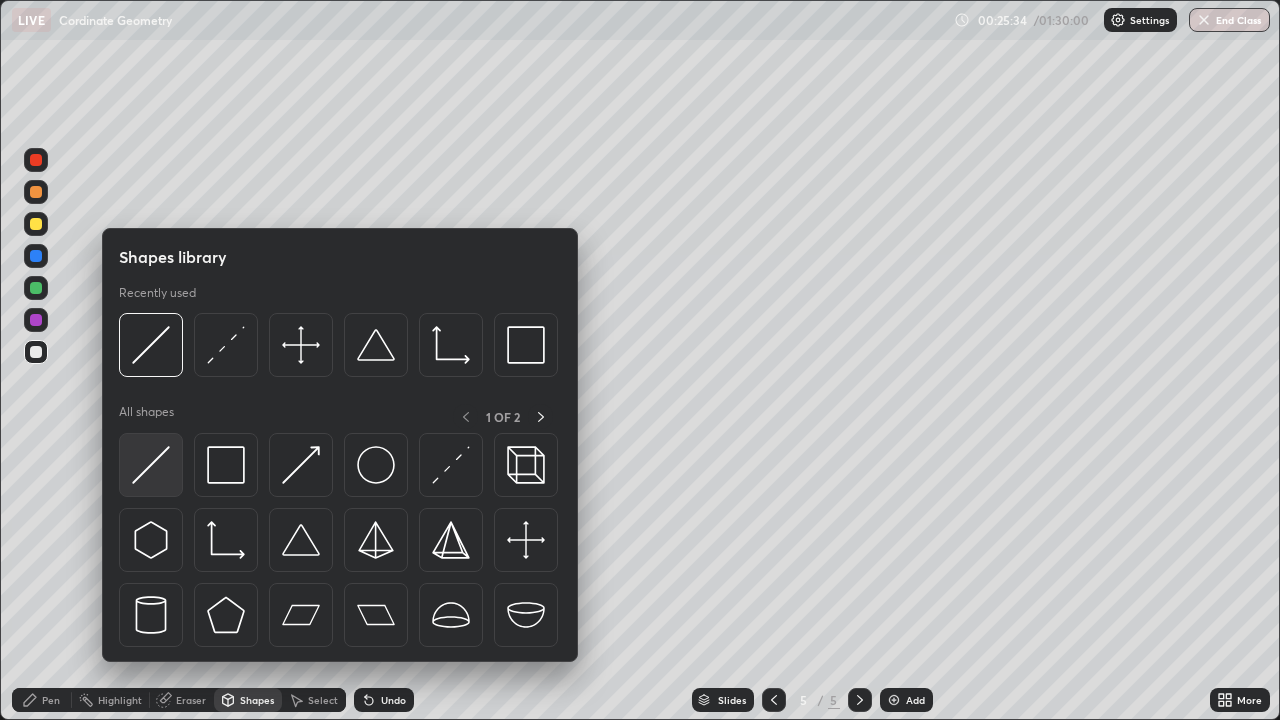 click at bounding box center (151, 465) 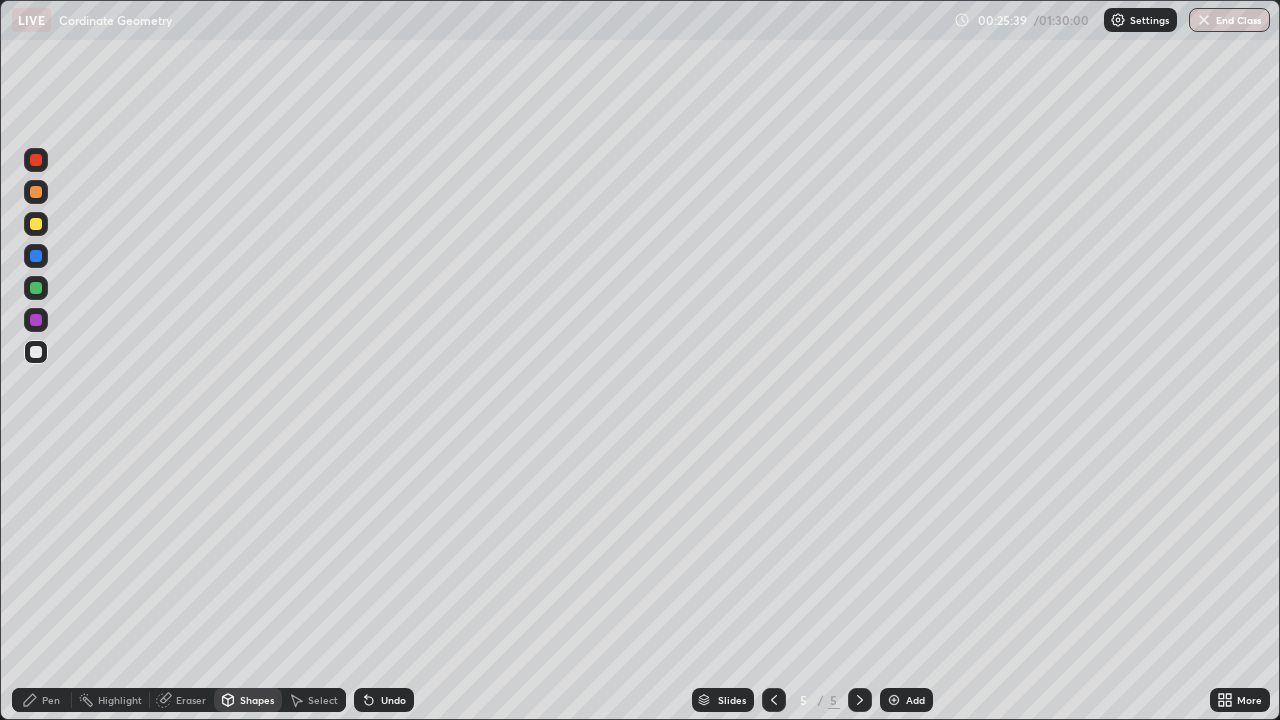 click 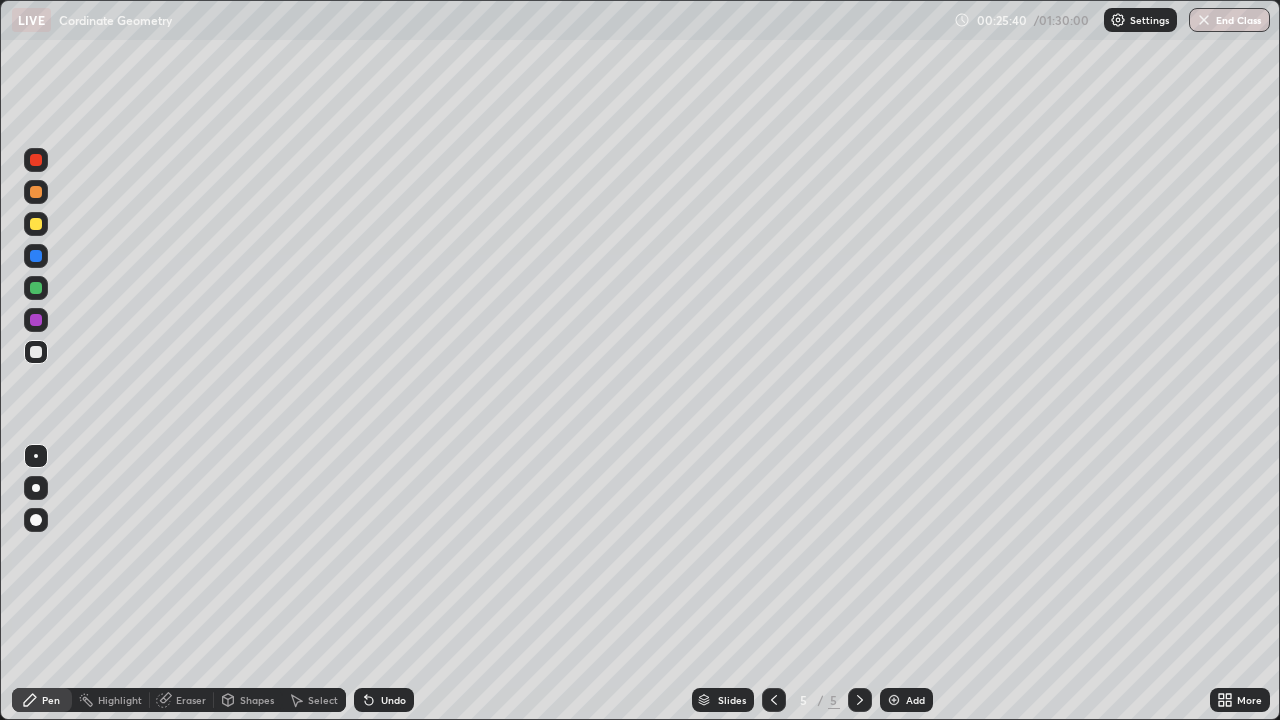 click at bounding box center [36, 224] 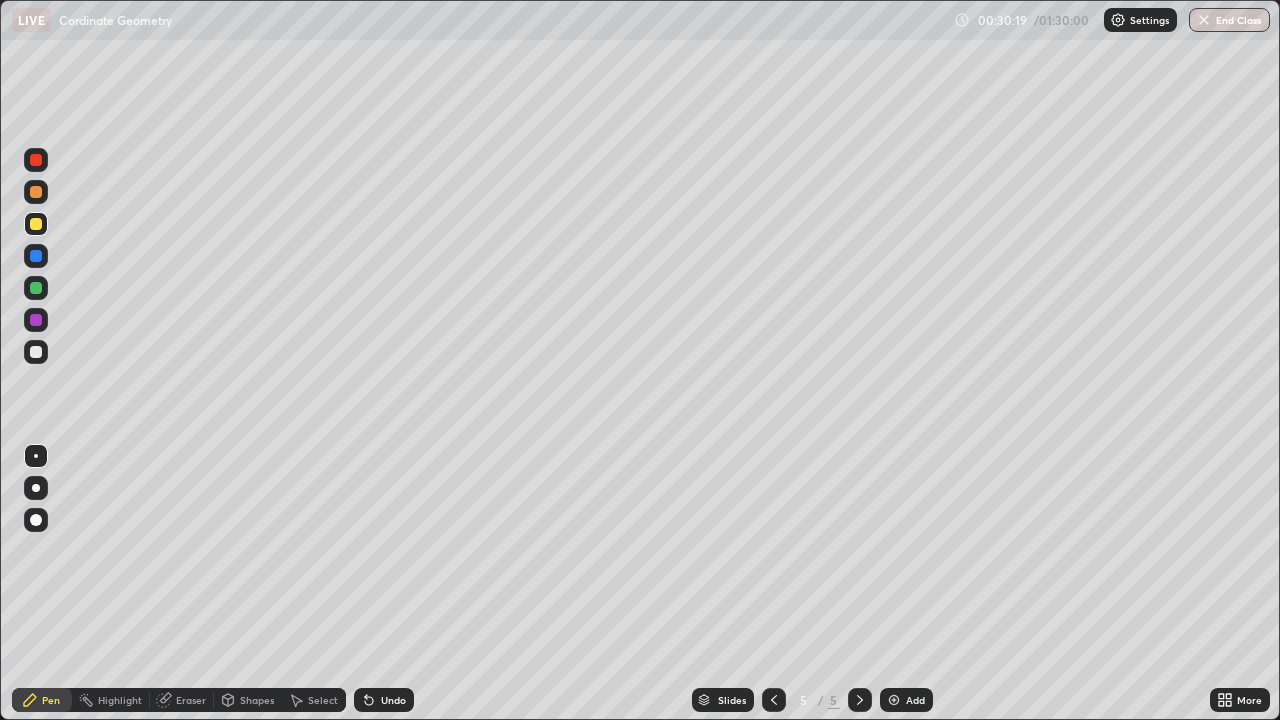 click on "Add" at bounding box center [906, 700] 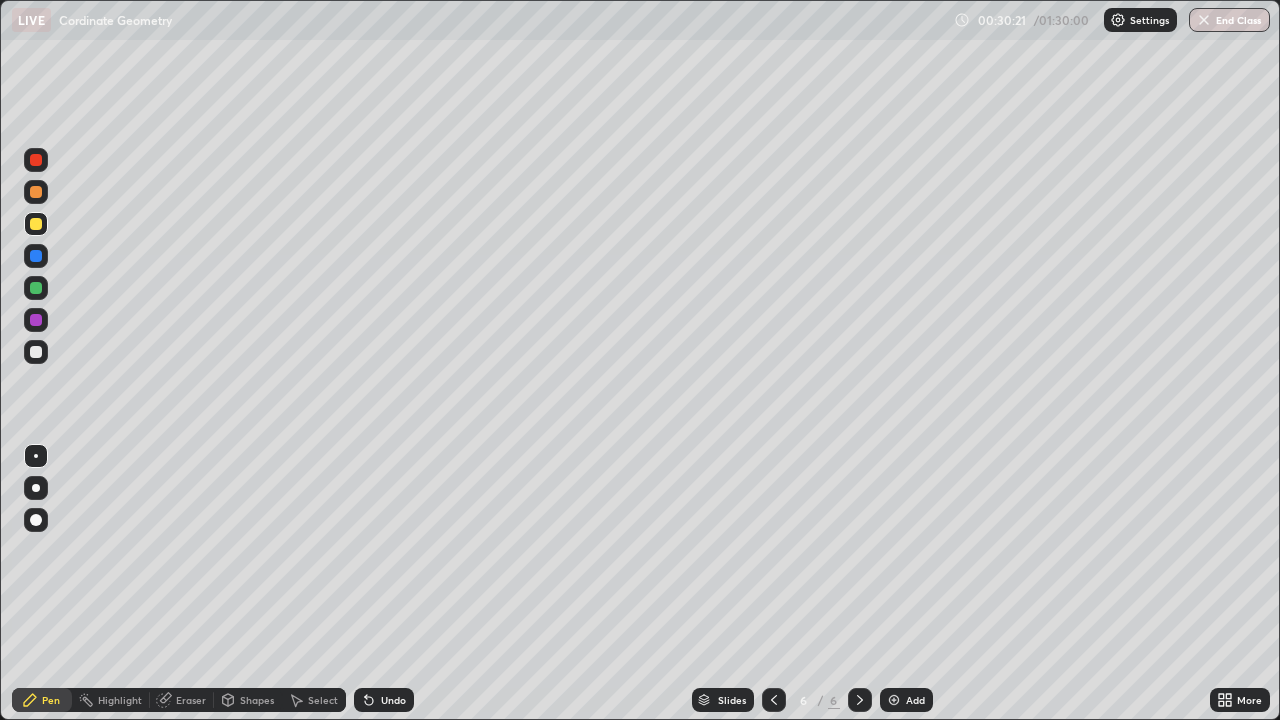 click at bounding box center (36, 352) 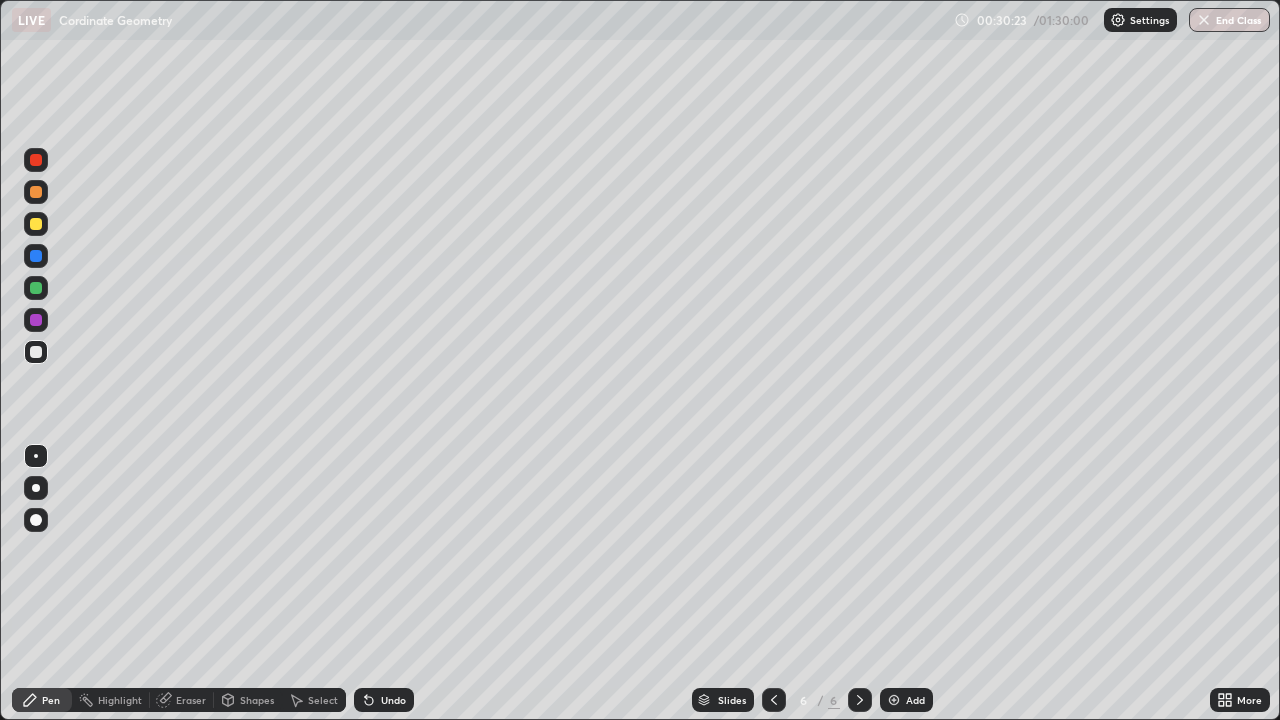 click on "Shapes" at bounding box center [257, 700] 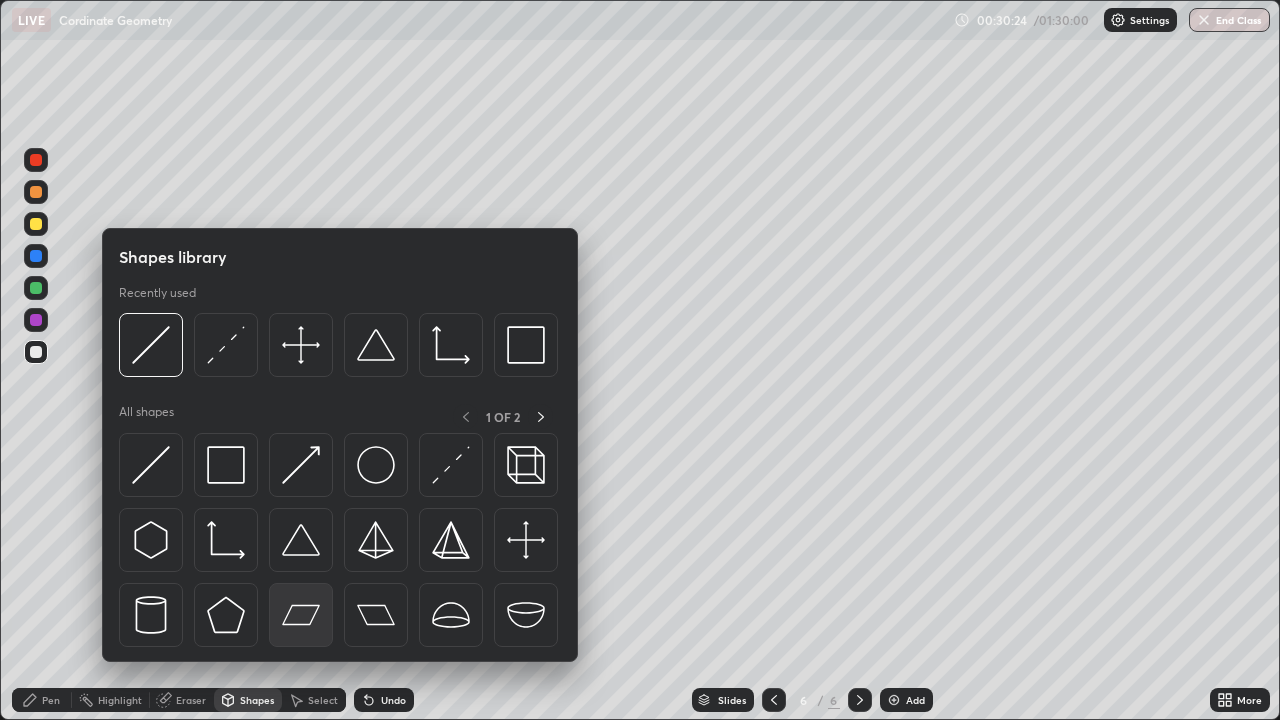 click at bounding box center (301, 615) 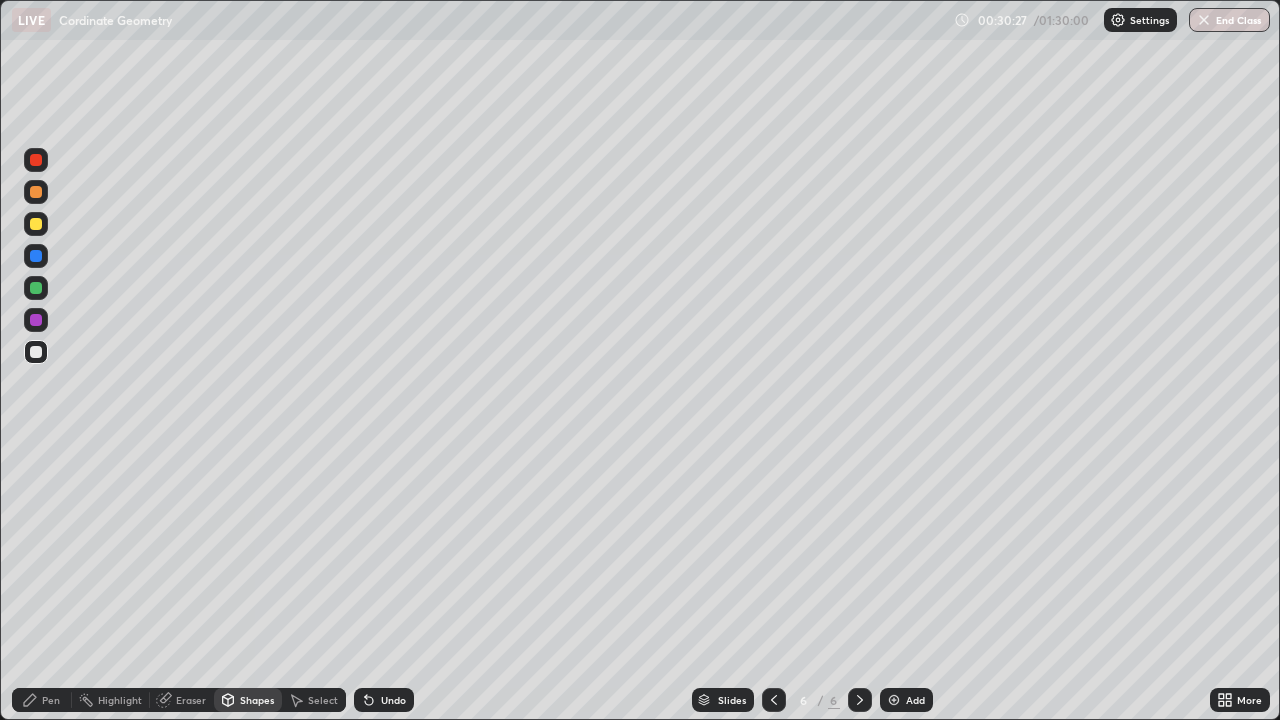 click at bounding box center [36, 224] 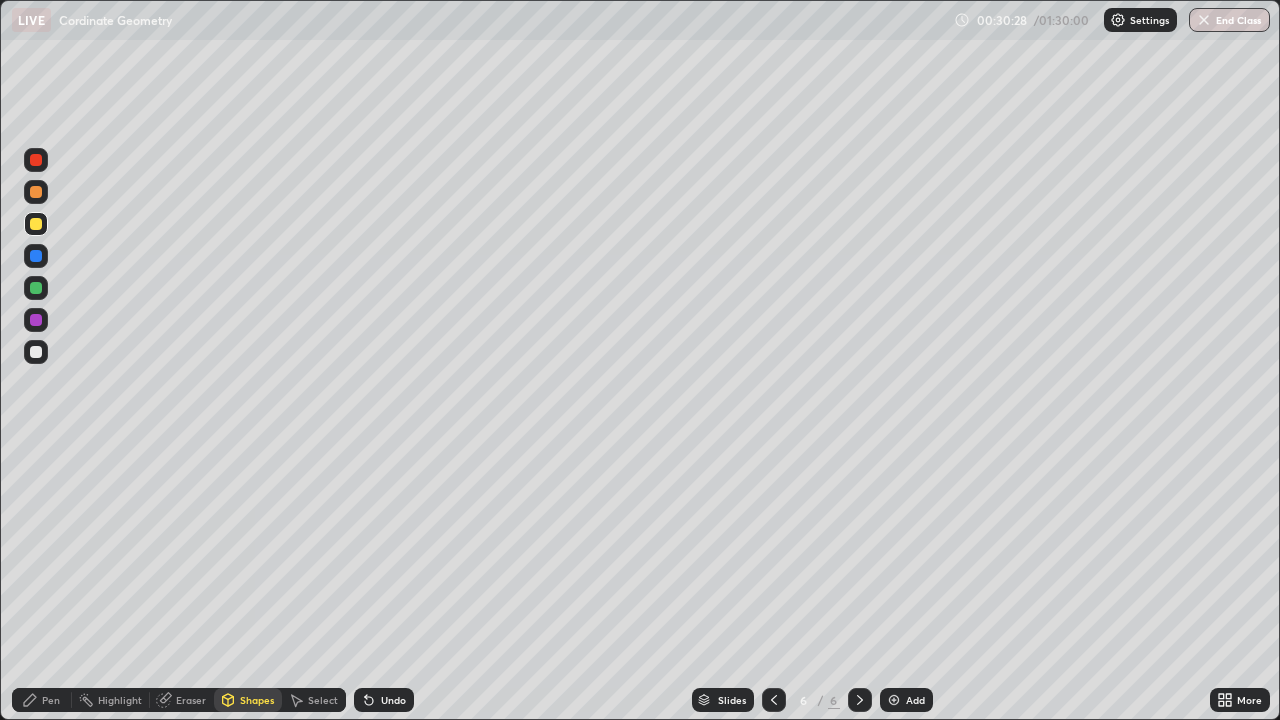click on "Pen" at bounding box center (42, 700) 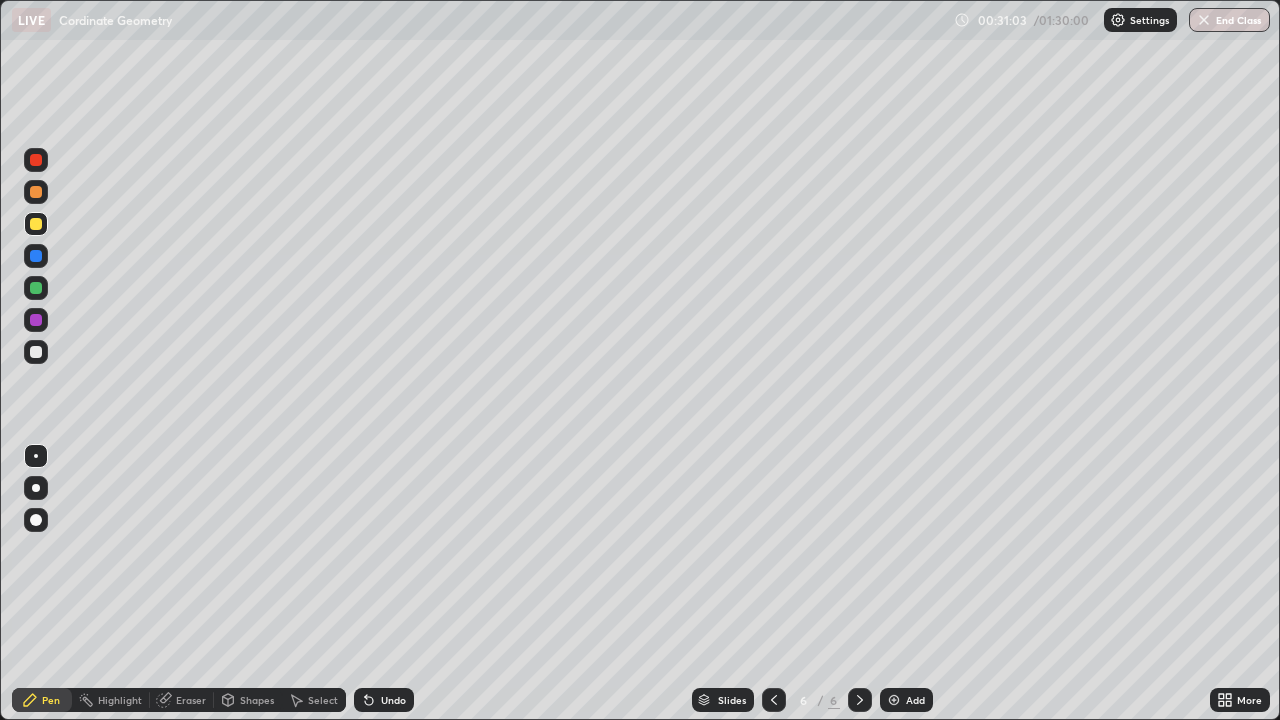 click at bounding box center (36, 352) 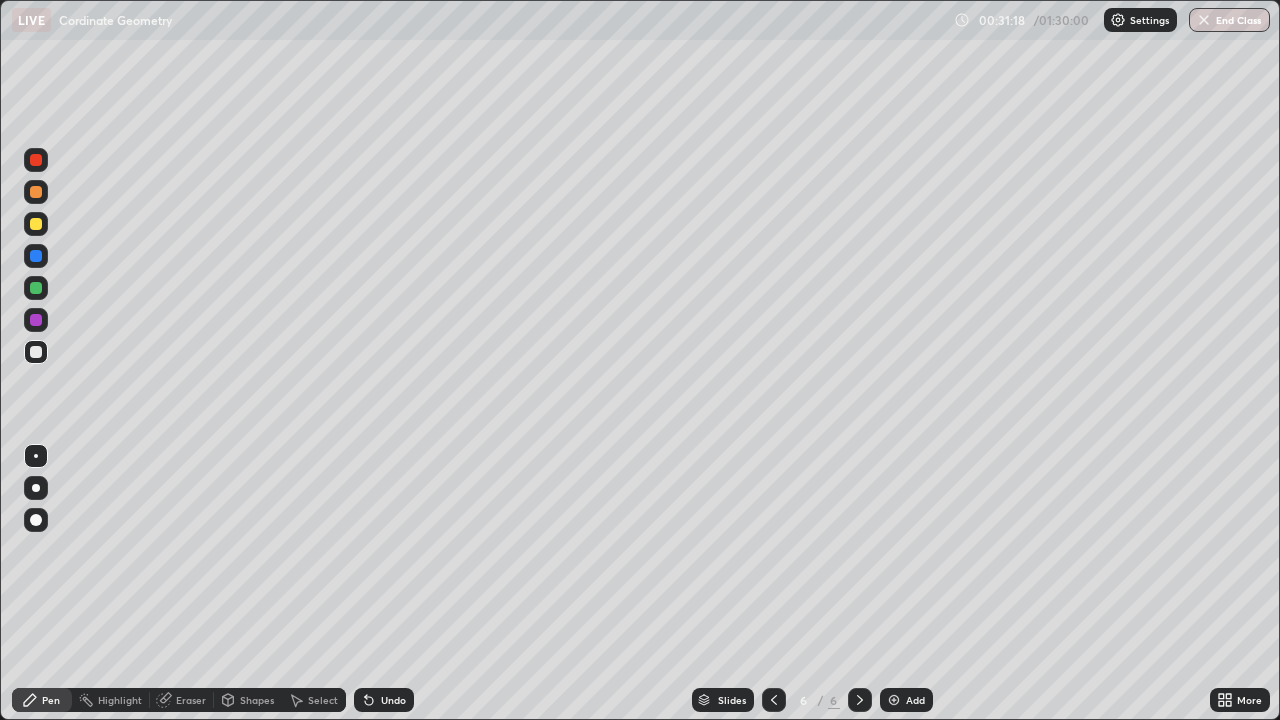 click at bounding box center (36, 224) 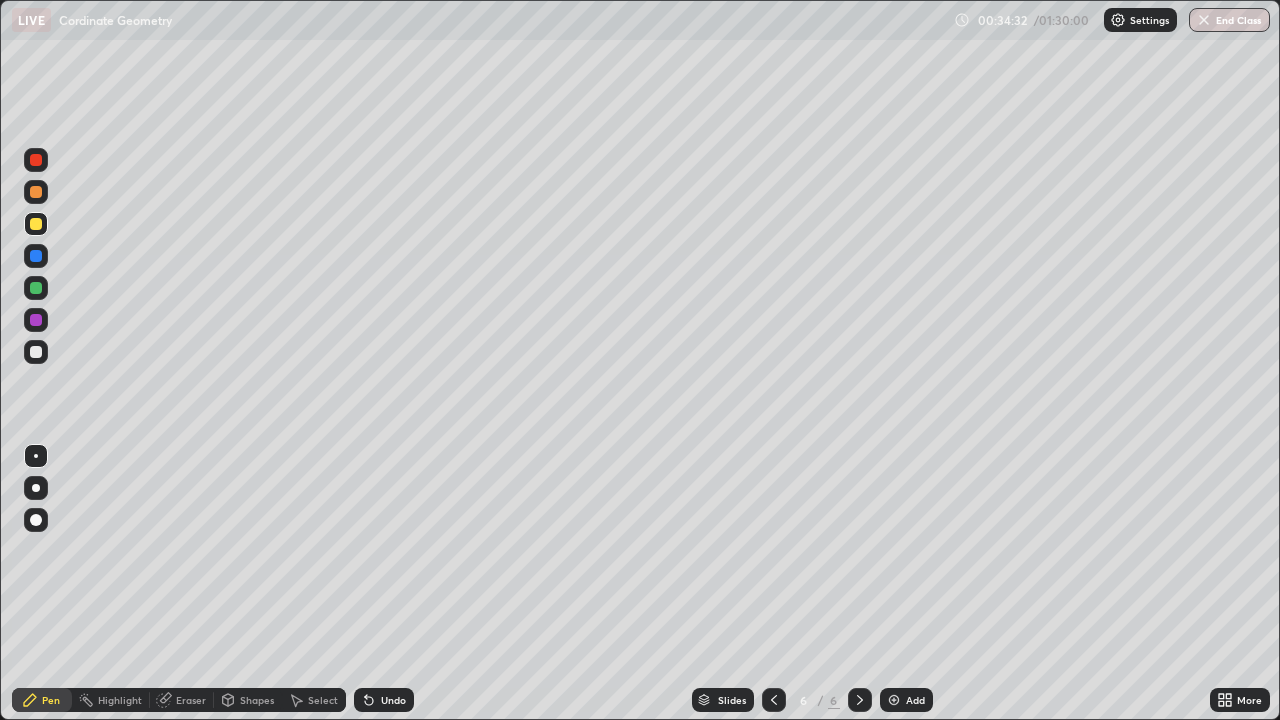 click on "Eraser" at bounding box center (191, 700) 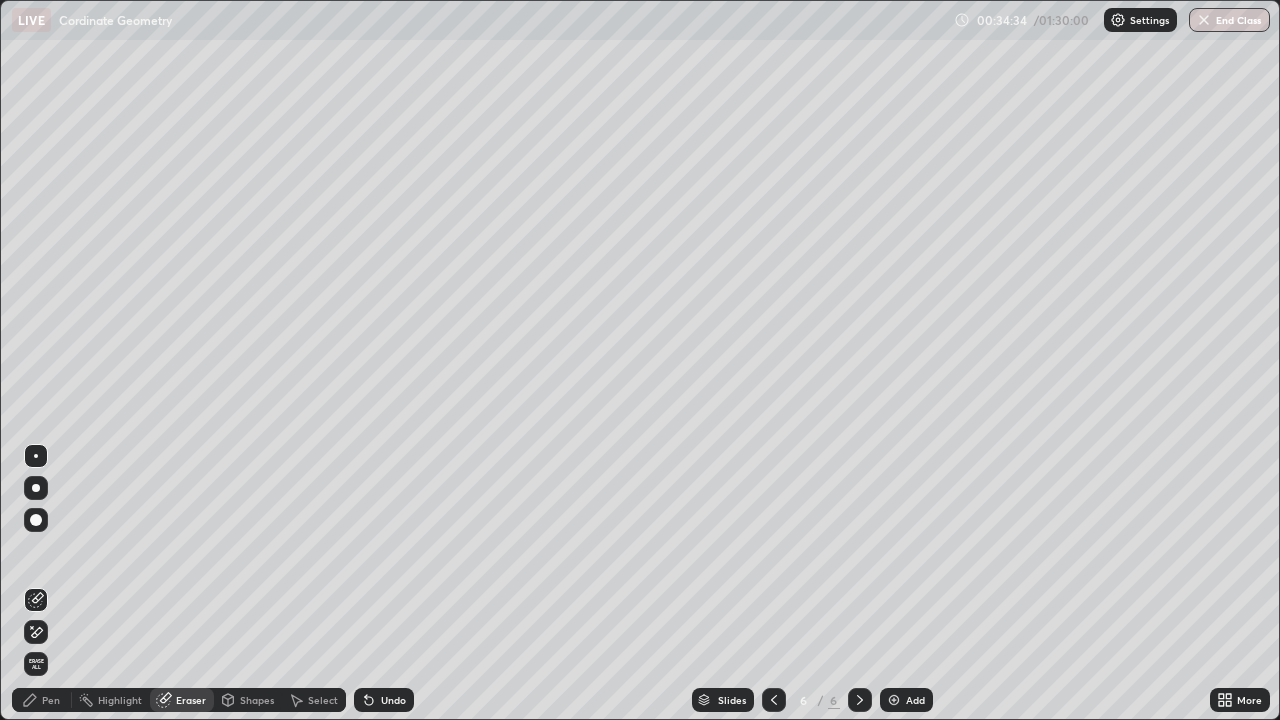 click on "Pen" at bounding box center [51, 700] 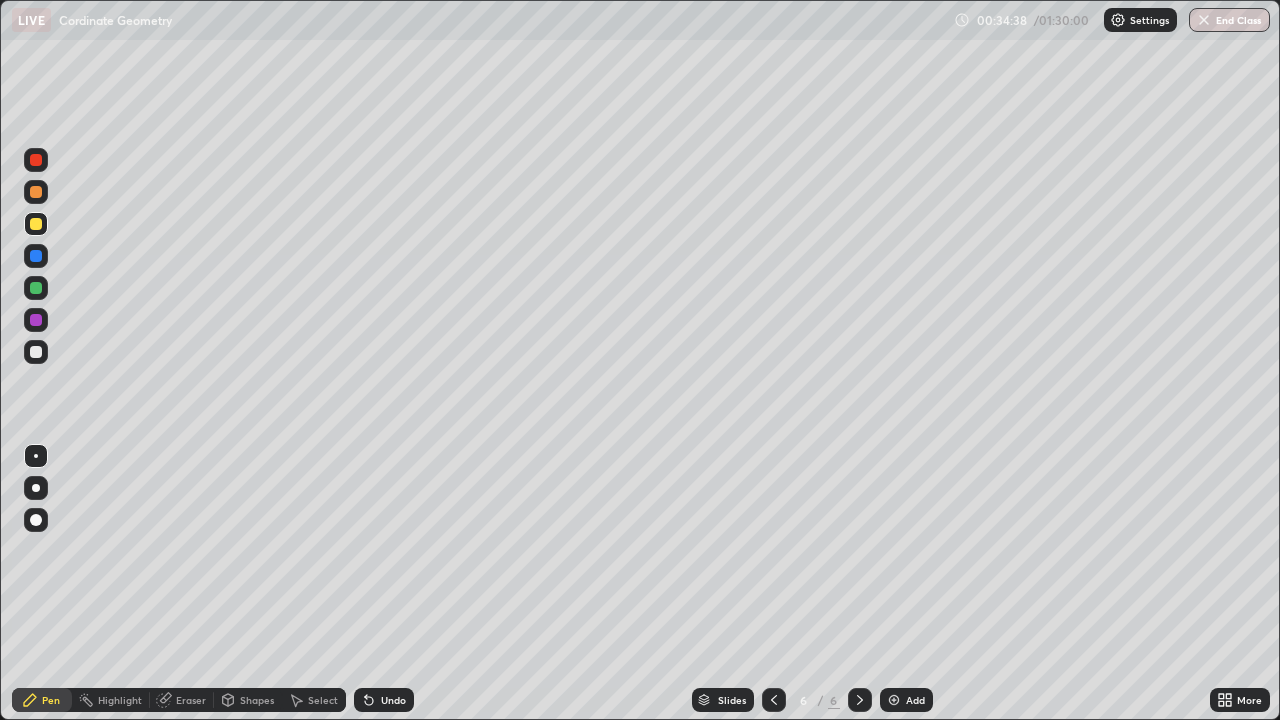 click on "Select" at bounding box center [323, 700] 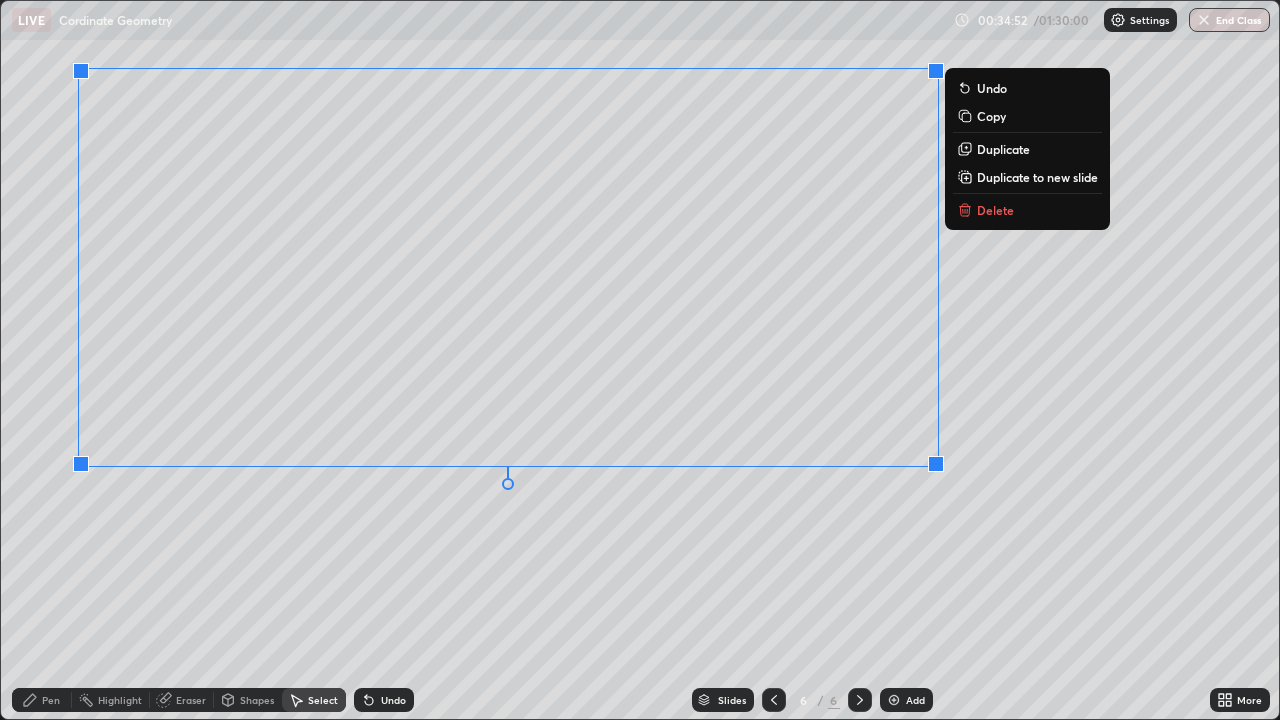 click on "0 ° Undo Copy Duplicate Duplicate to new slide Delete" at bounding box center [640, 360] 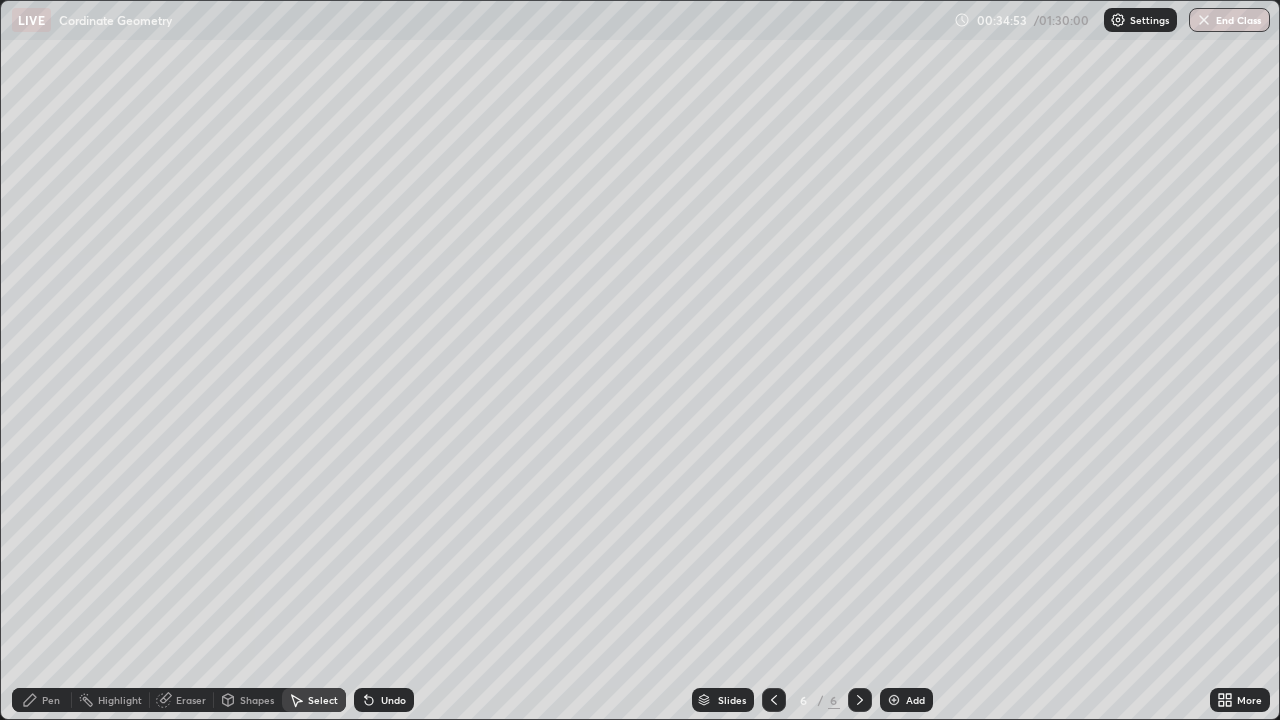 click on "Pen" at bounding box center (51, 700) 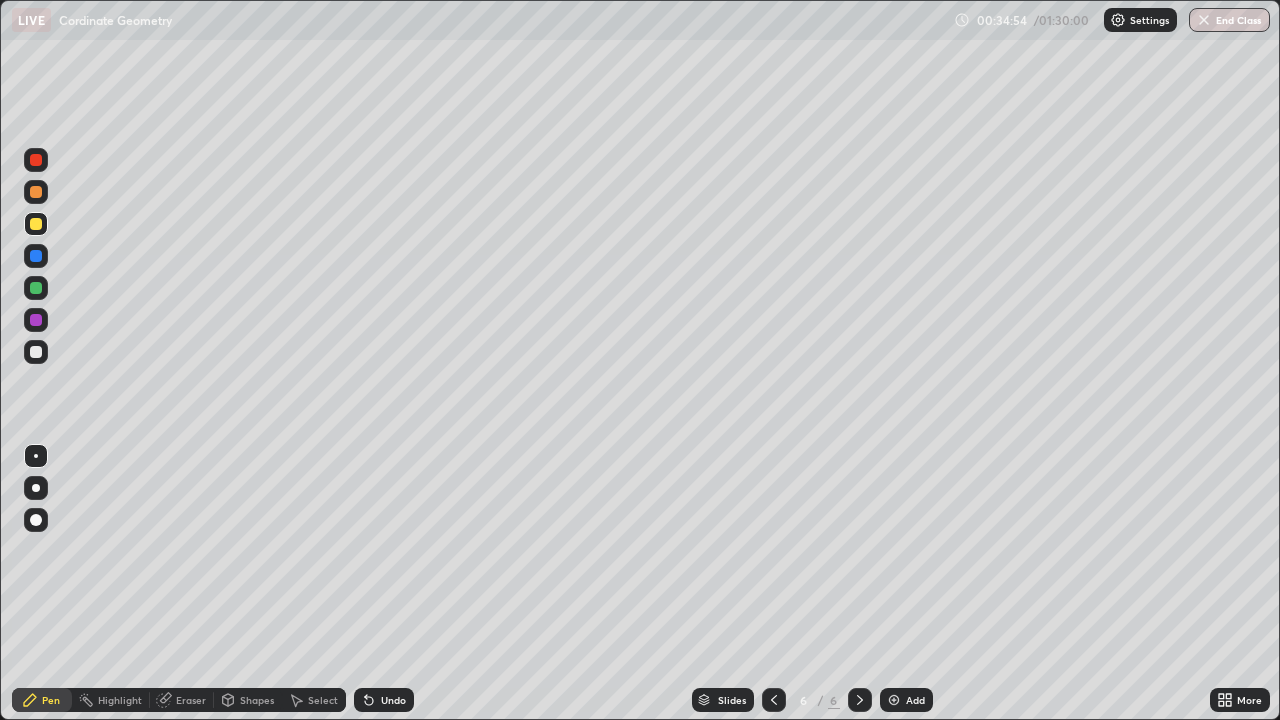 click at bounding box center [36, 352] 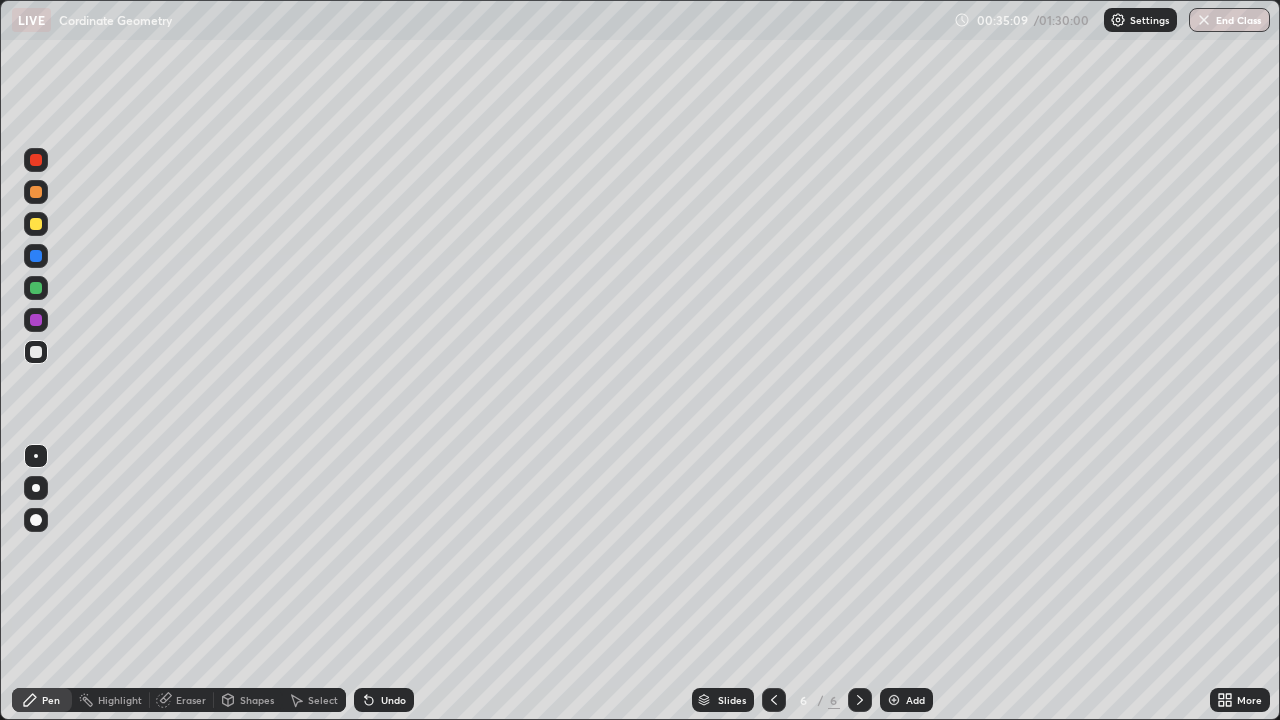 click on "Eraser" at bounding box center [191, 700] 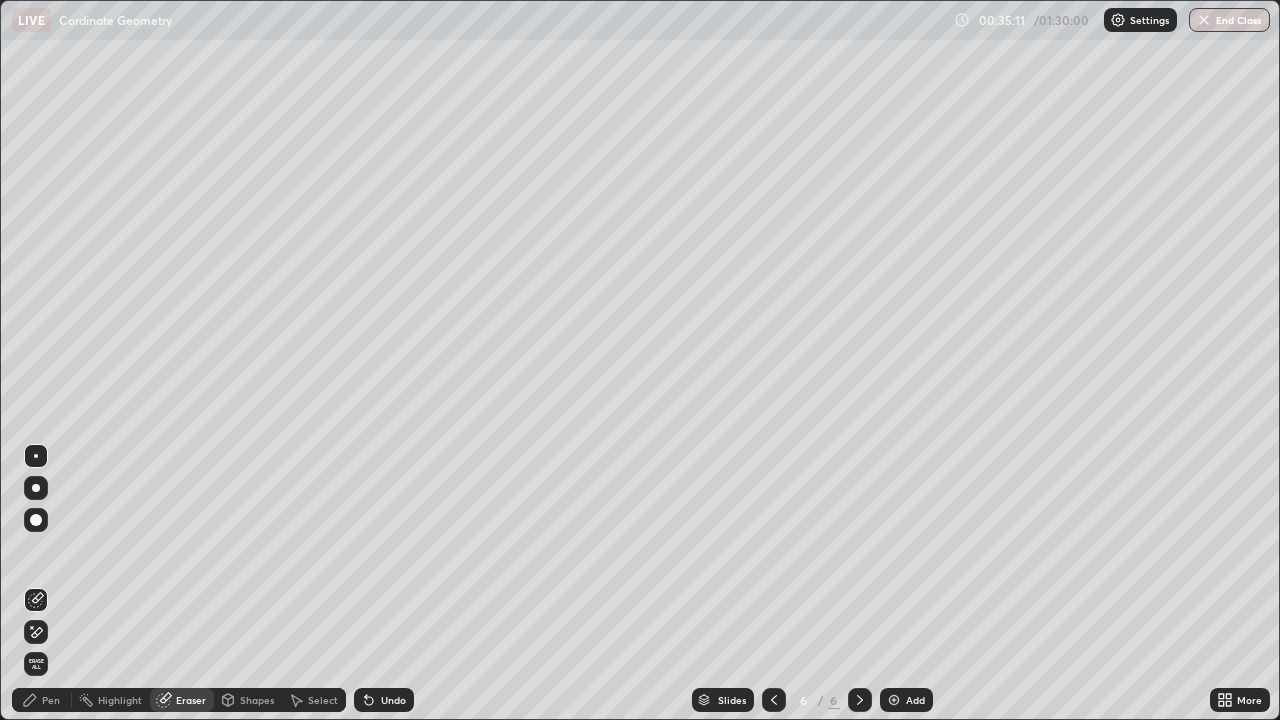 click on "Pen" at bounding box center [42, 700] 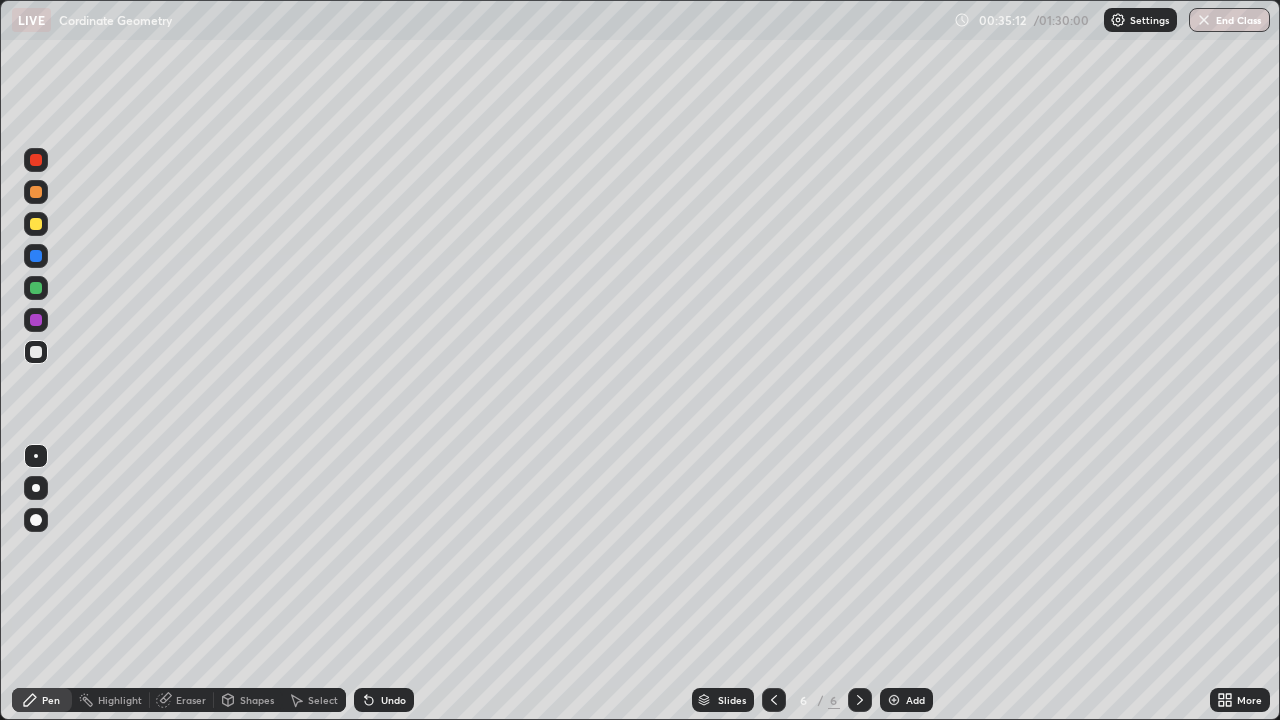click at bounding box center [36, 224] 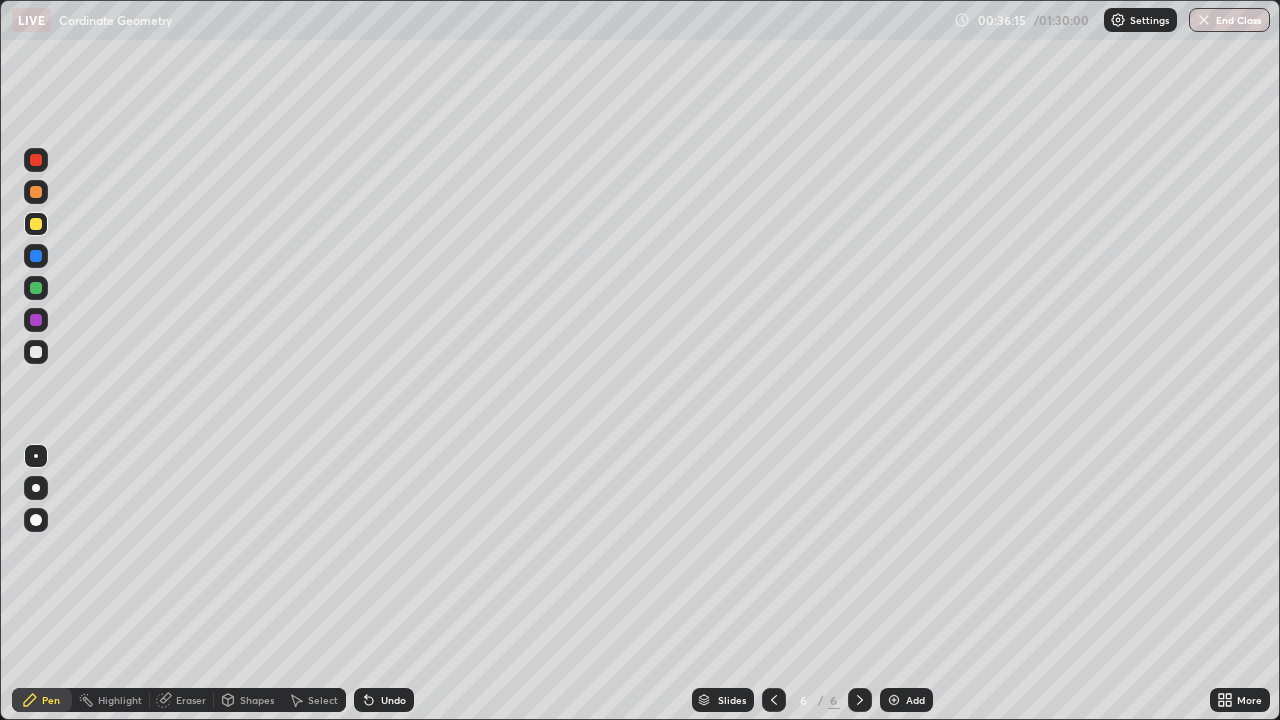 click at bounding box center (36, 352) 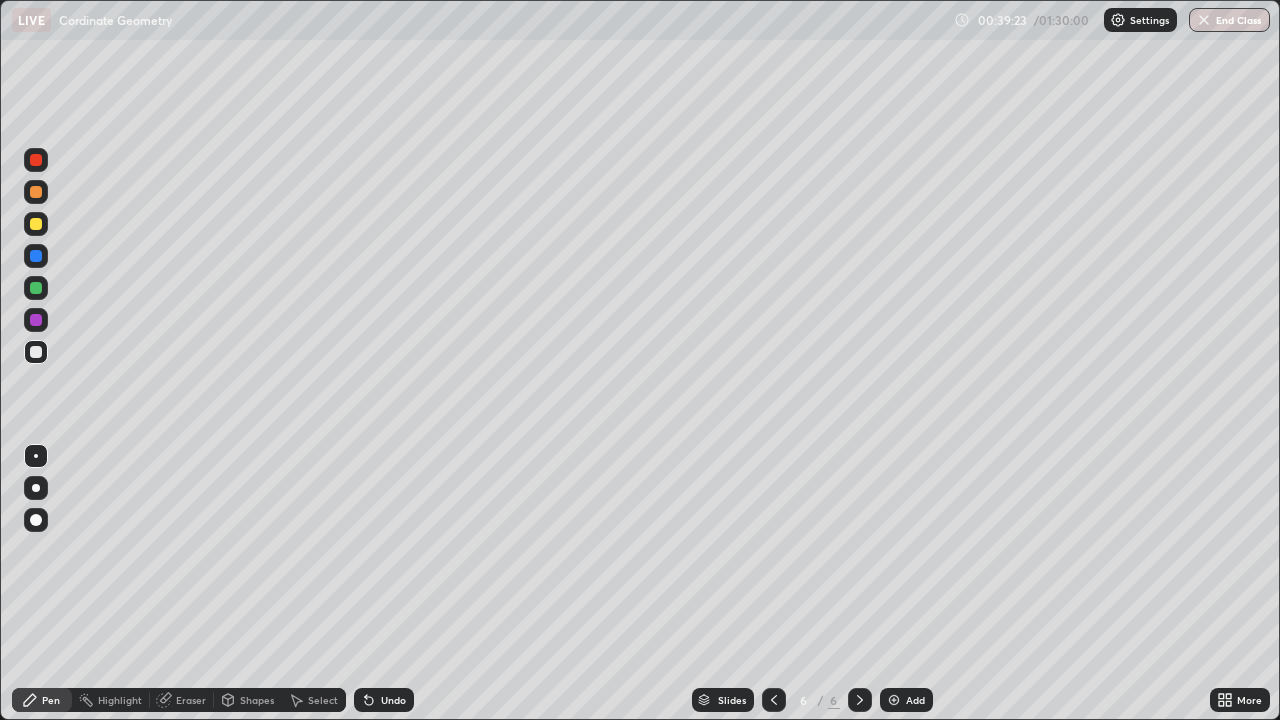 click at bounding box center (36, 224) 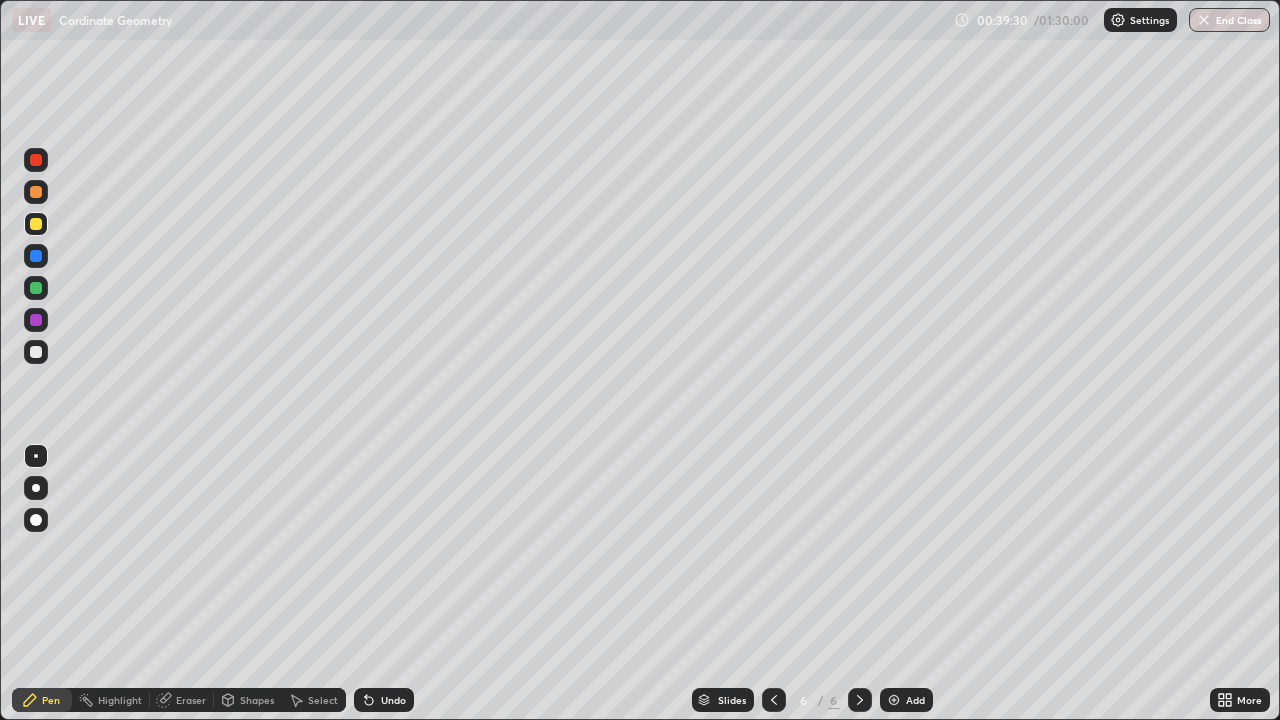 click at bounding box center [774, 700] 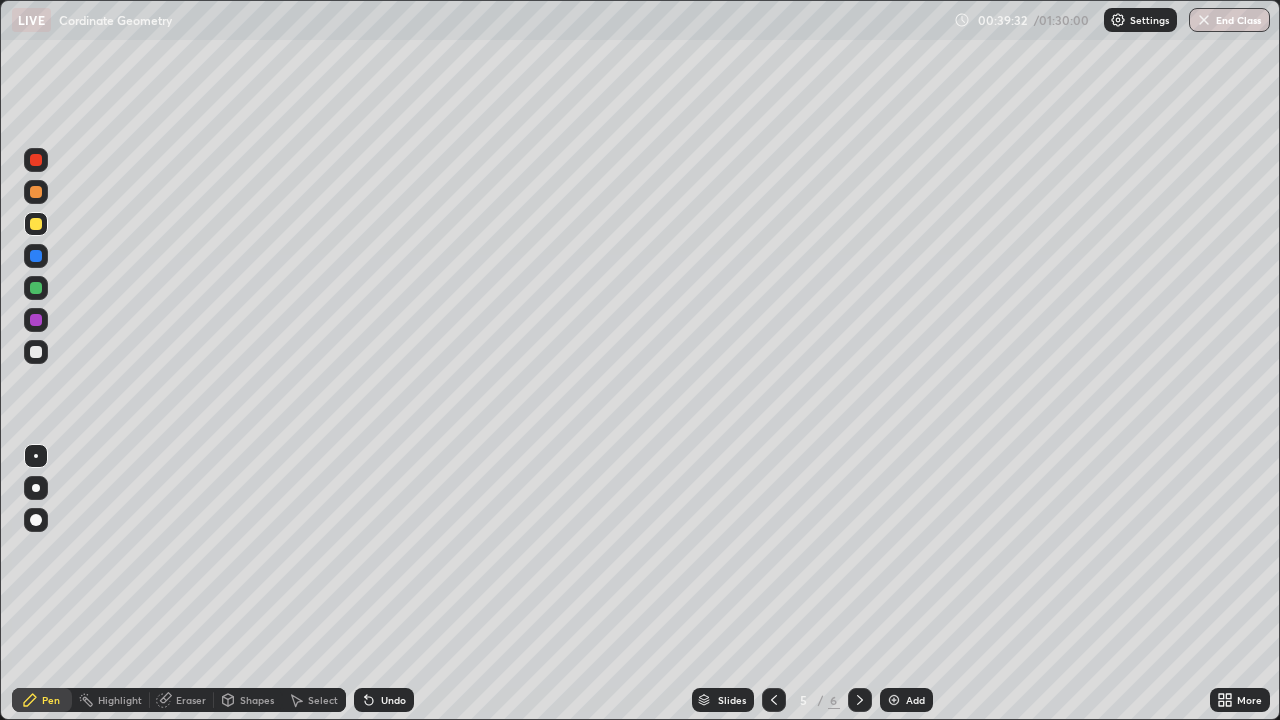 click 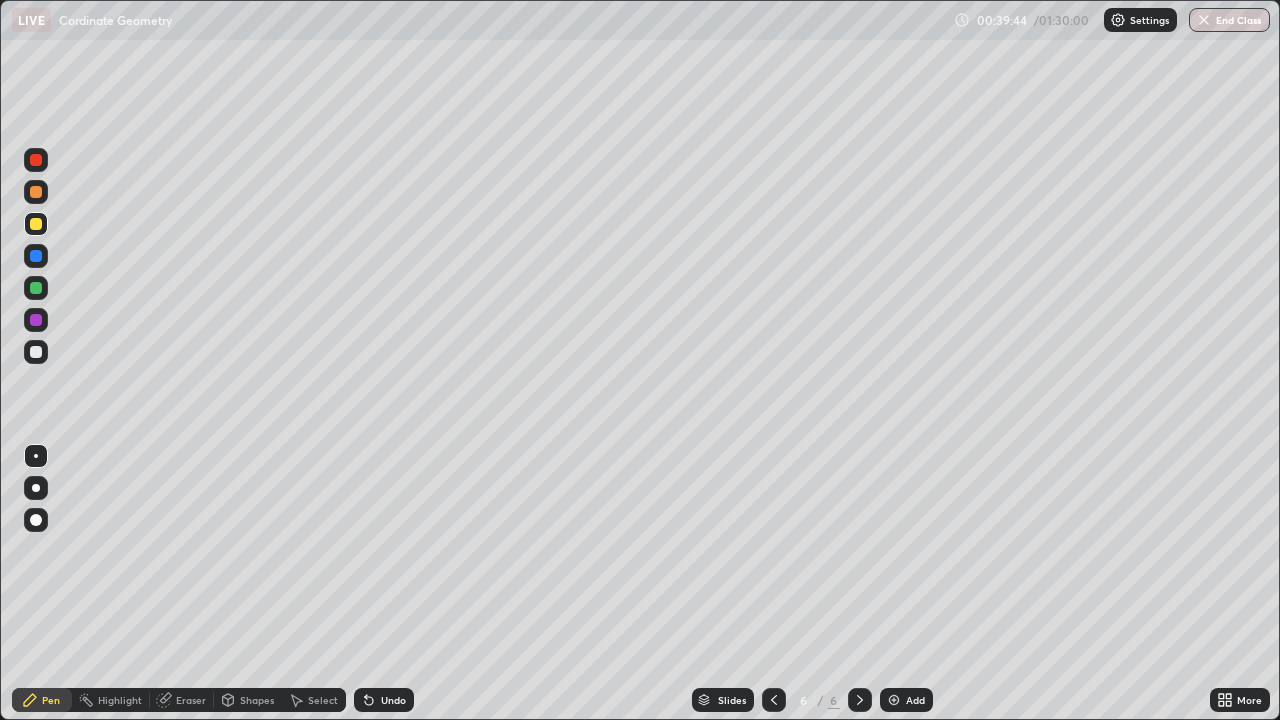 click at bounding box center [36, 352] 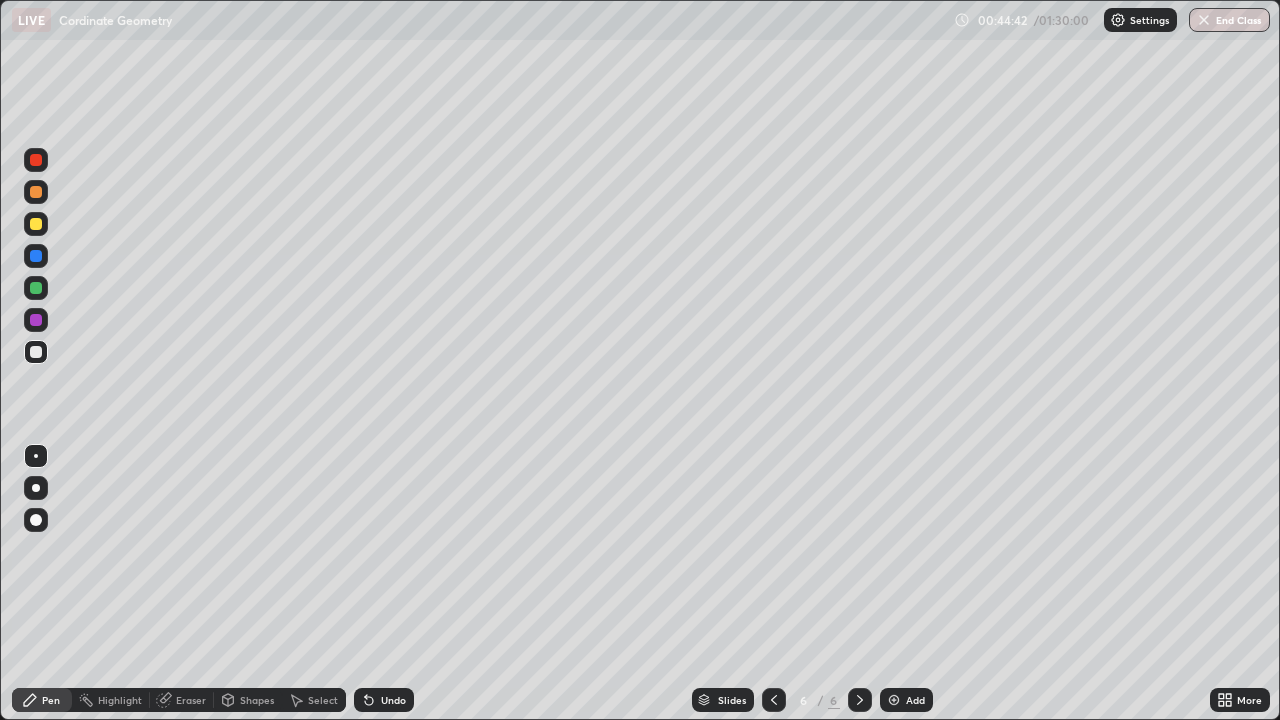 click at bounding box center [894, 700] 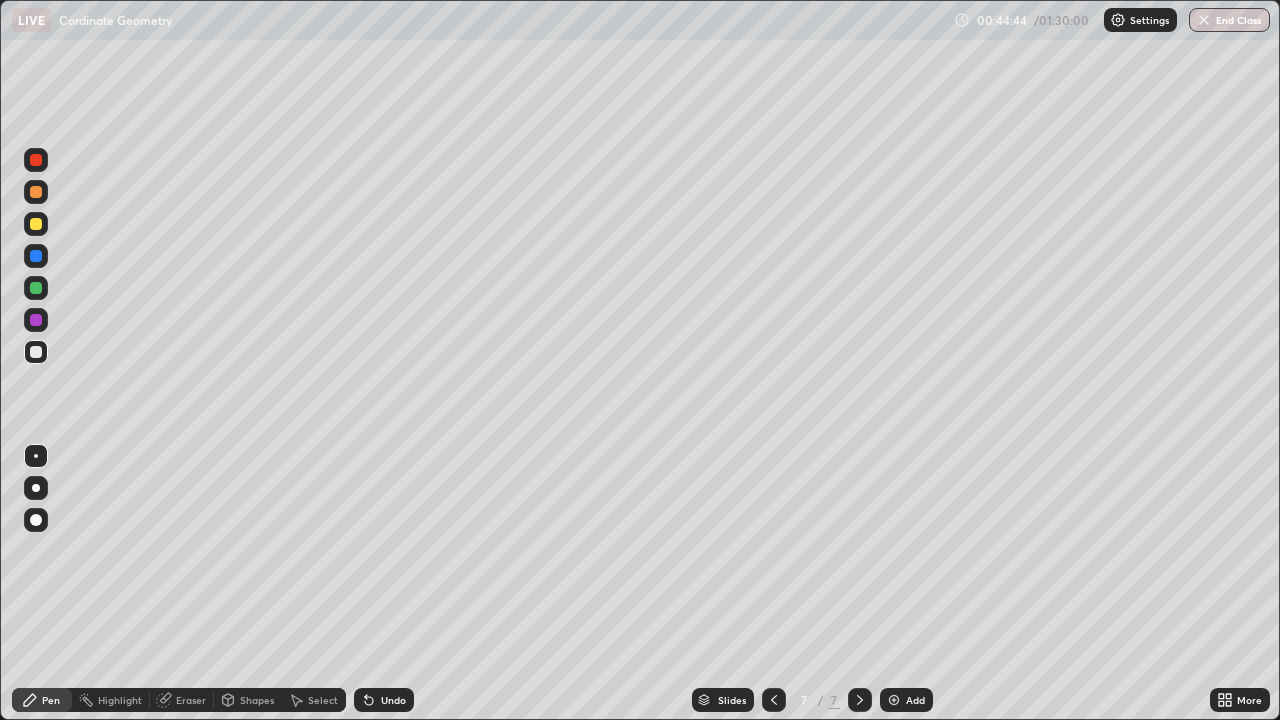 click at bounding box center [36, 224] 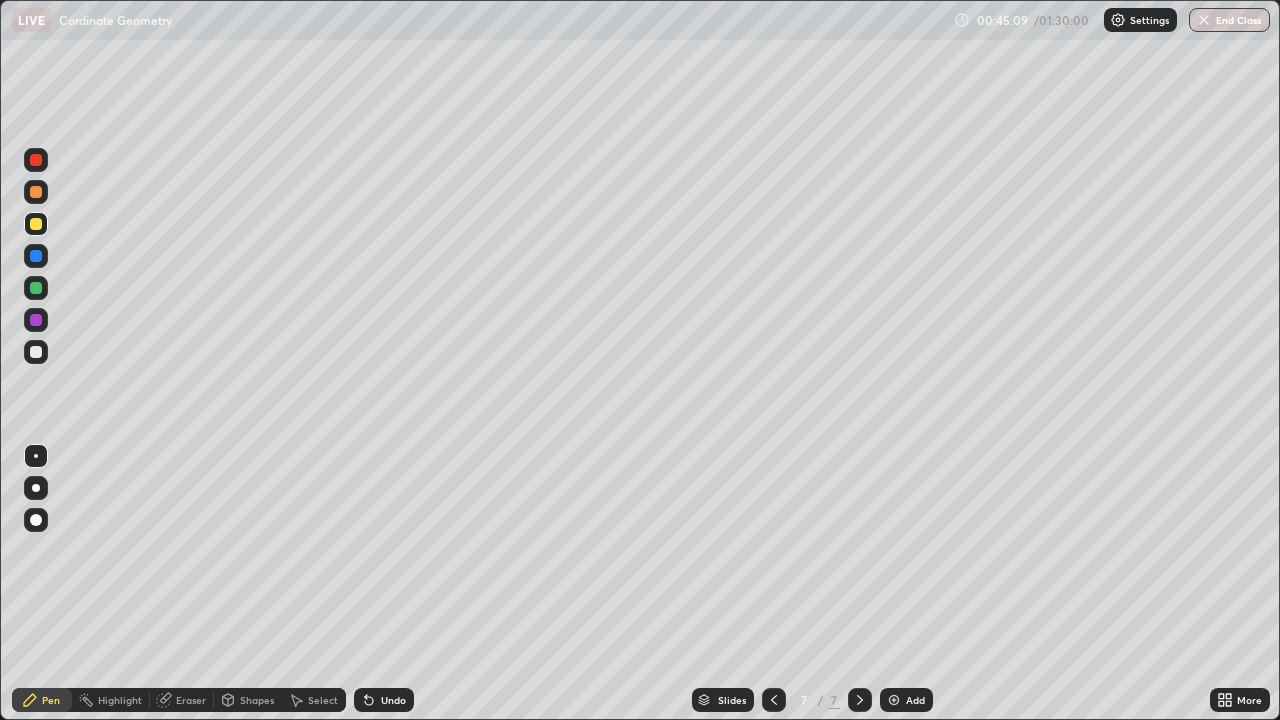 click at bounding box center (36, 352) 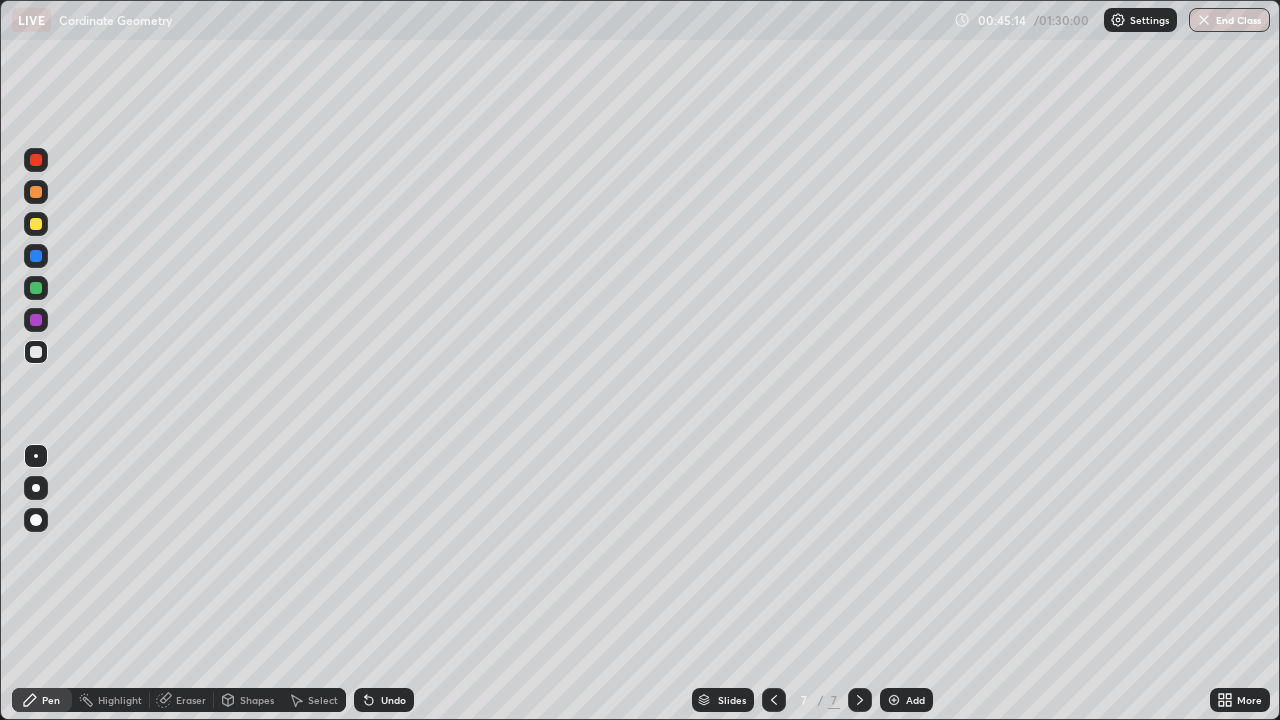 click at bounding box center [36, 160] 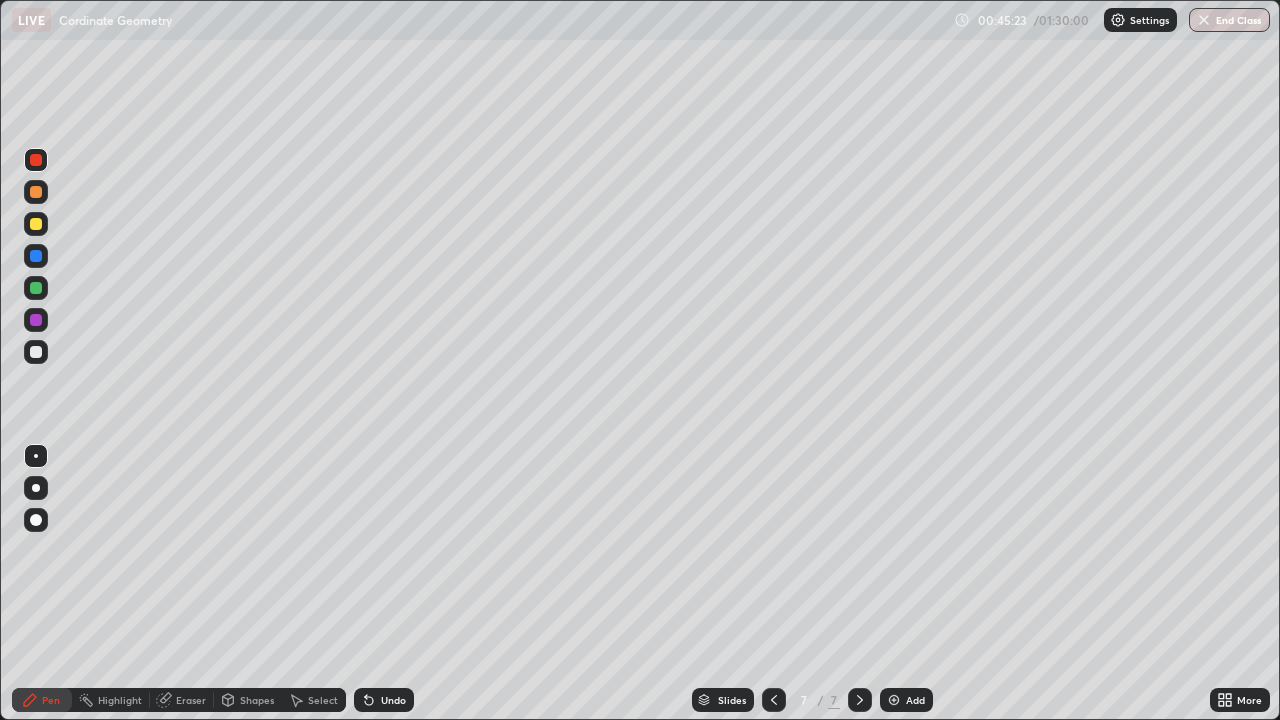 click at bounding box center (36, 352) 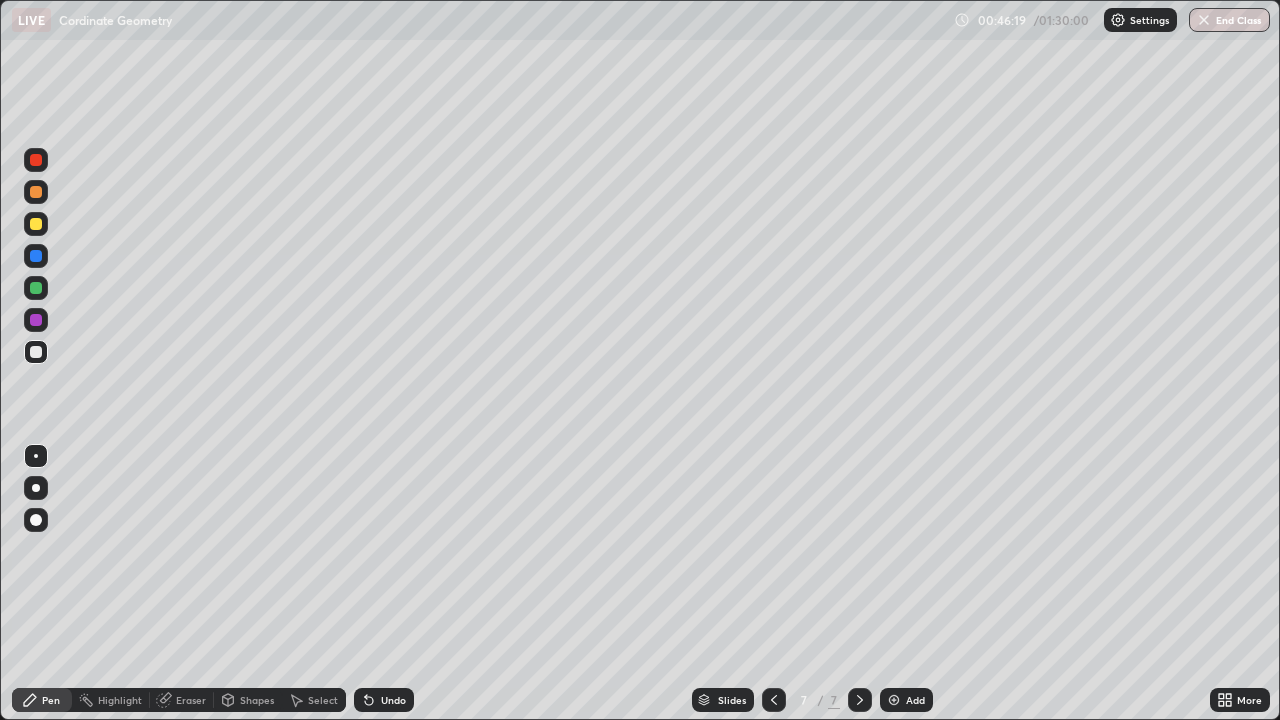 click at bounding box center [774, 700] 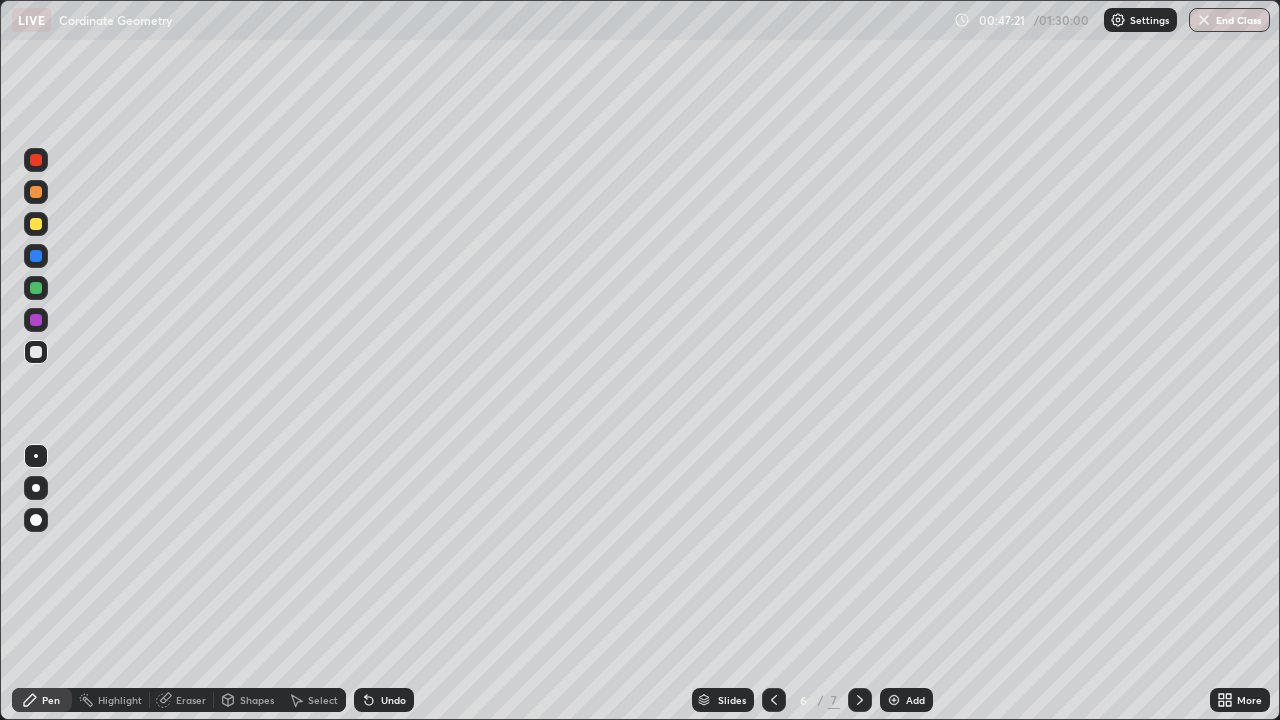 click 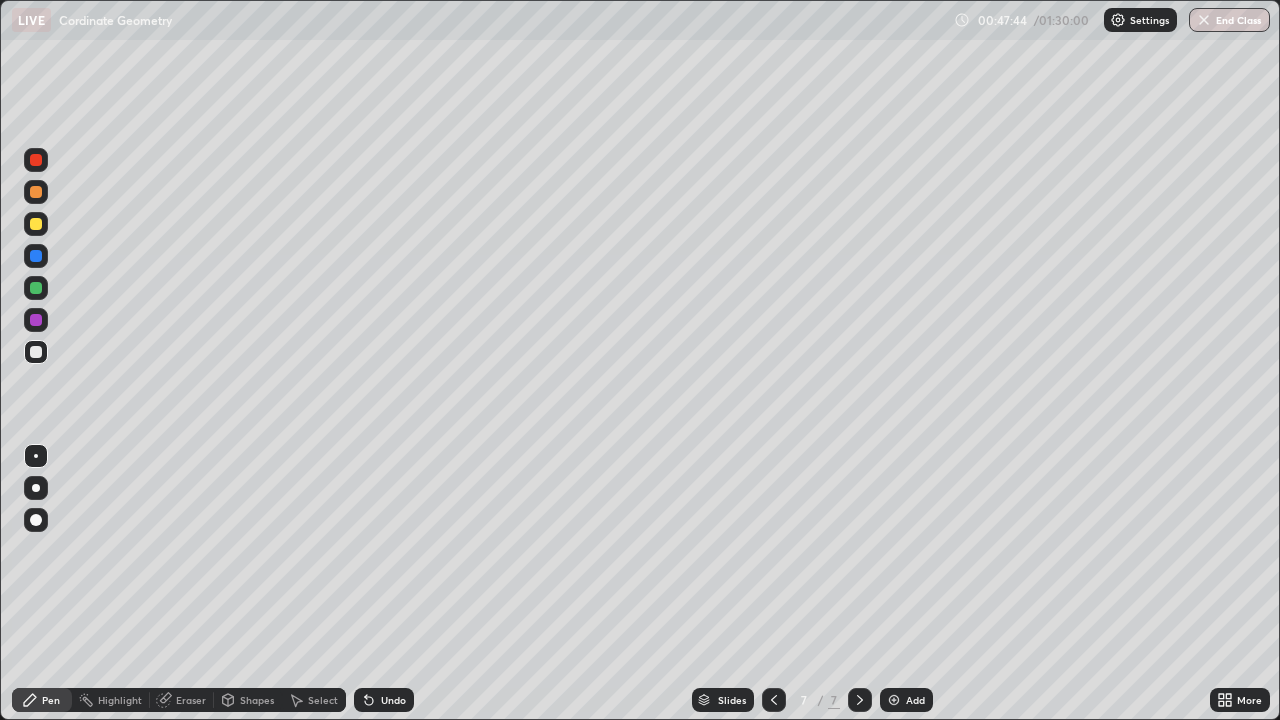 click on "Select" at bounding box center [323, 700] 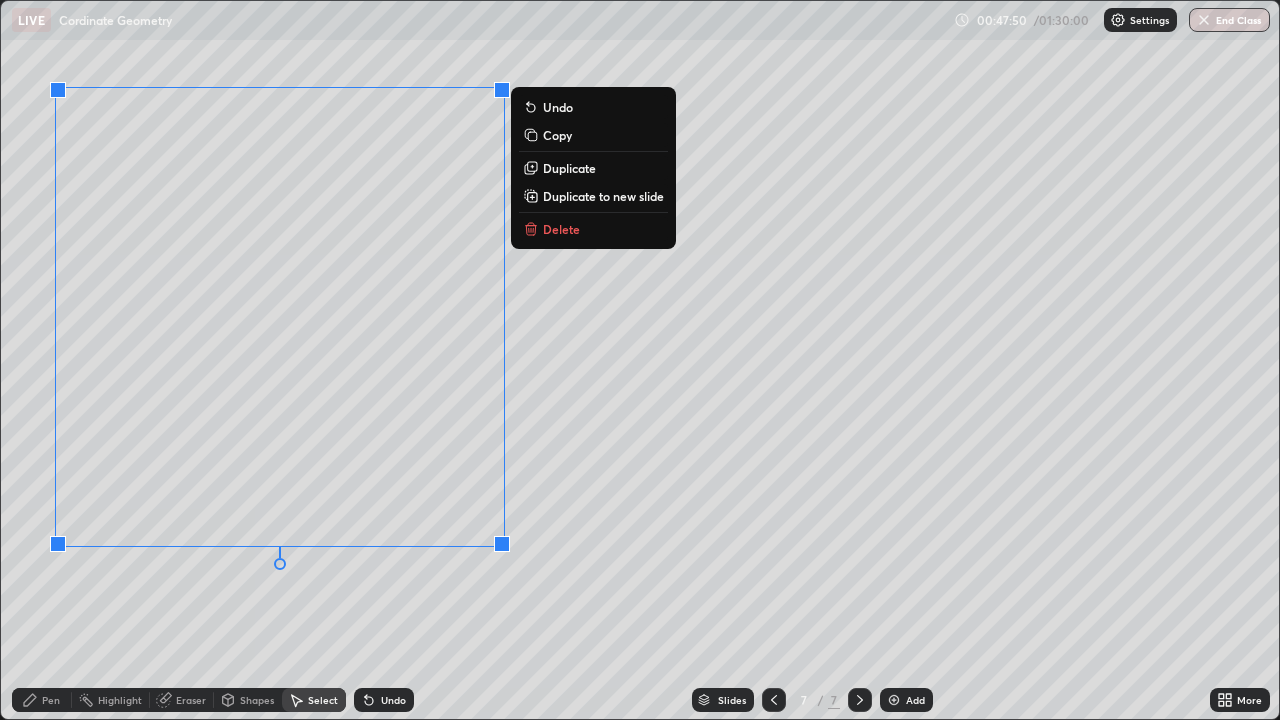 click on "0 ° Undo Copy Duplicate Duplicate to new slide Delete" at bounding box center [640, 360] 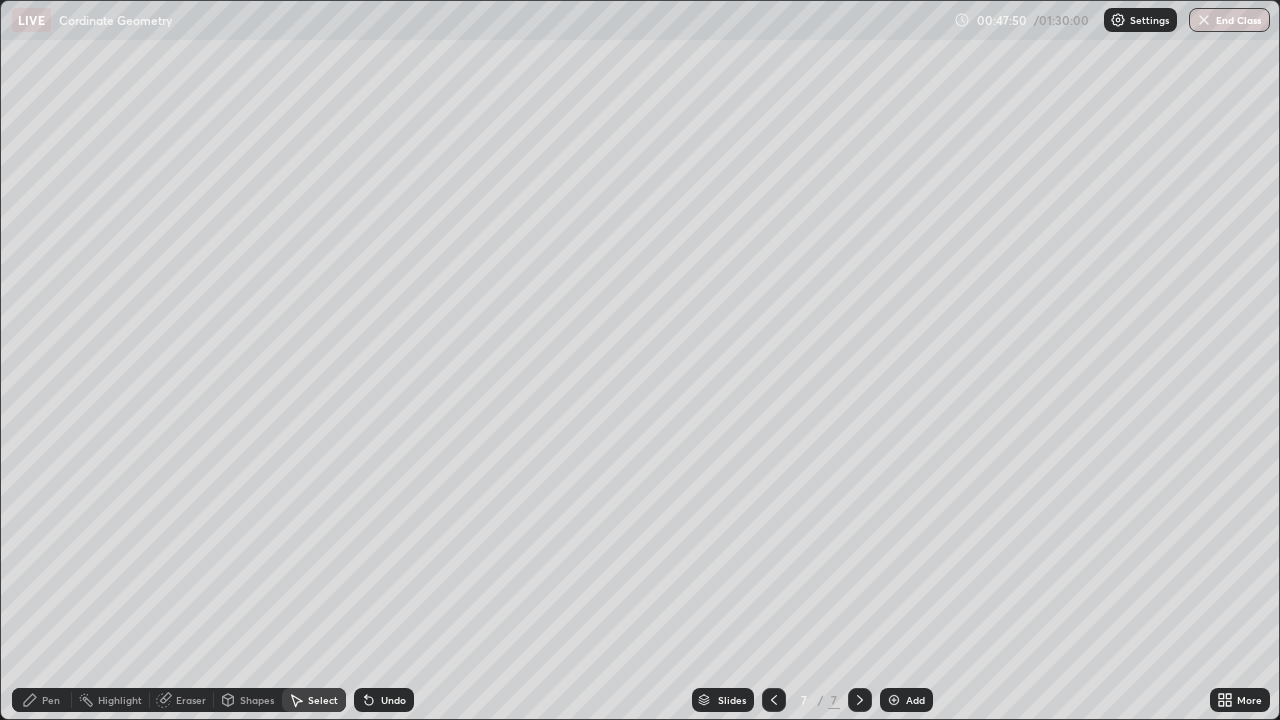 click on "Pen" at bounding box center (42, 700) 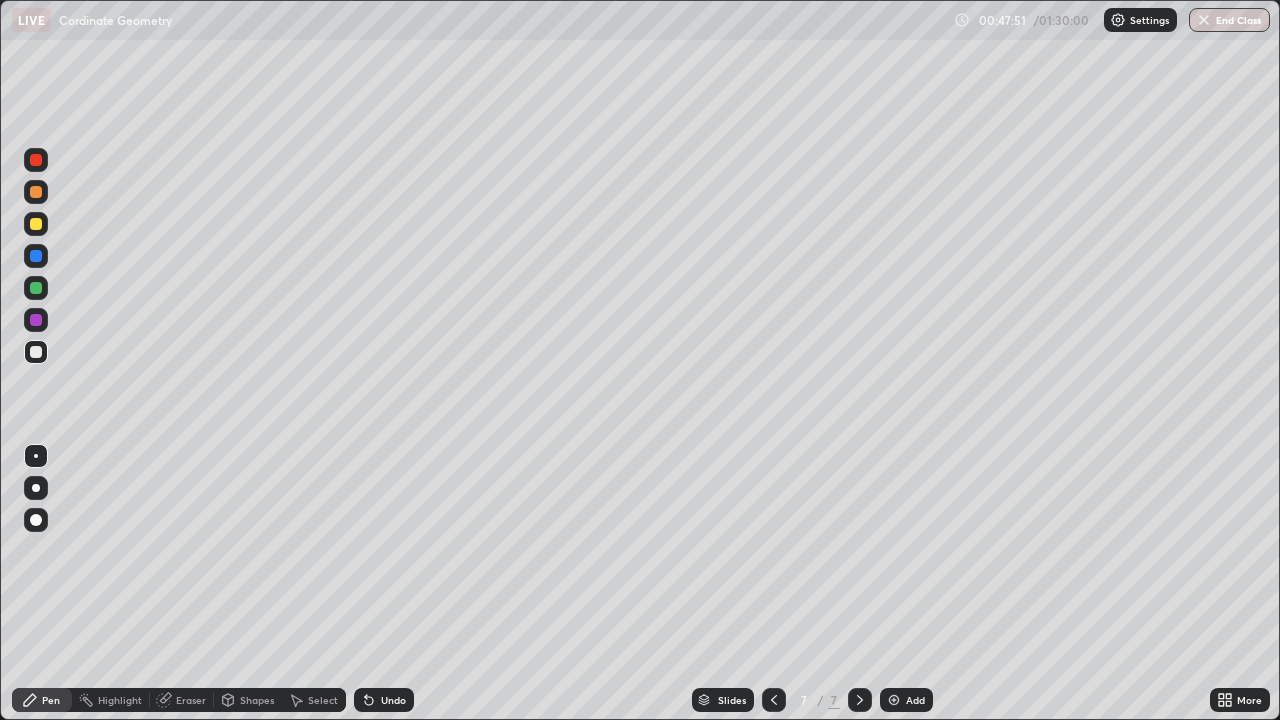 click at bounding box center [36, 224] 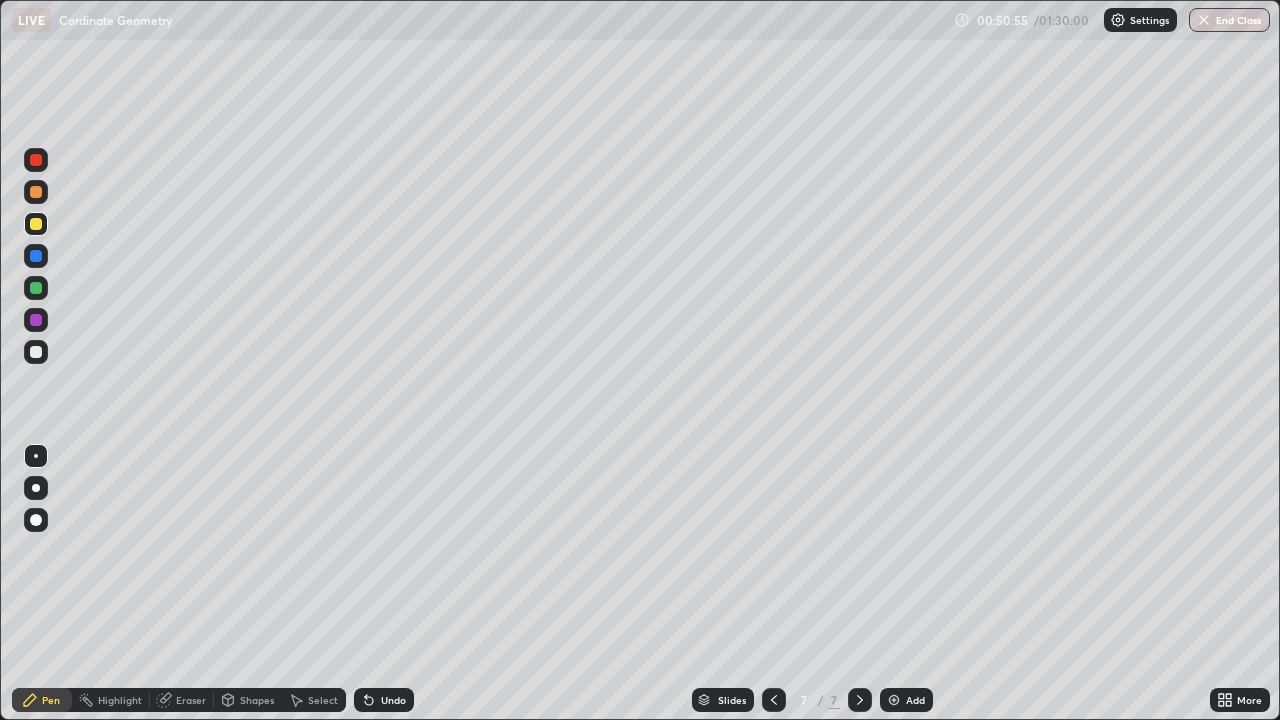click on "Shapes" at bounding box center [257, 700] 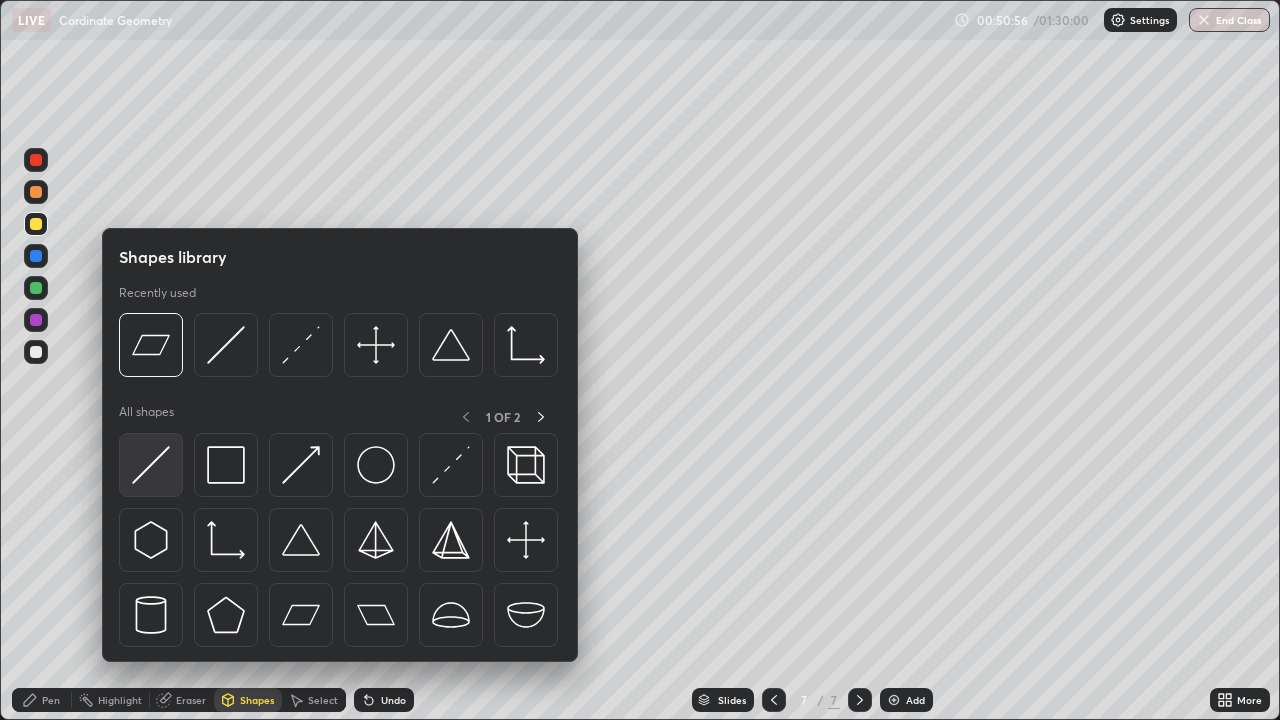 click at bounding box center (151, 465) 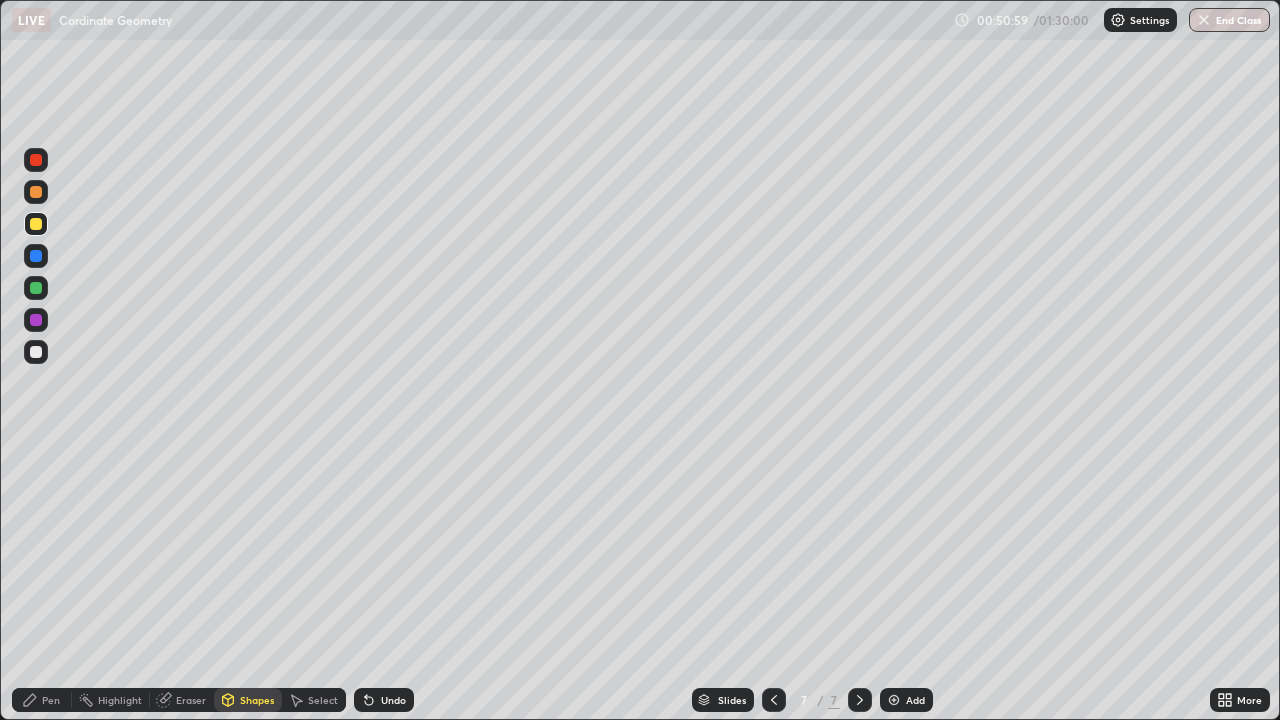 click on "Pen" at bounding box center (42, 700) 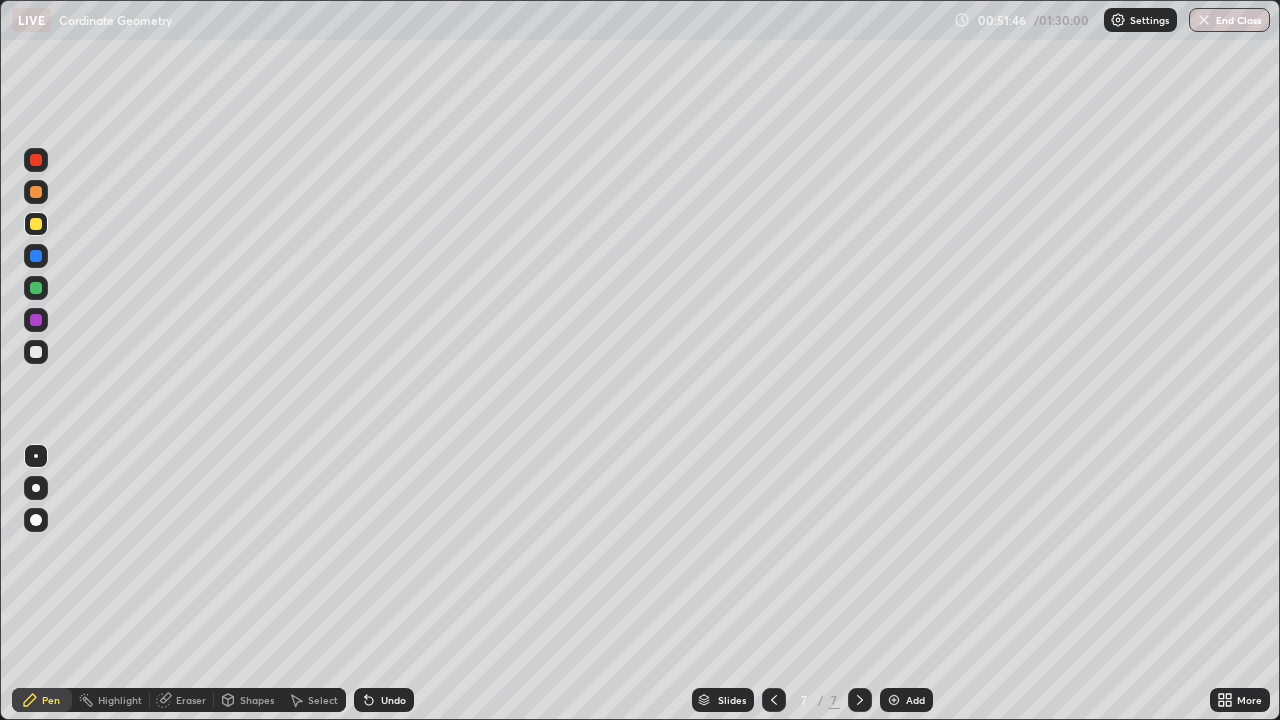 click at bounding box center [36, 352] 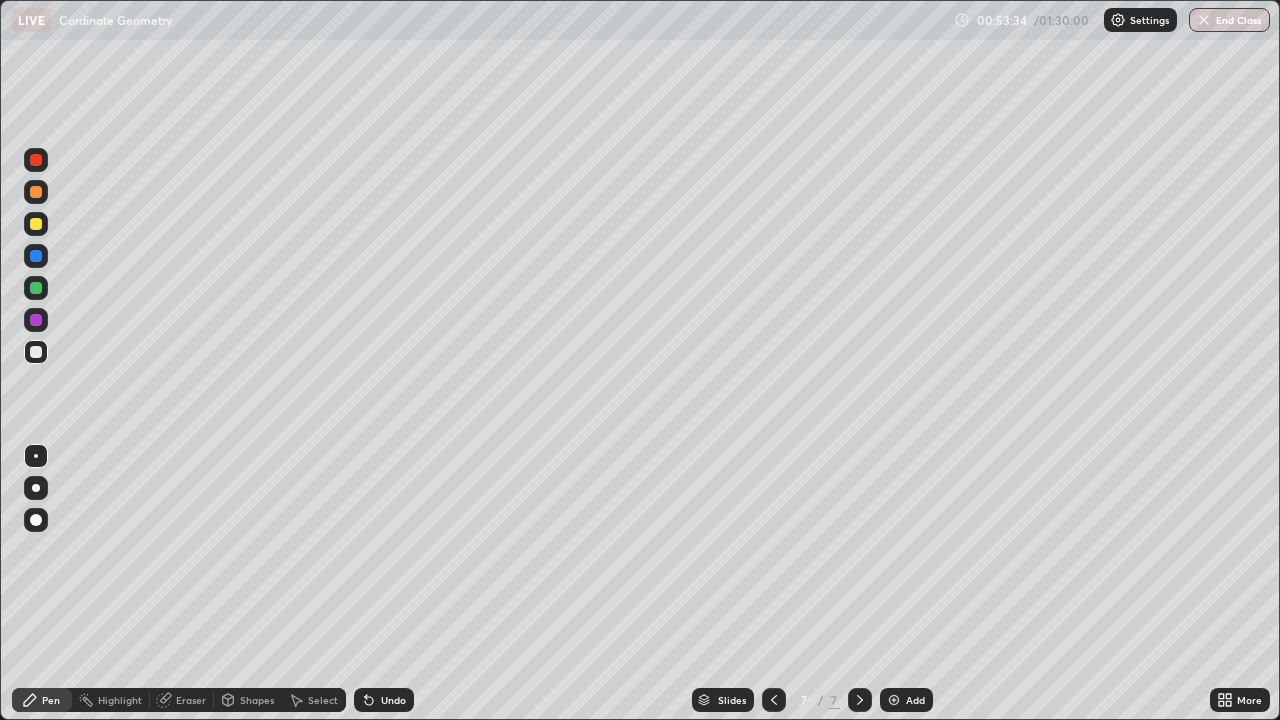 click on "Undo" at bounding box center (384, 700) 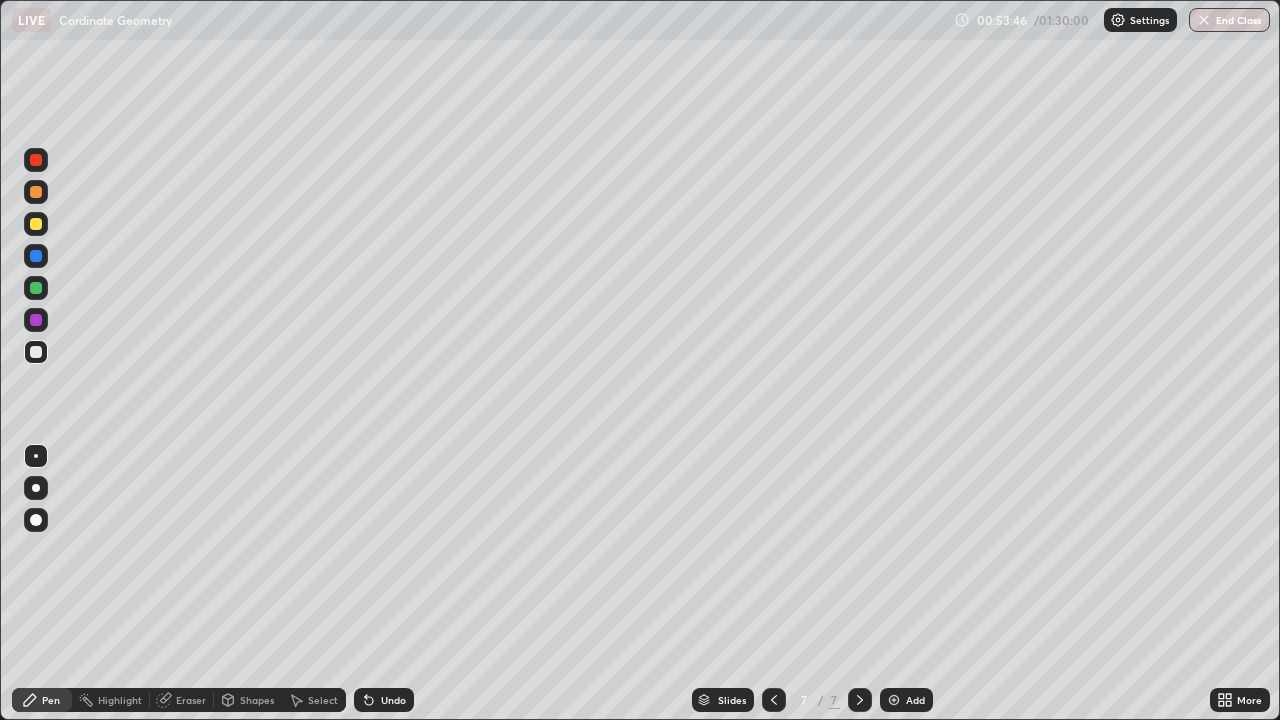click at bounding box center (36, 224) 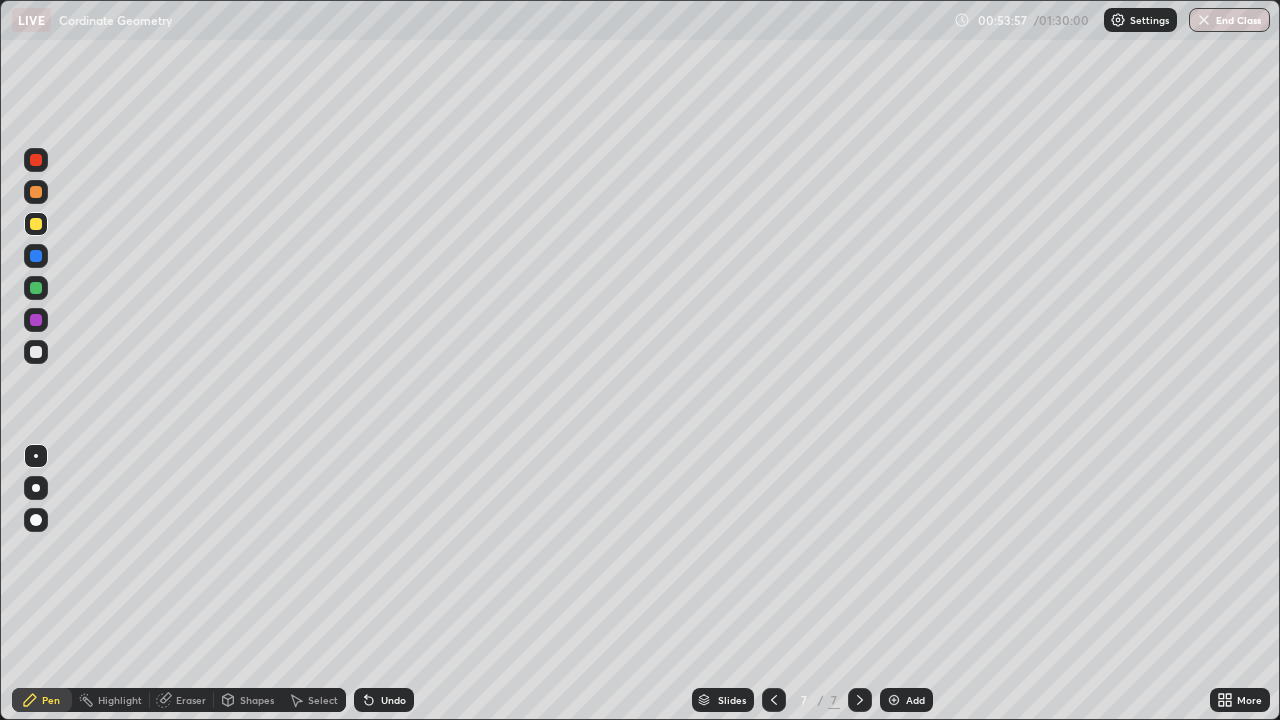 click on "Eraser" at bounding box center (191, 700) 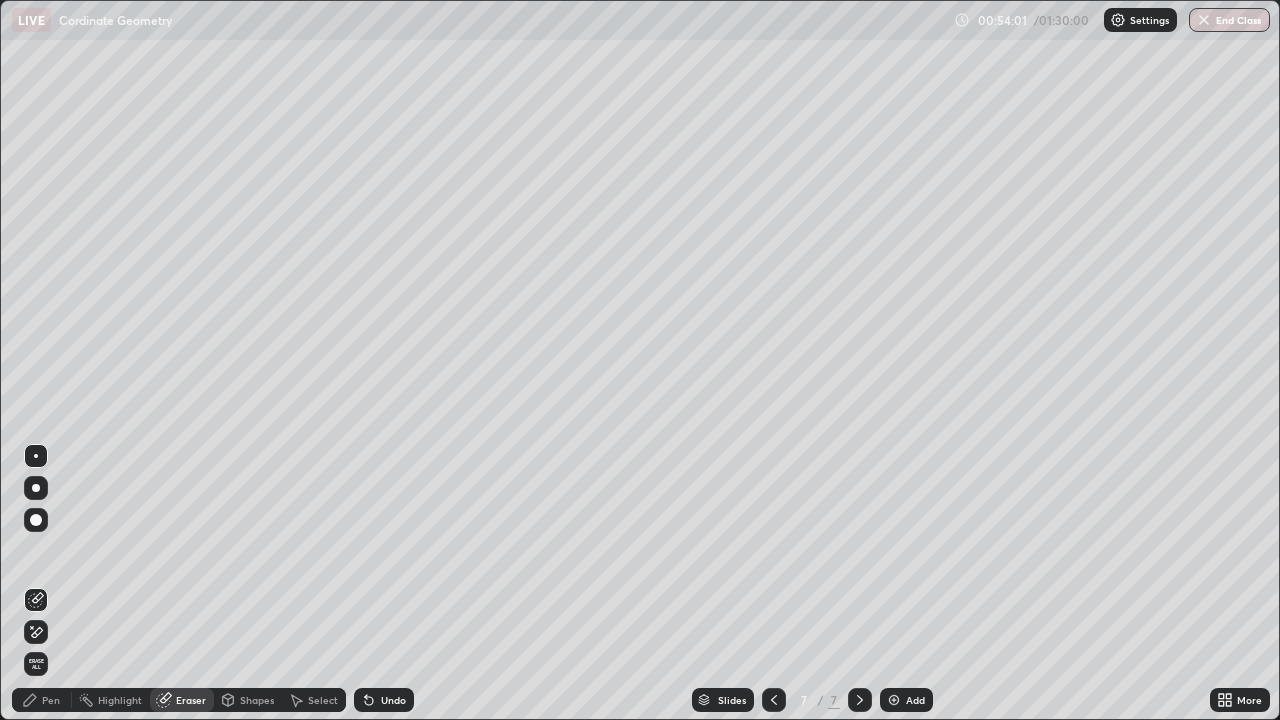 click on "Select" at bounding box center (323, 700) 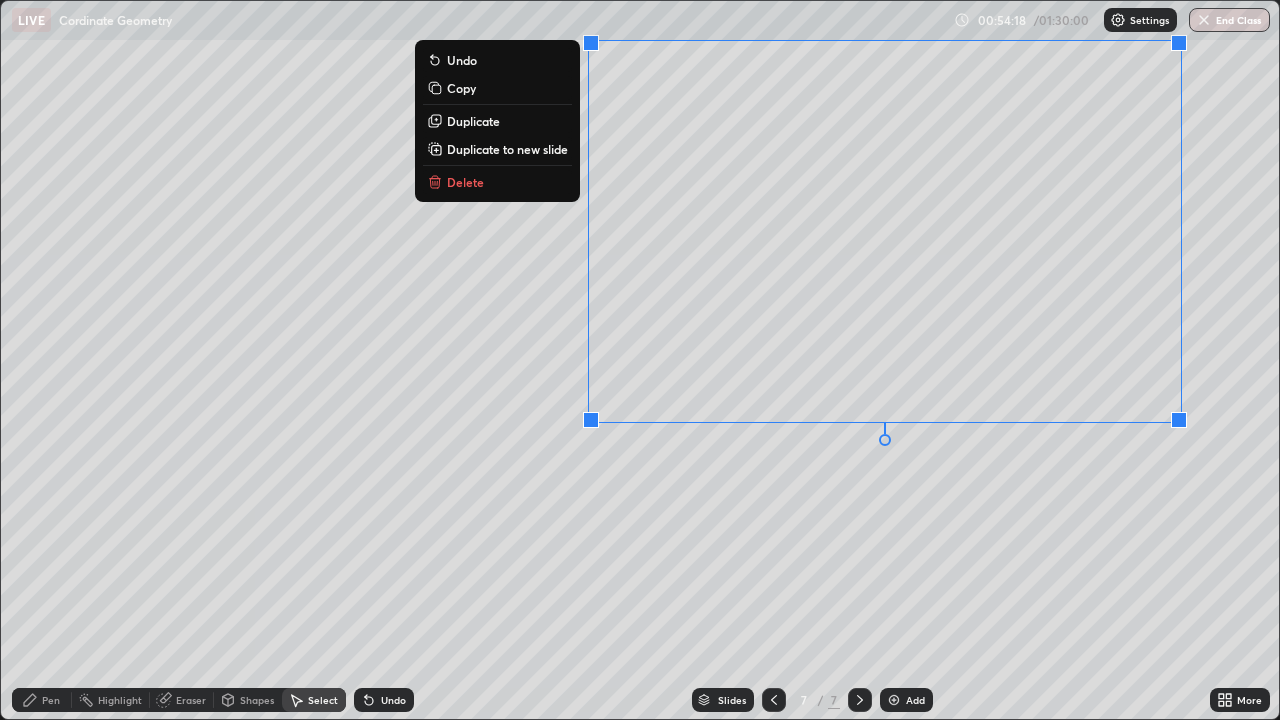click on "0 ° Undo Copy Duplicate Duplicate to new slide Delete" at bounding box center [640, 360] 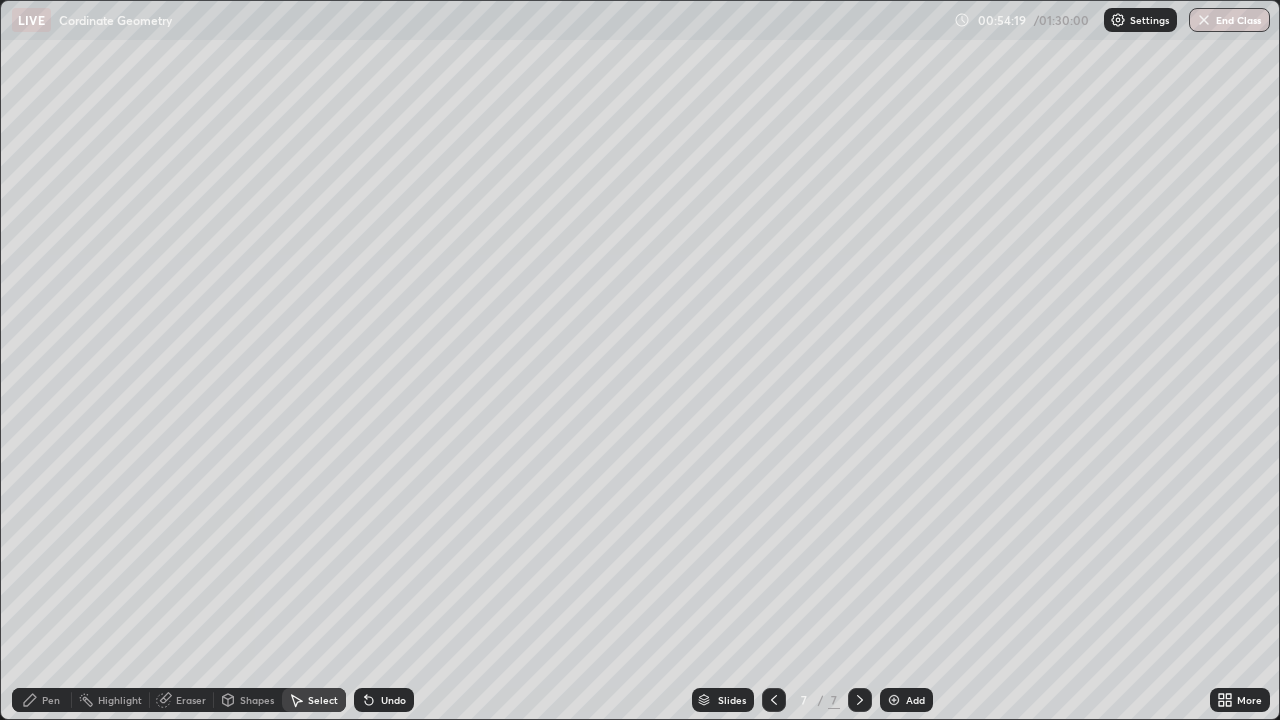 click on "Shapes" at bounding box center (257, 700) 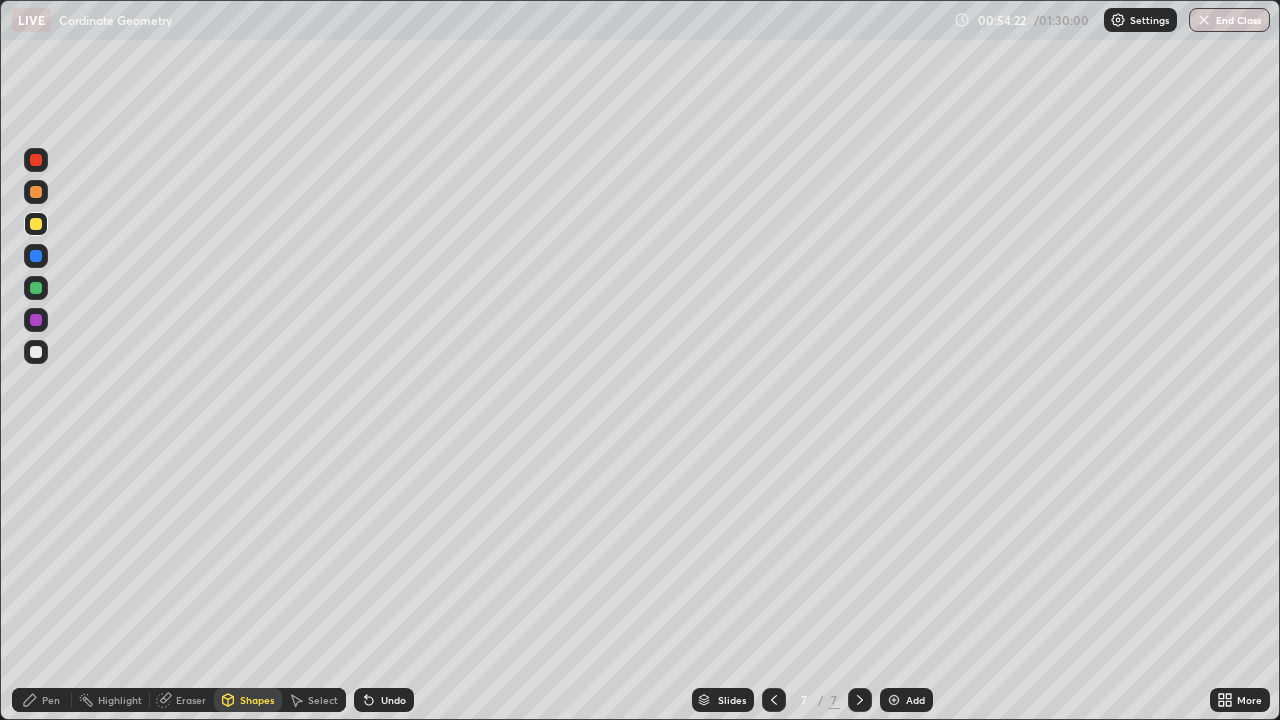 click on "Shapes" at bounding box center (257, 700) 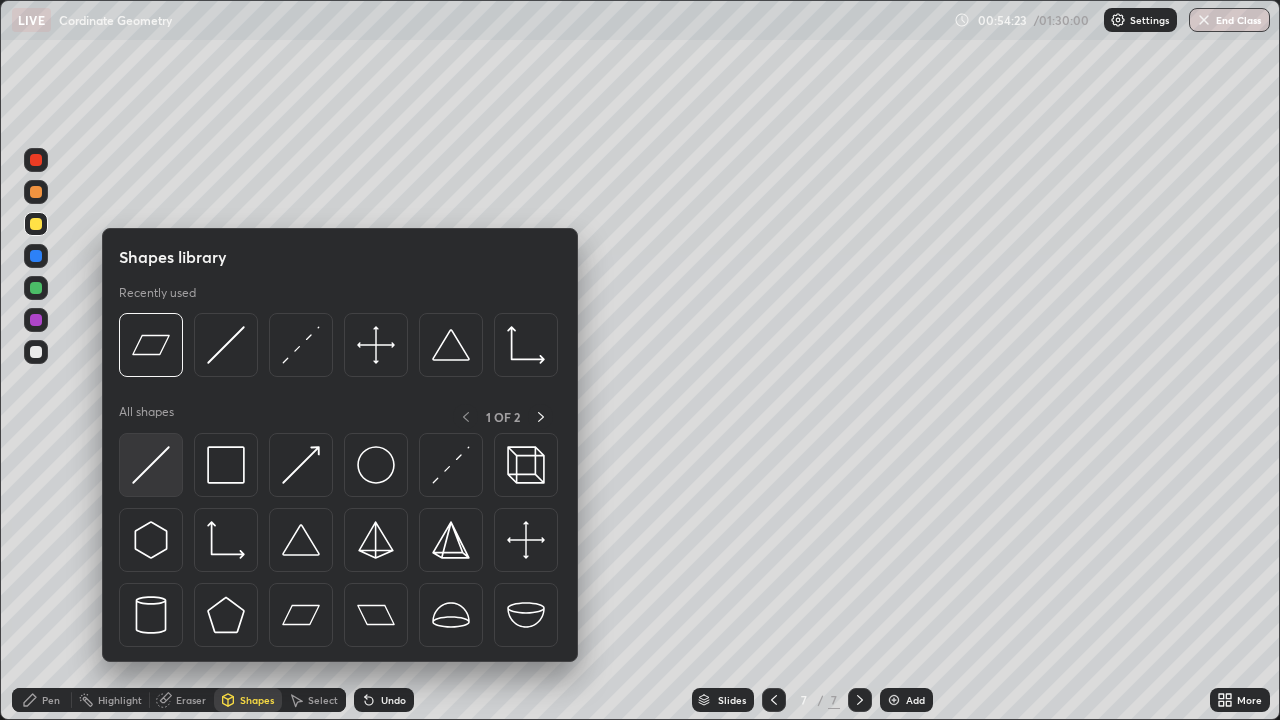 click at bounding box center [151, 465] 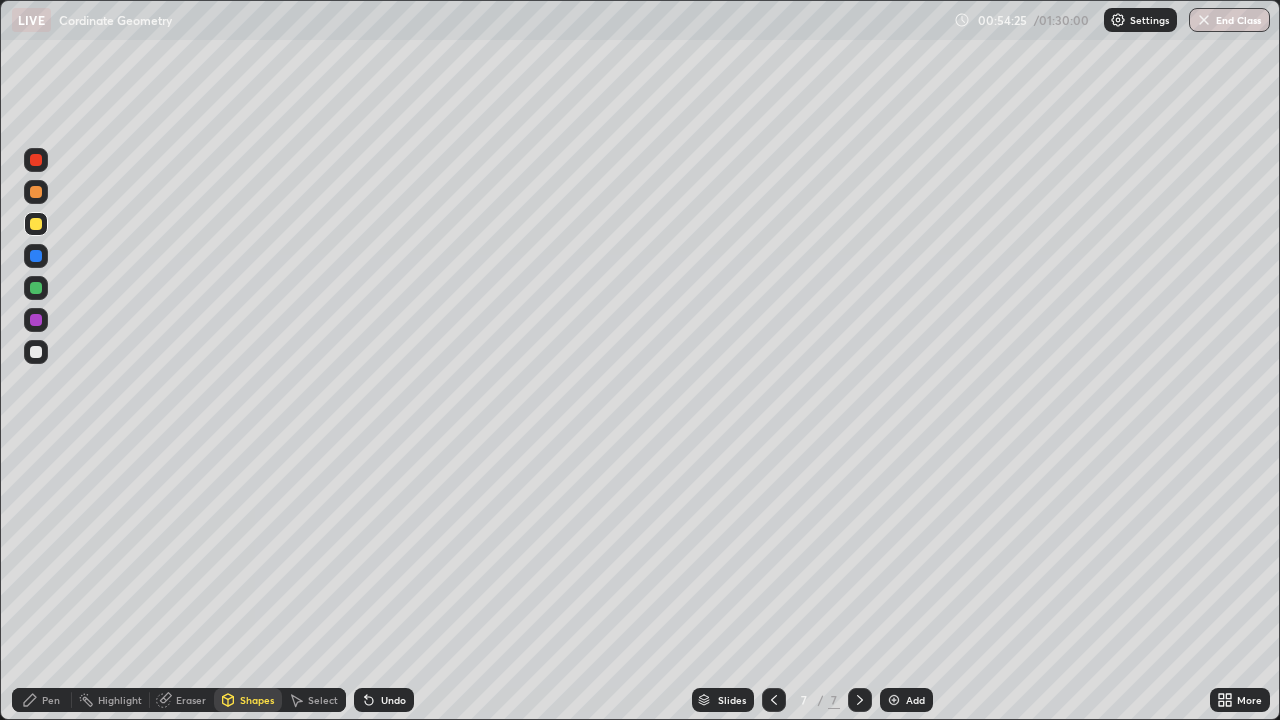 click on "Eraser" at bounding box center (191, 700) 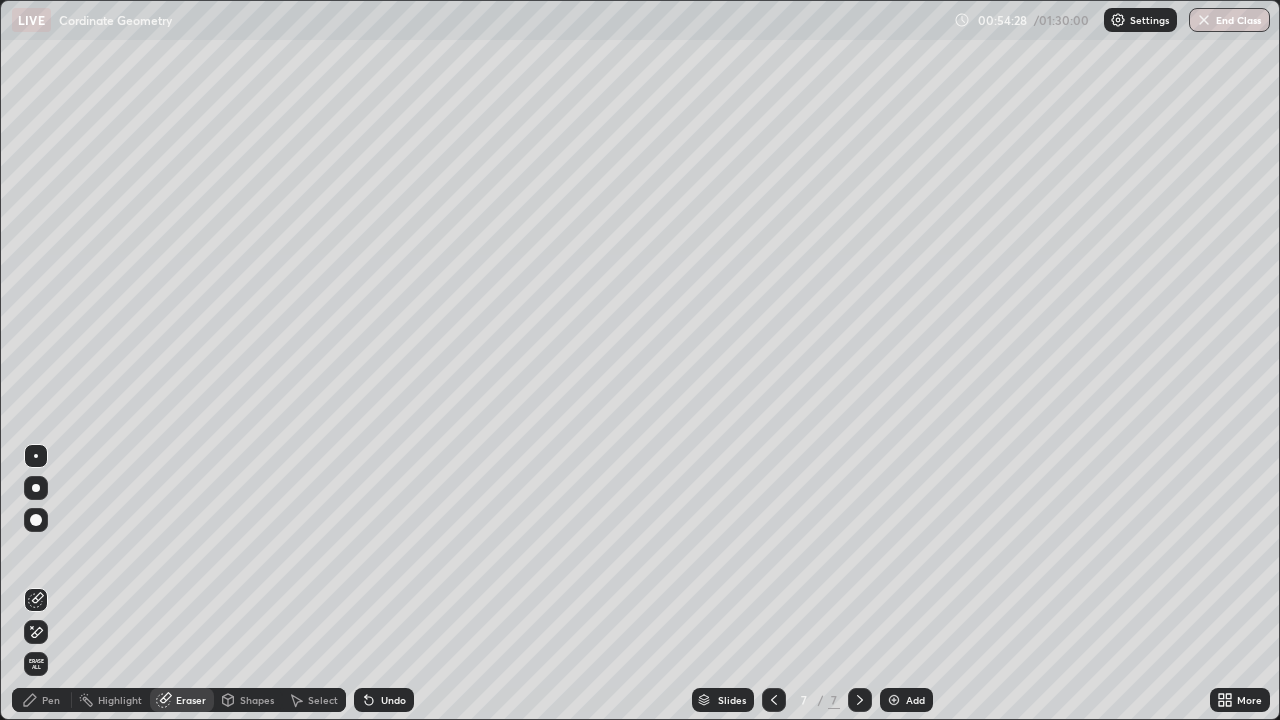 click on "Pen" at bounding box center [51, 700] 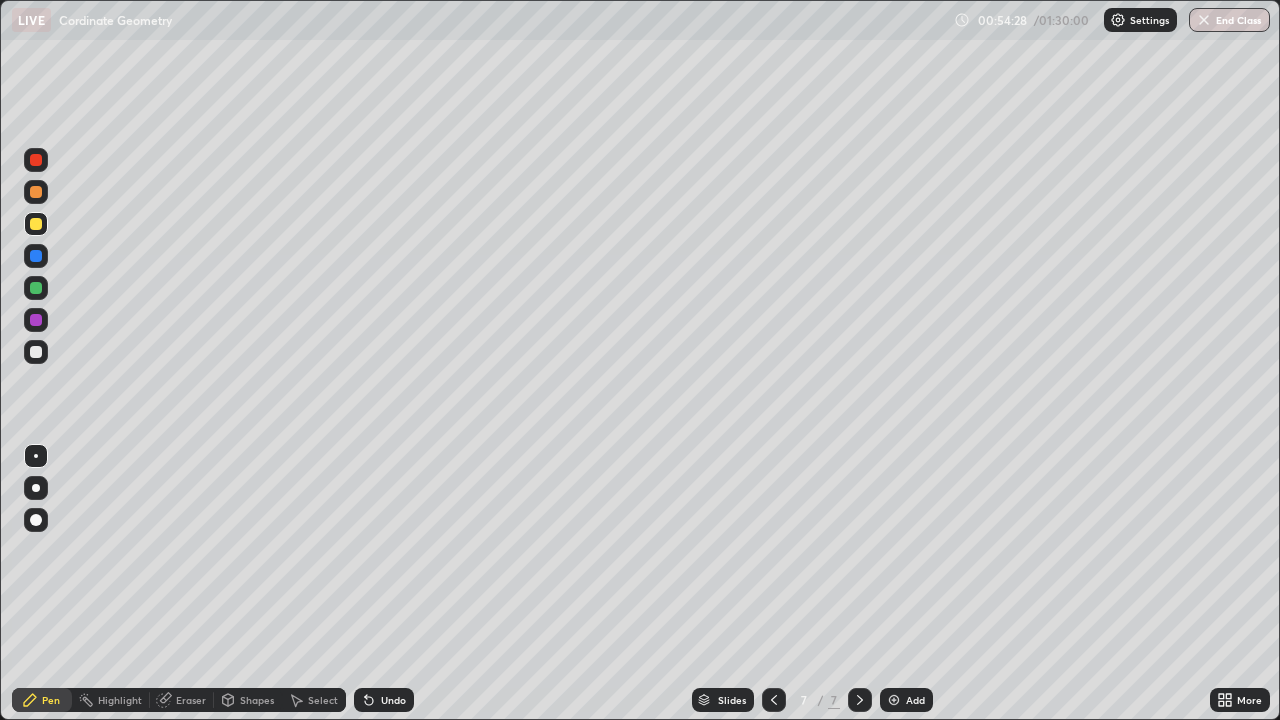 click at bounding box center [36, 352] 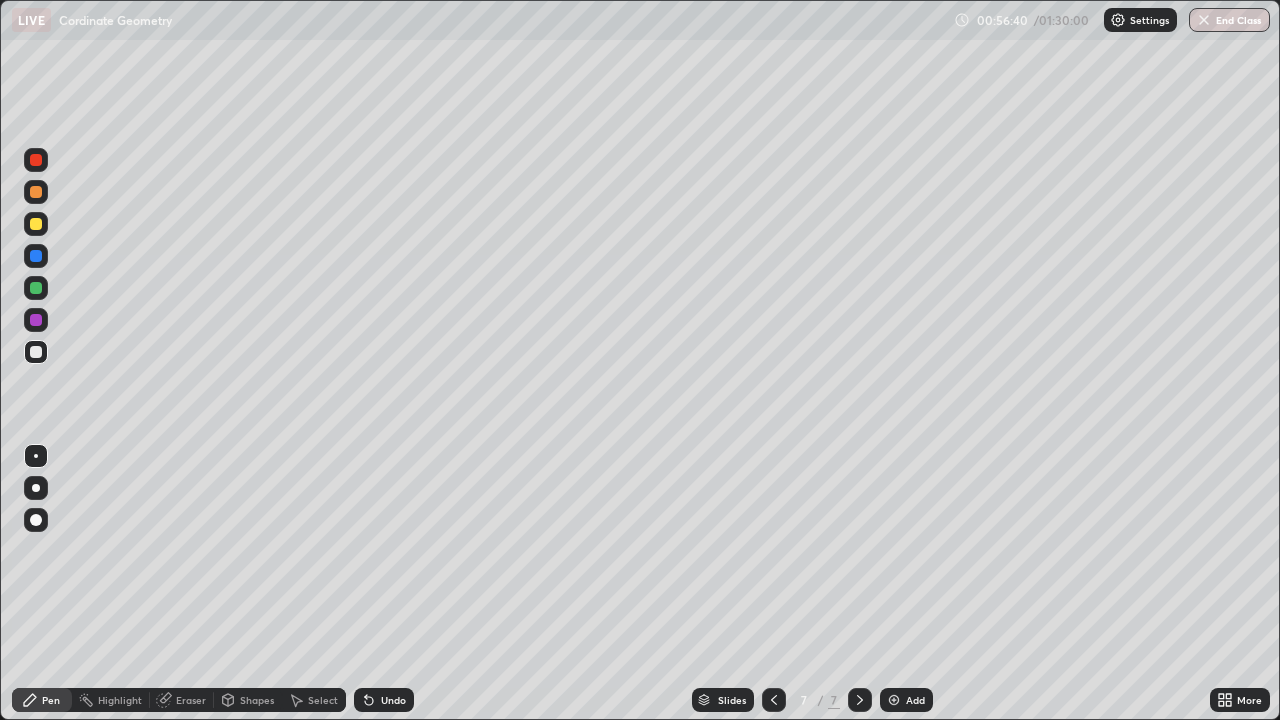 click at bounding box center [36, 224] 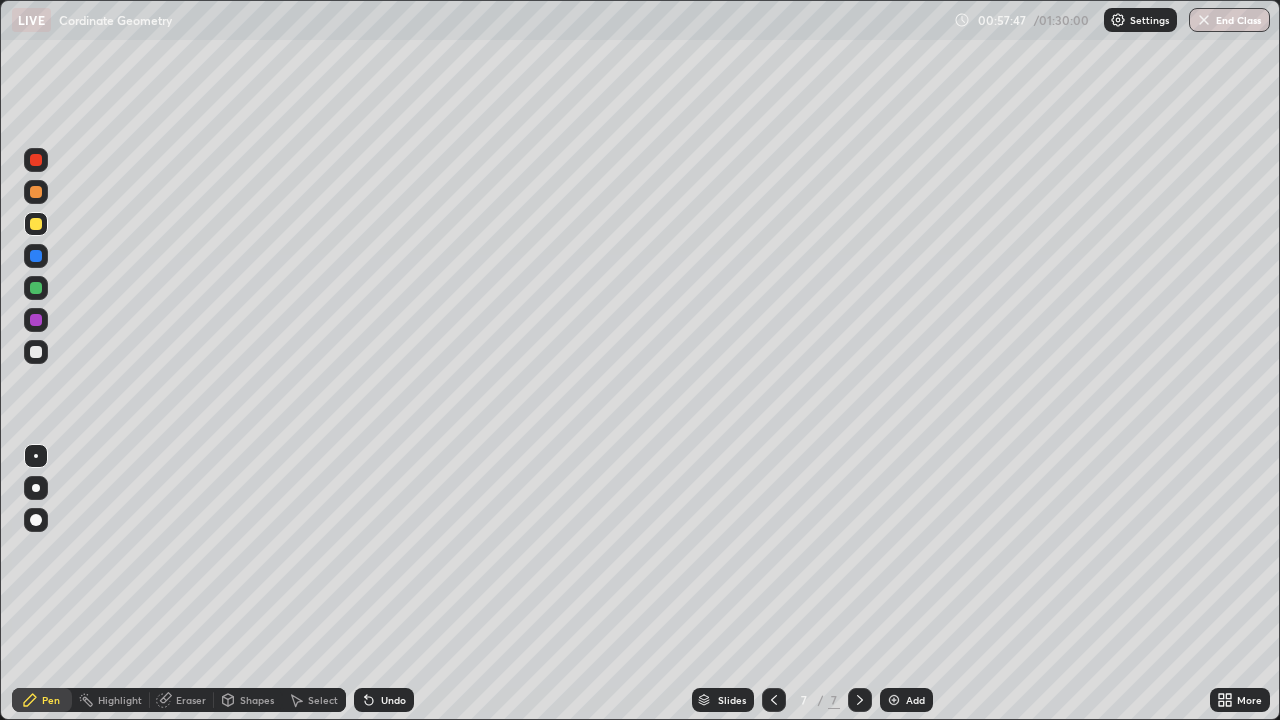 click at bounding box center [36, 352] 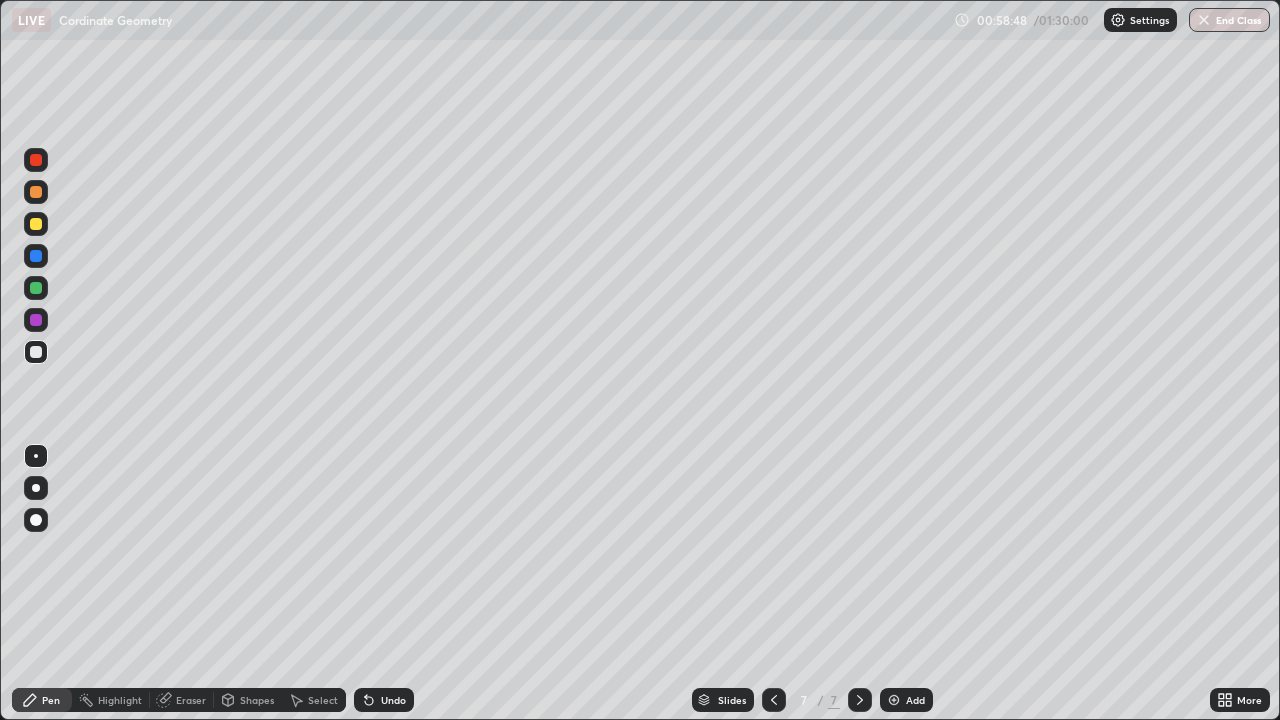 click at bounding box center [36, 224] 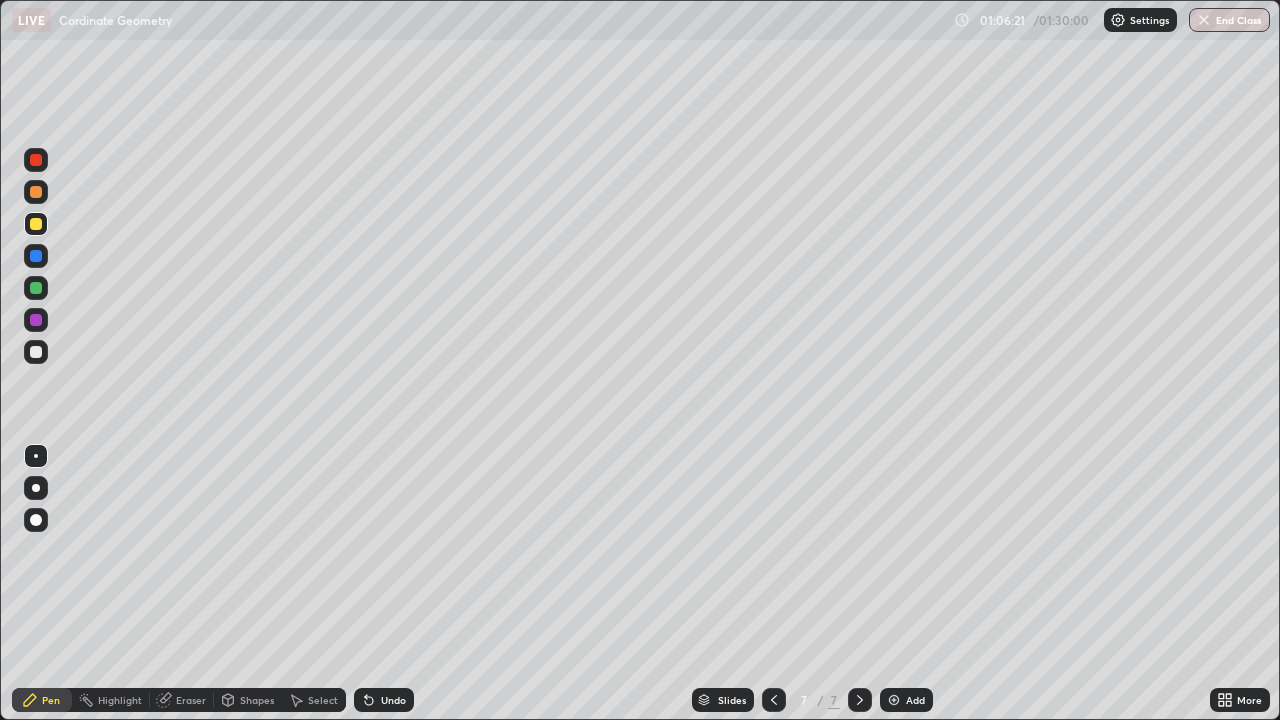 click on "Add" at bounding box center (906, 700) 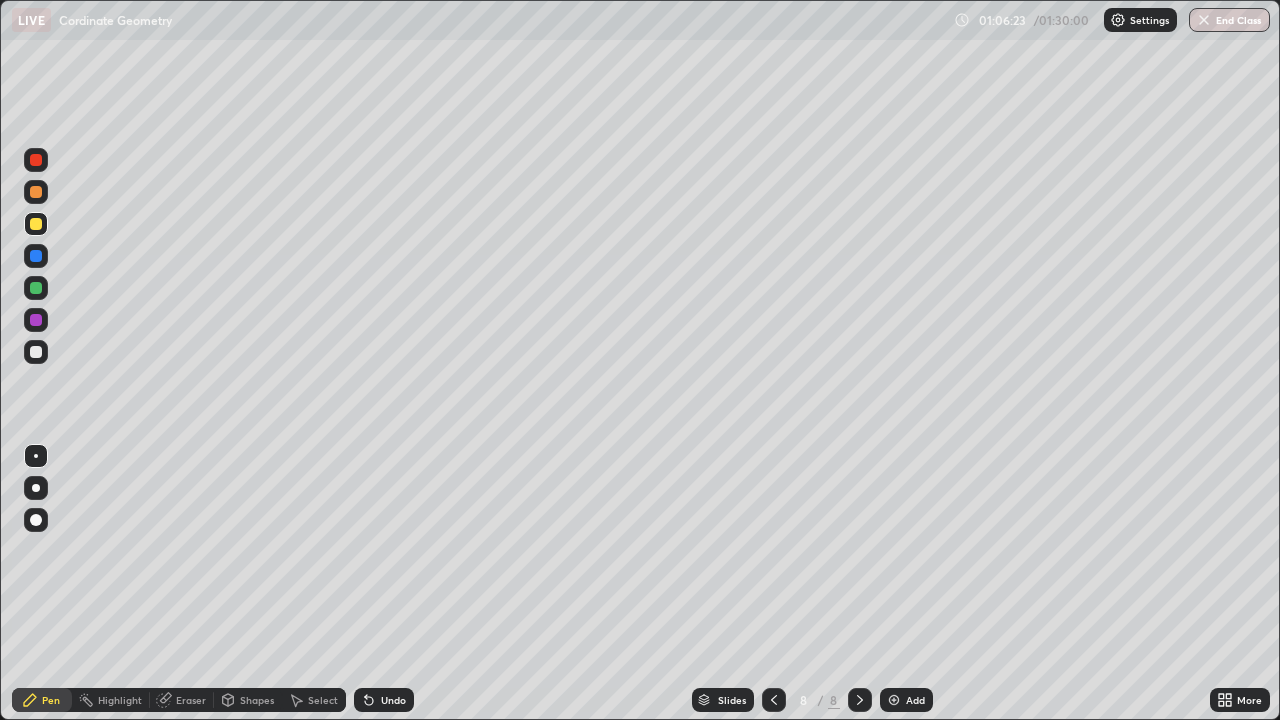 click at bounding box center (36, 352) 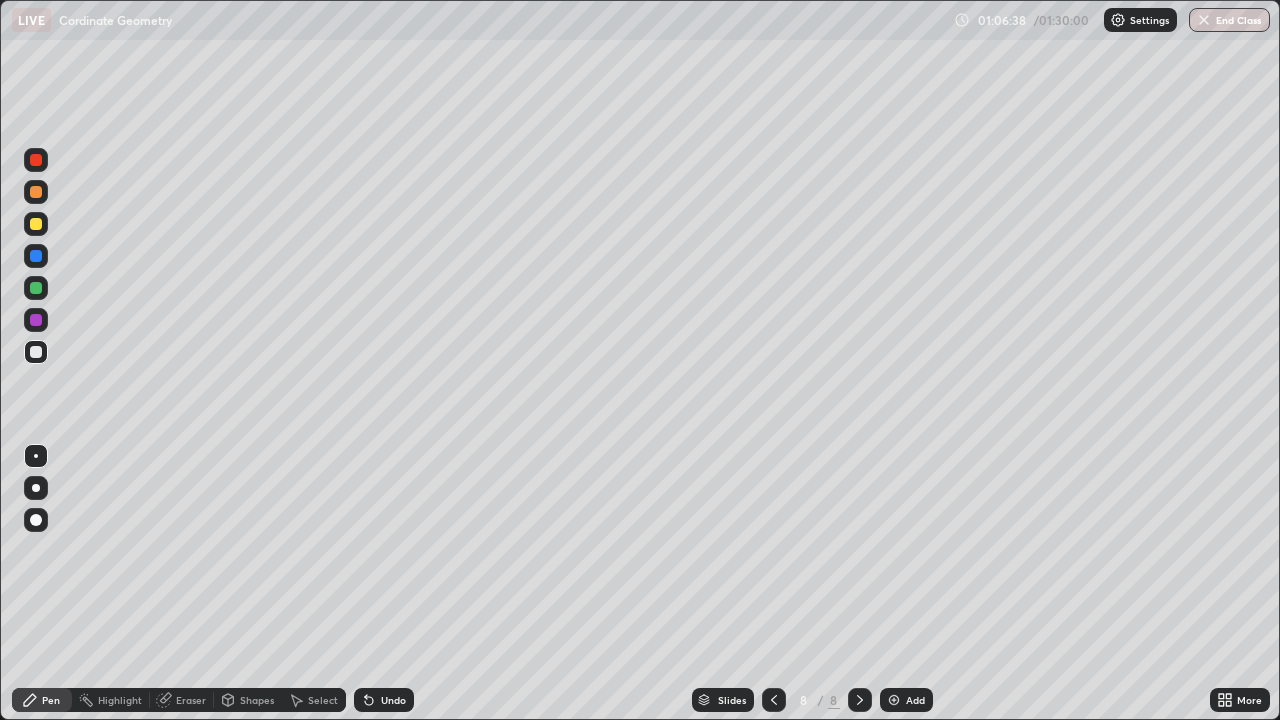 click on "Shapes" at bounding box center [257, 700] 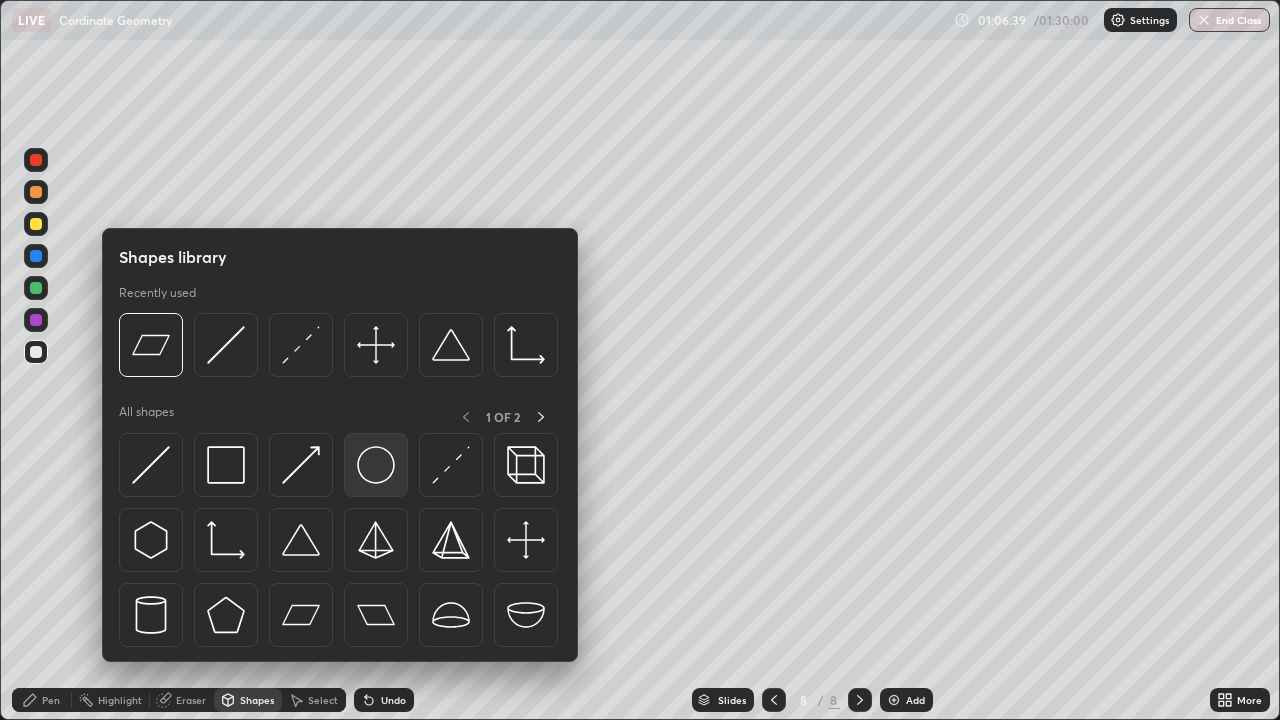 click at bounding box center [376, 465] 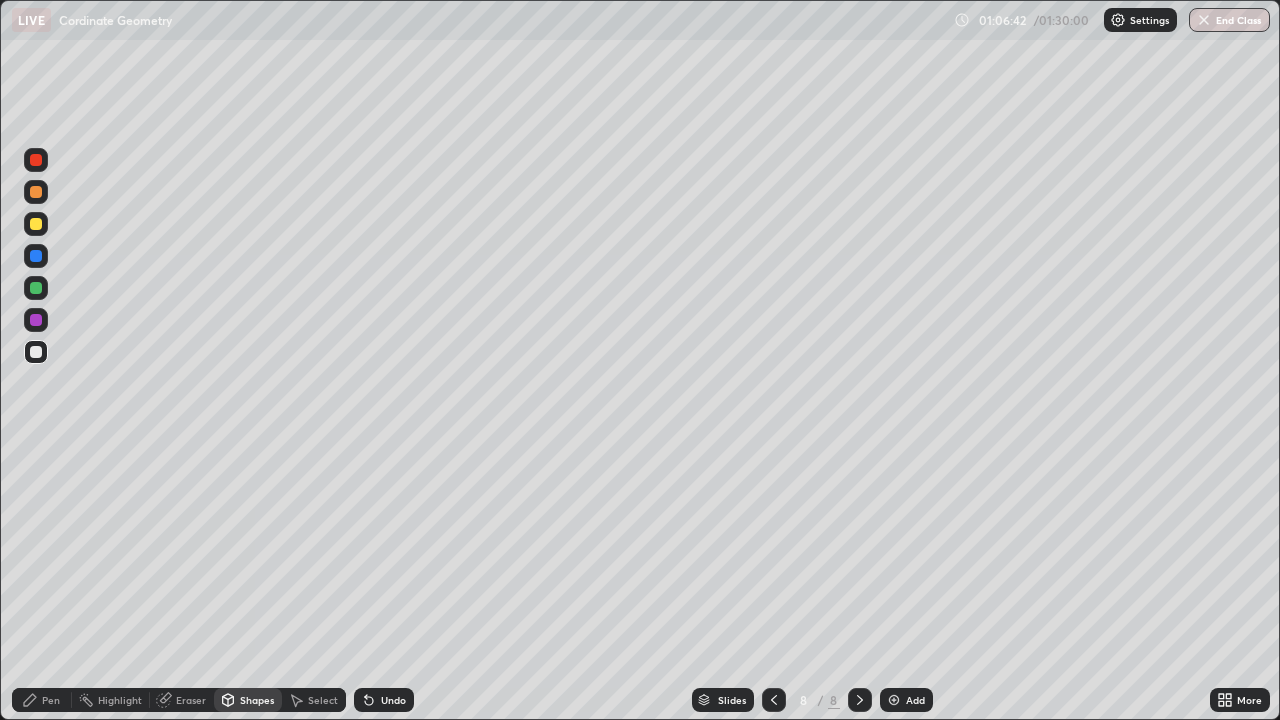 click at bounding box center (36, 224) 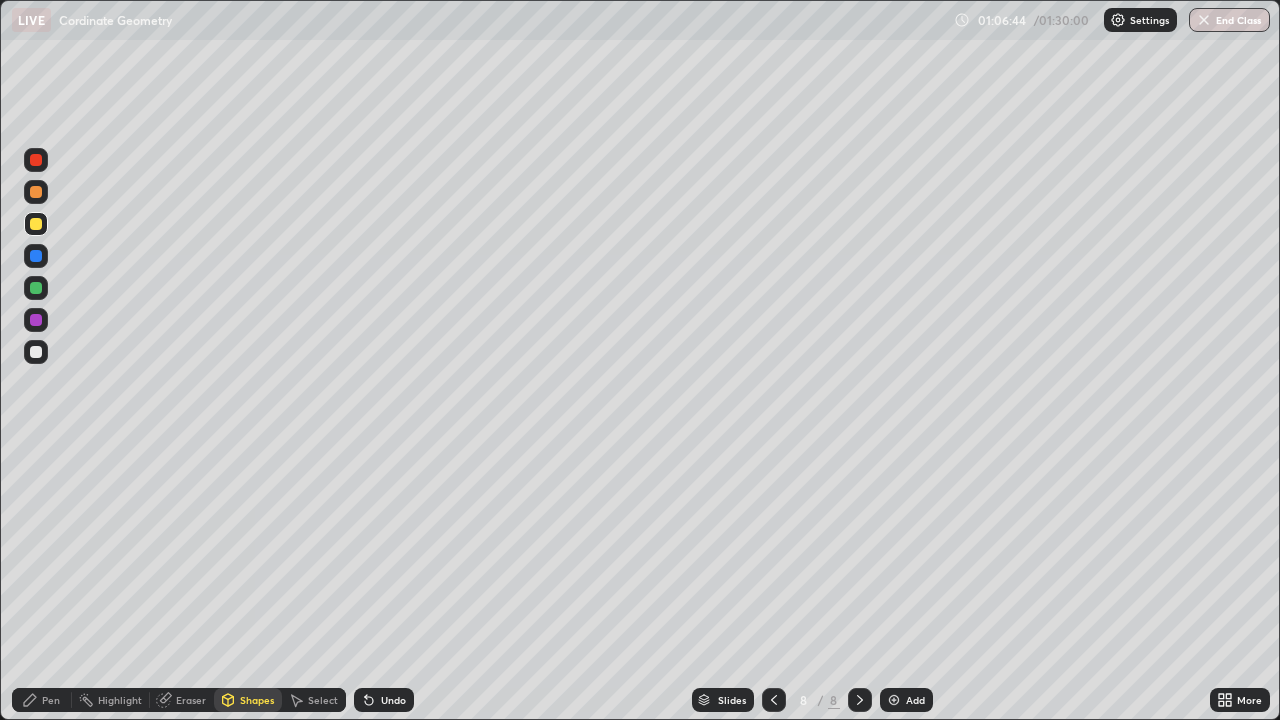 click on "Pen" at bounding box center (51, 700) 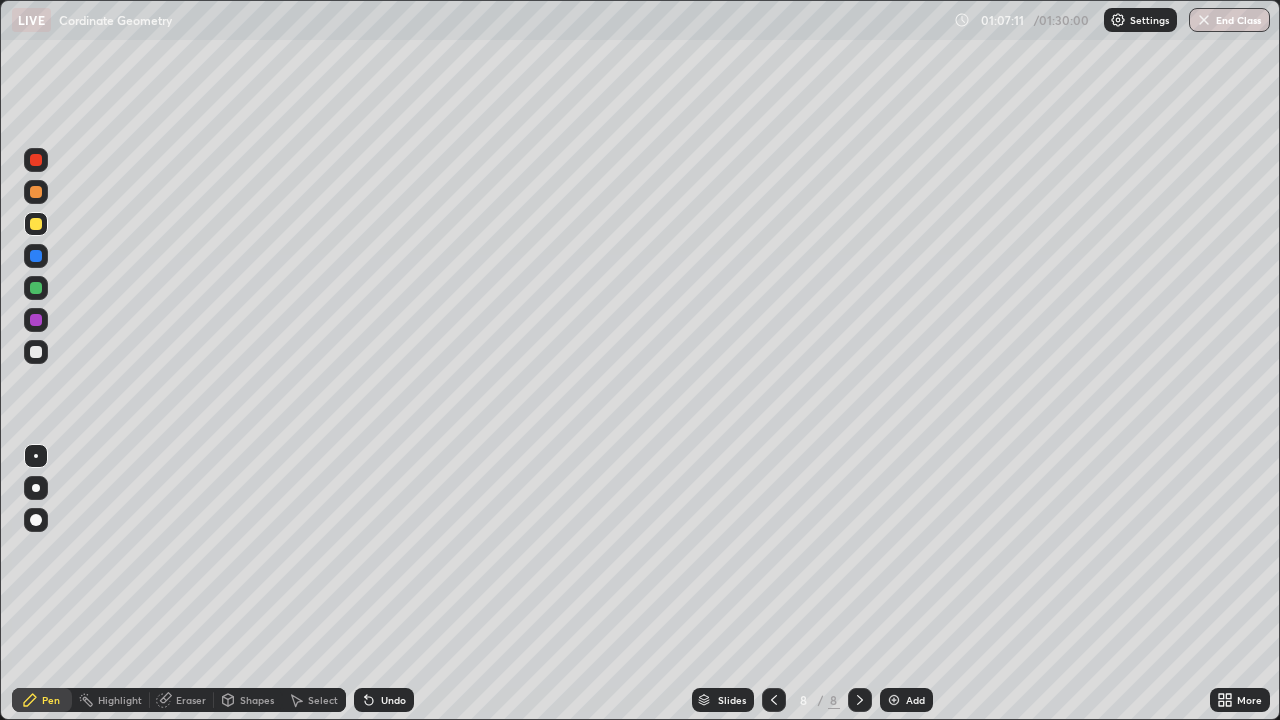 click at bounding box center (36, 352) 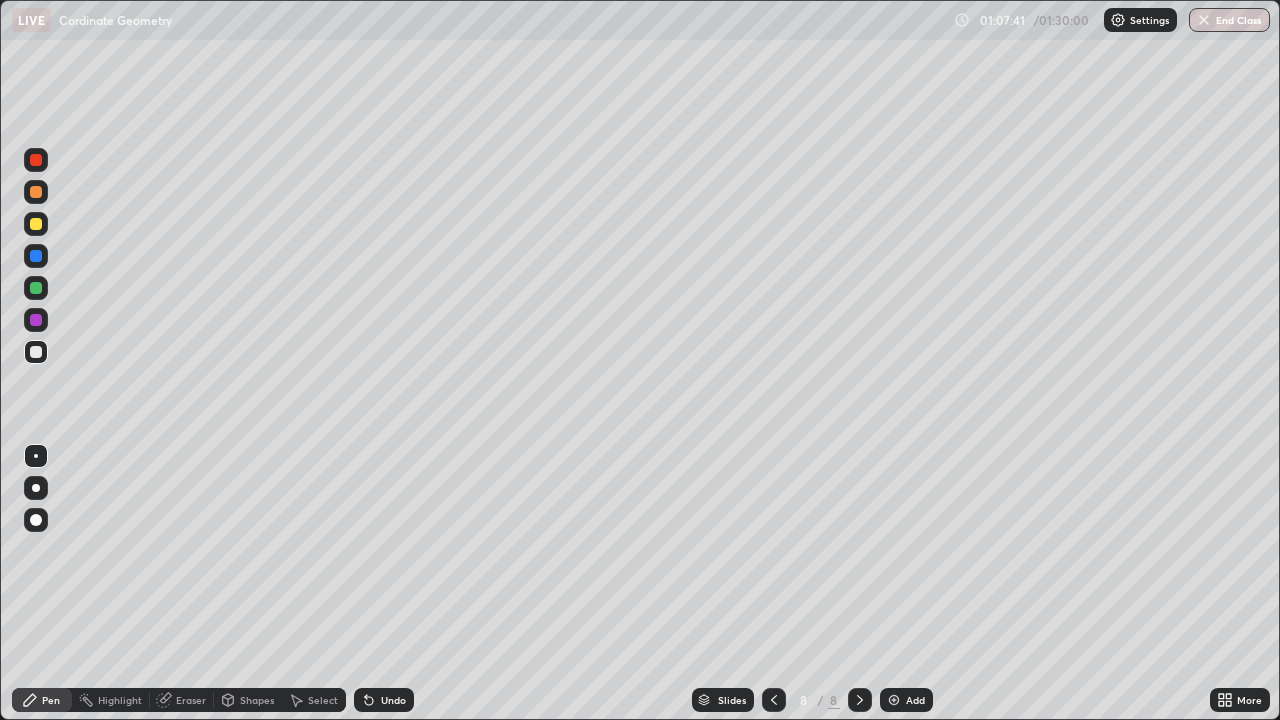 click at bounding box center [36, 224] 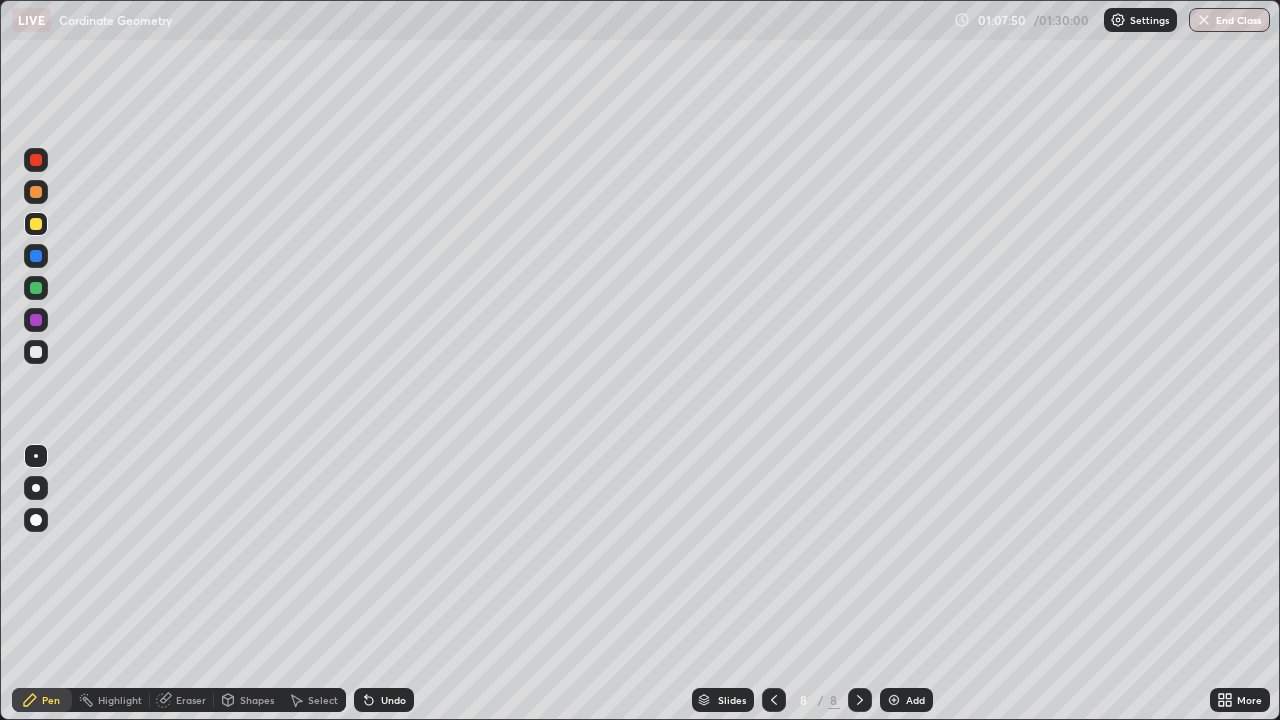 click at bounding box center (36, 352) 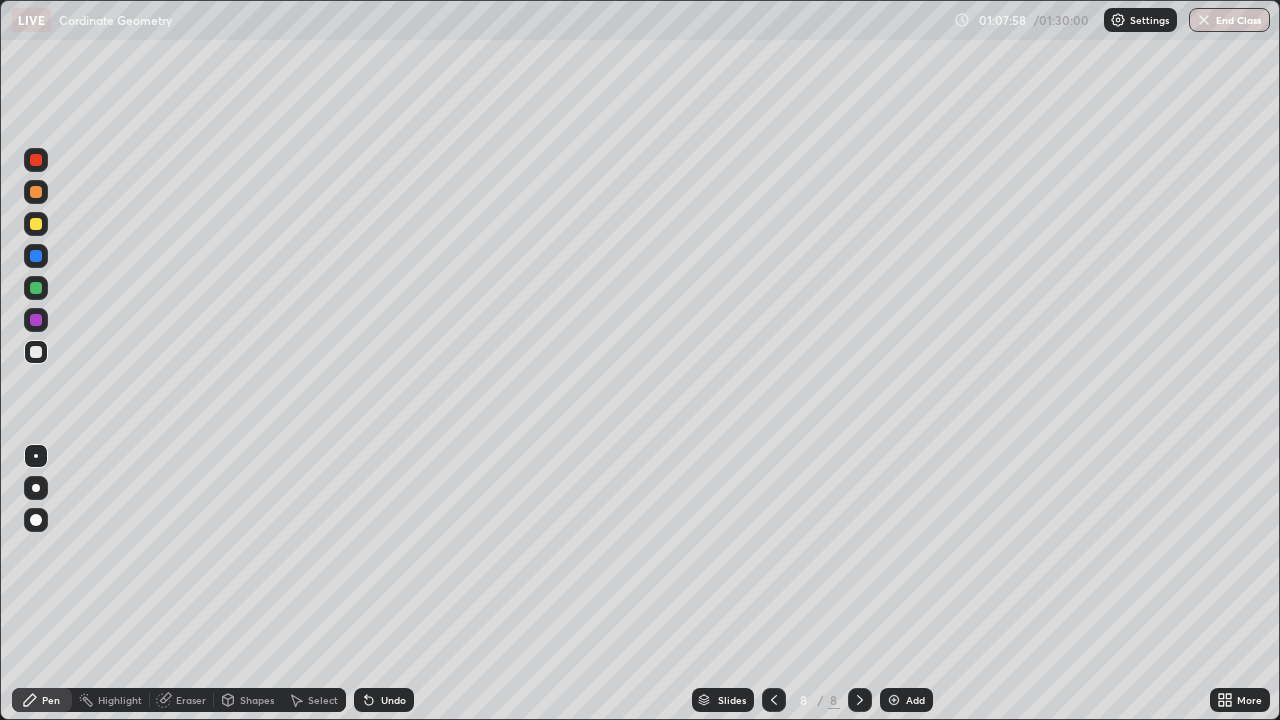 click at bounding box center (36, 288) 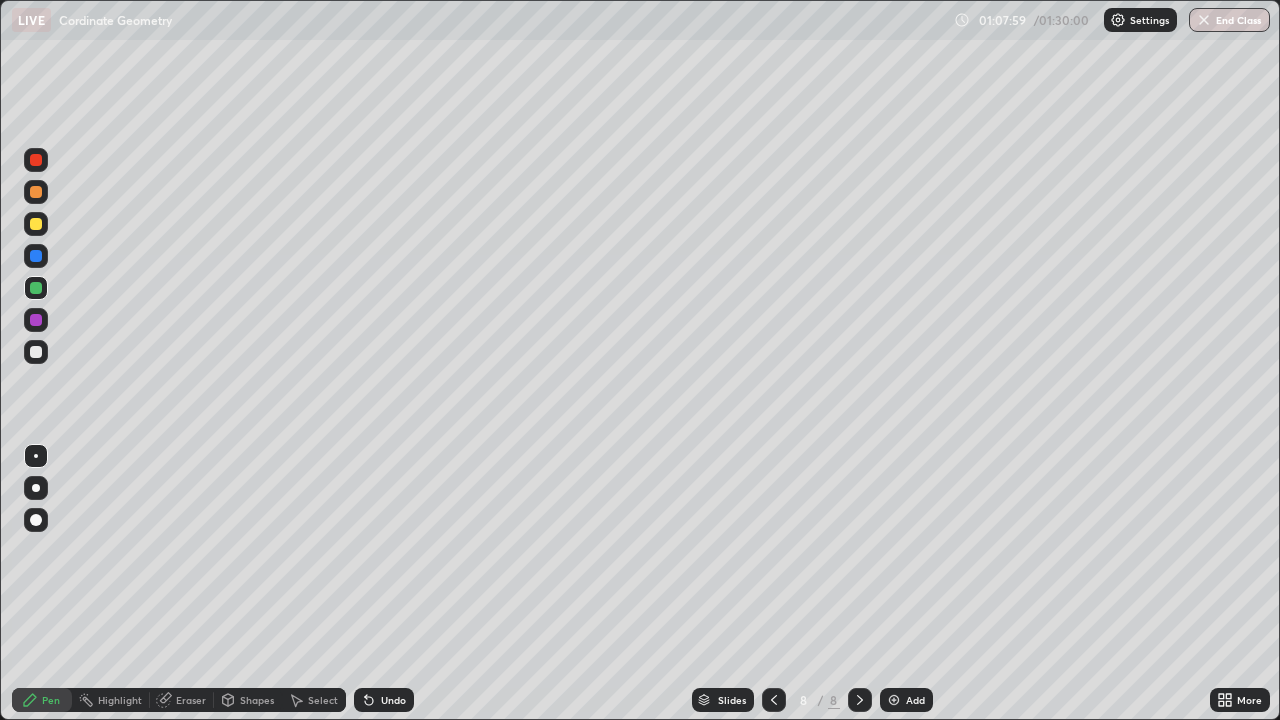click at bounding box center (36, 224) 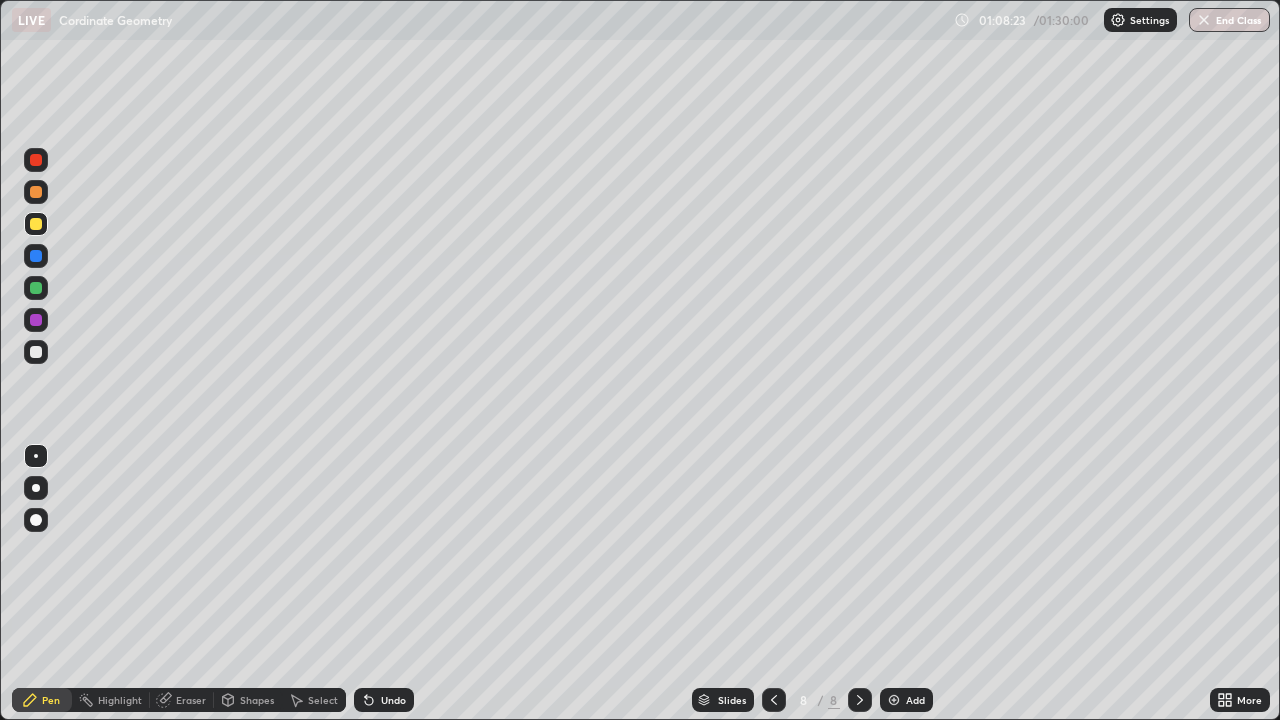 click at bounding box center [36, 352] 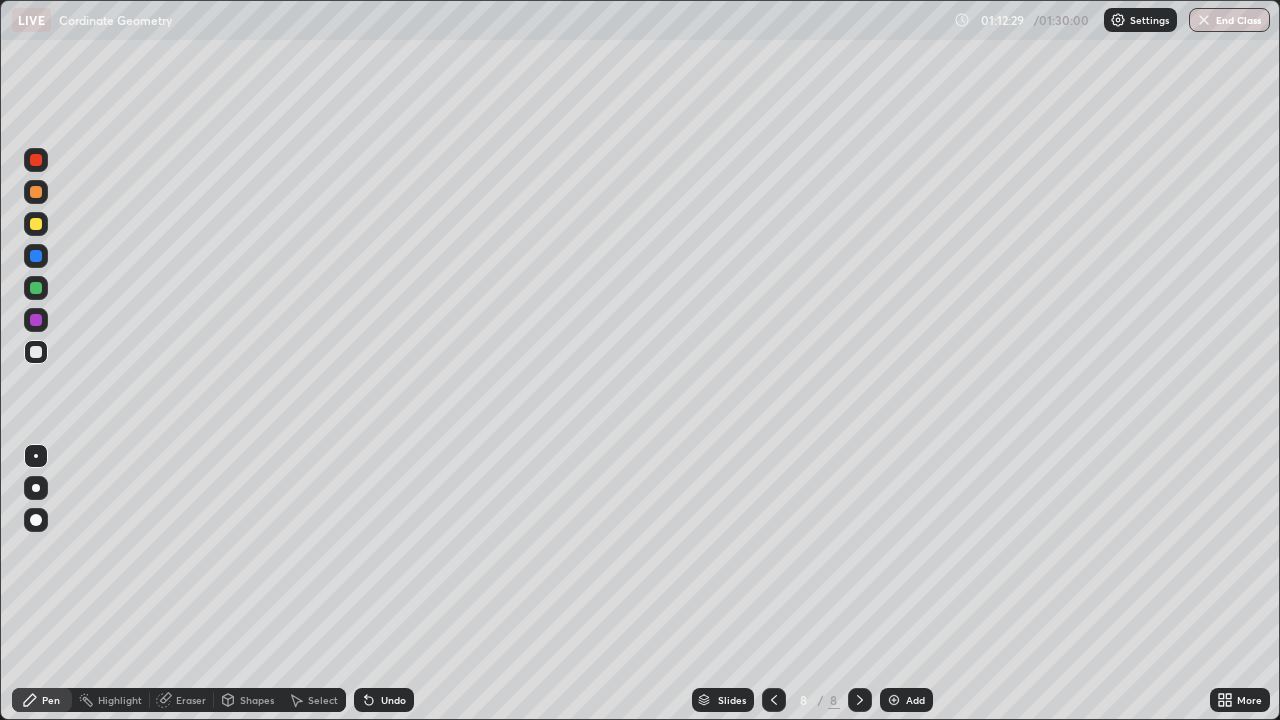 click 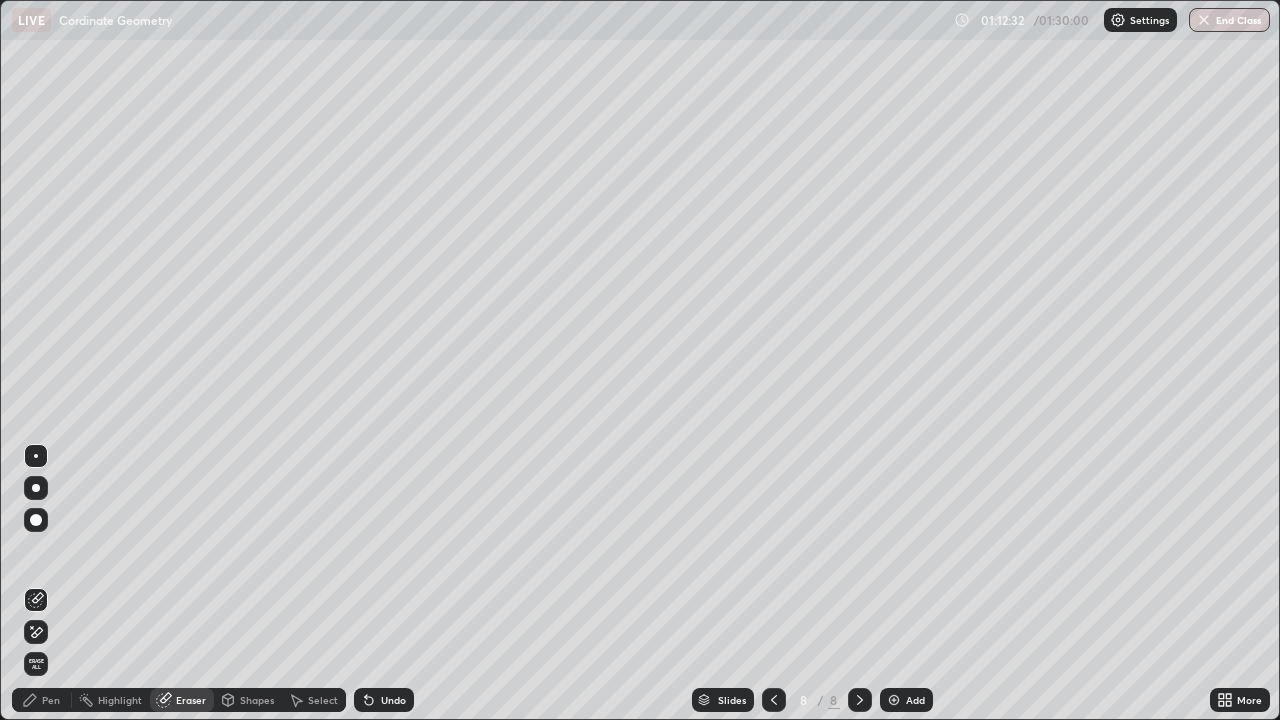 click 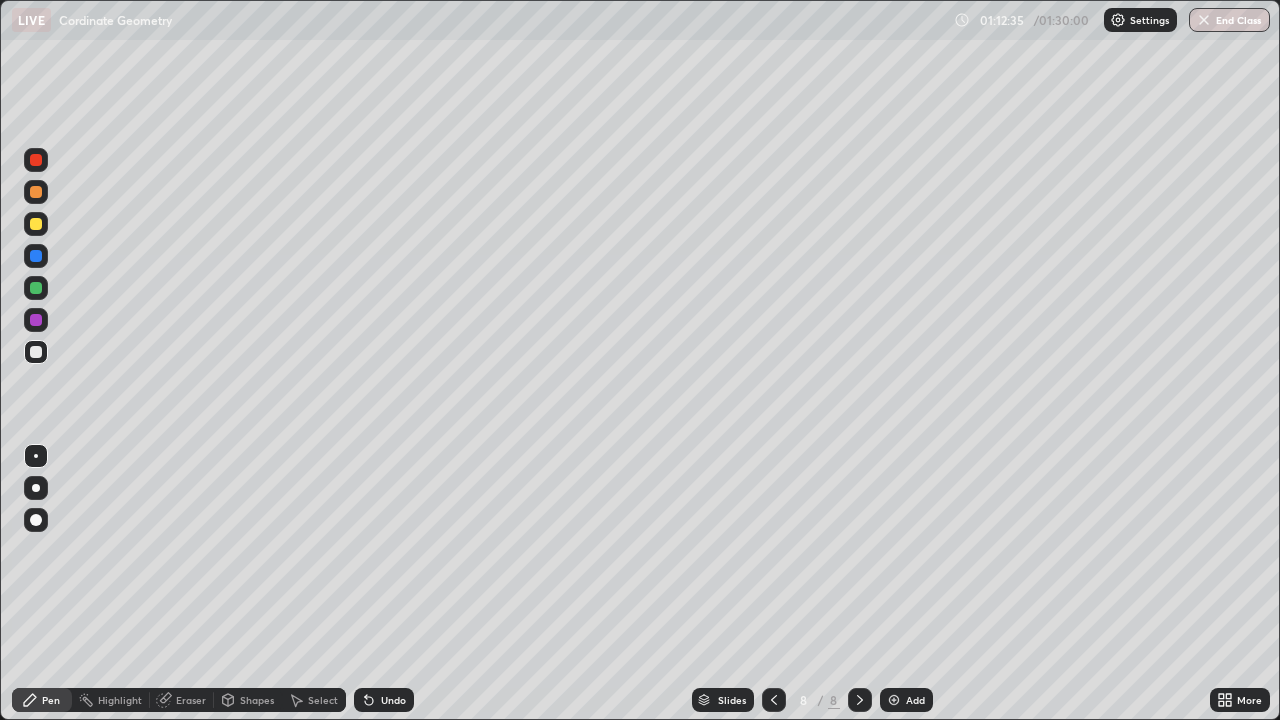 click on "Eraser" at bounding box center [191, 700] 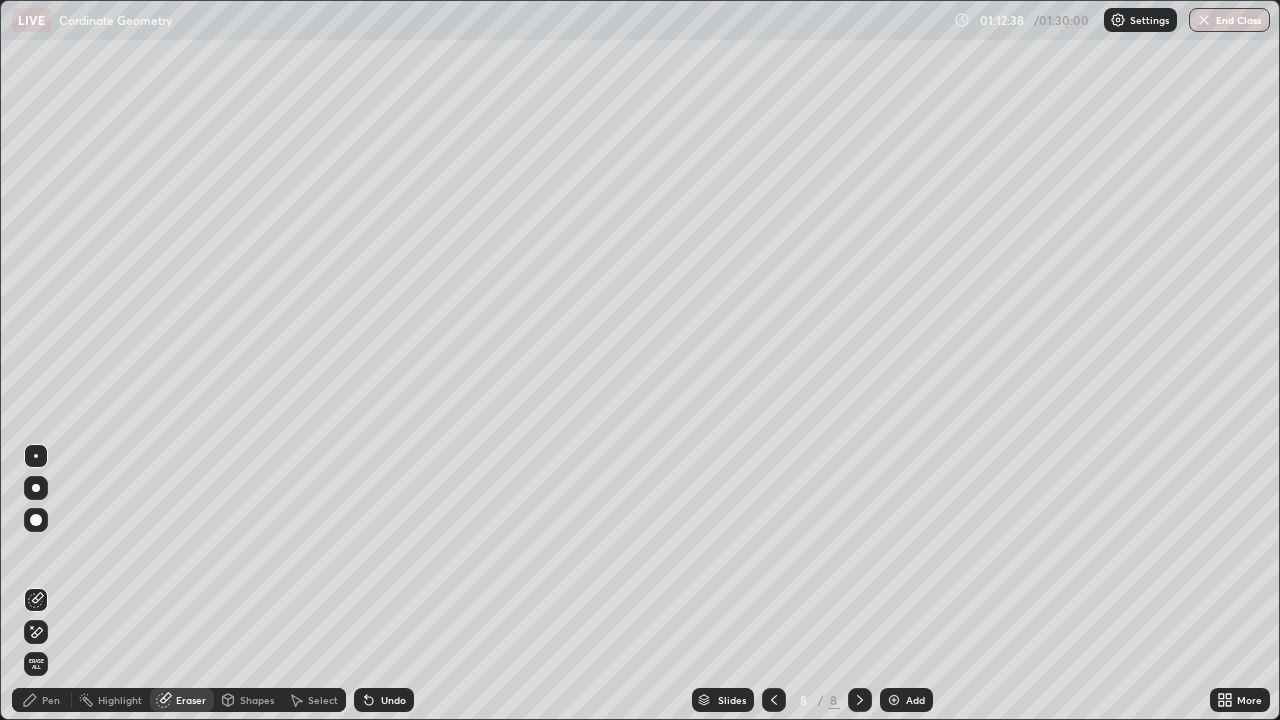 click on "Pen" at bounding box center [51, 700] 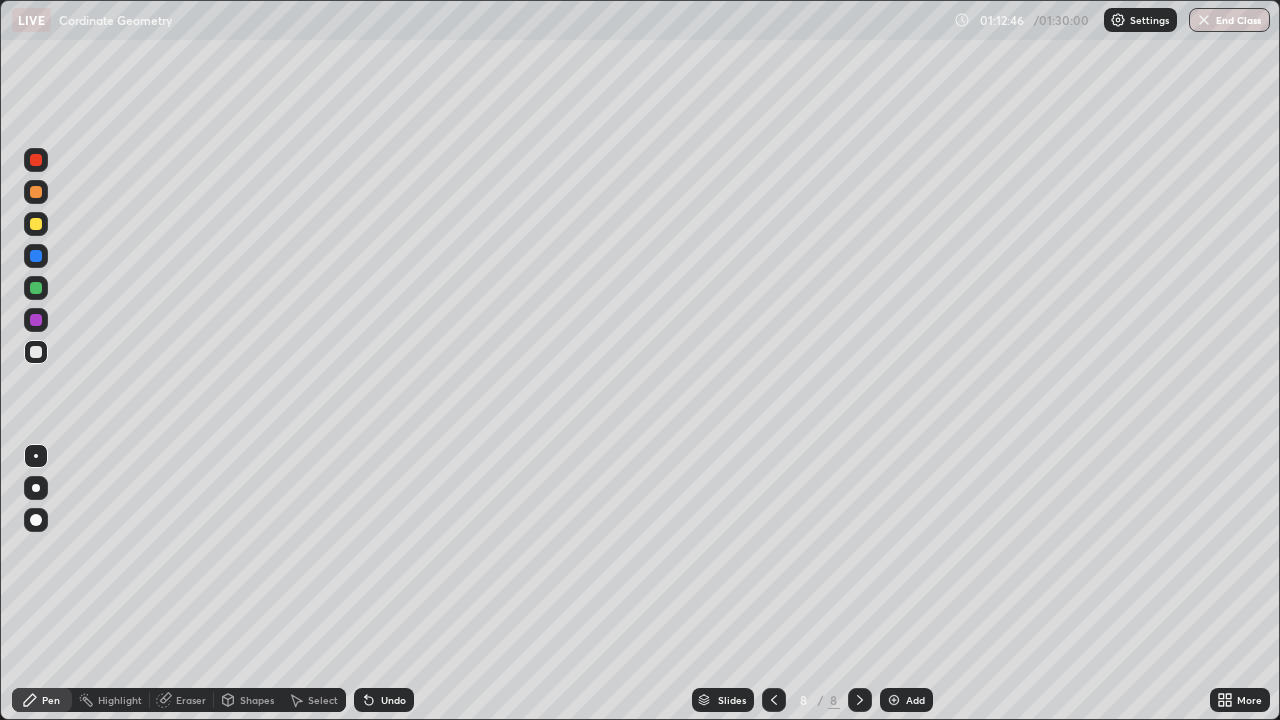 click on "Eraser" at bounding box center [191, 700] 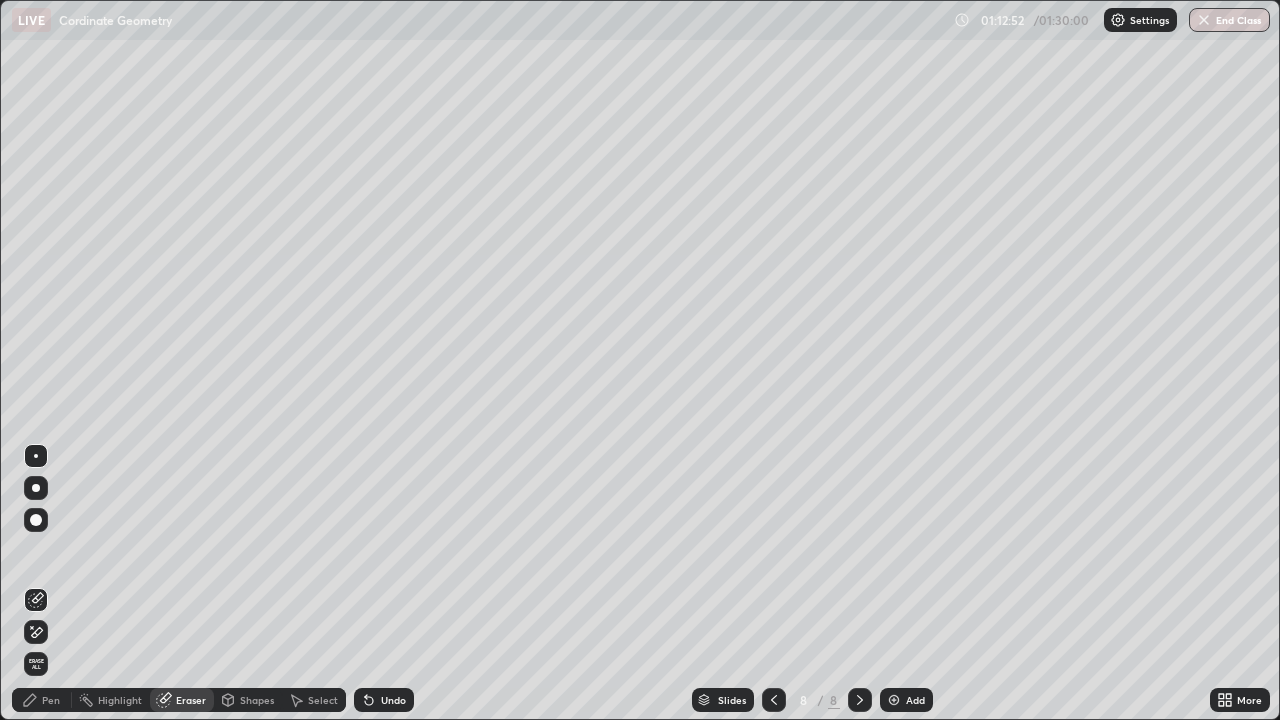 click on "Pen" at bounding box center (51, 700) 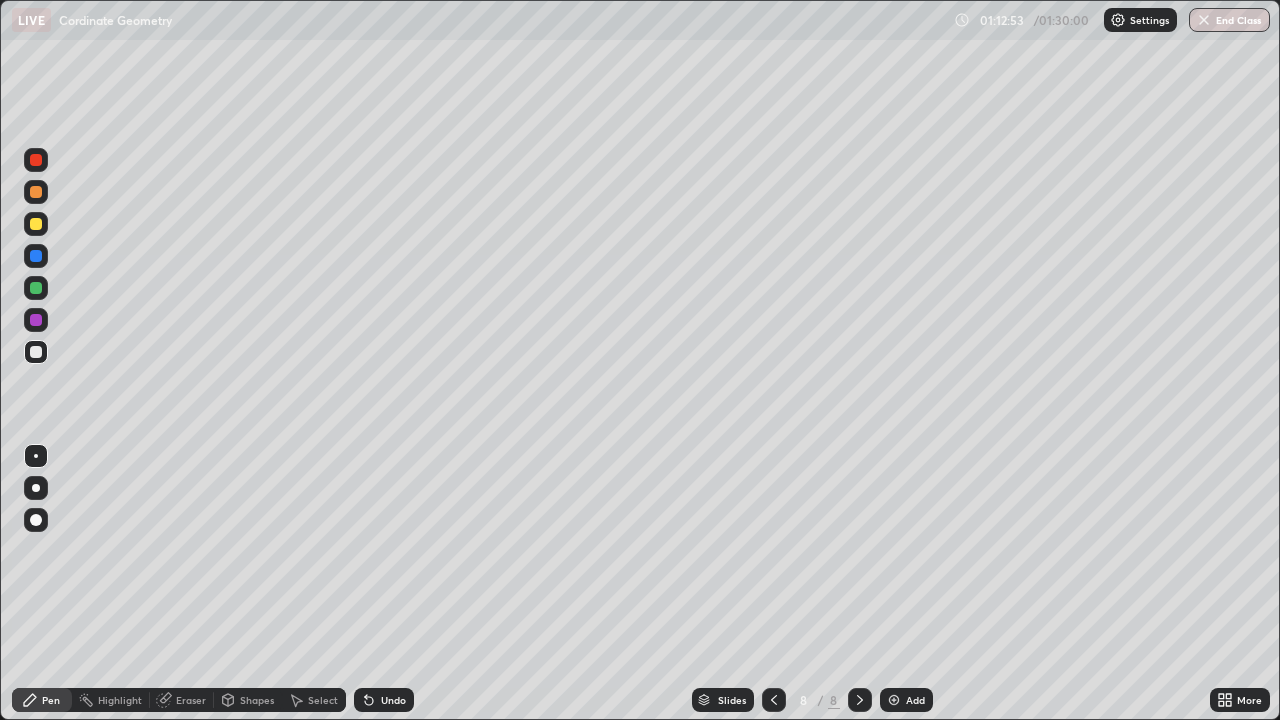 click at bounding box center [36, 224] 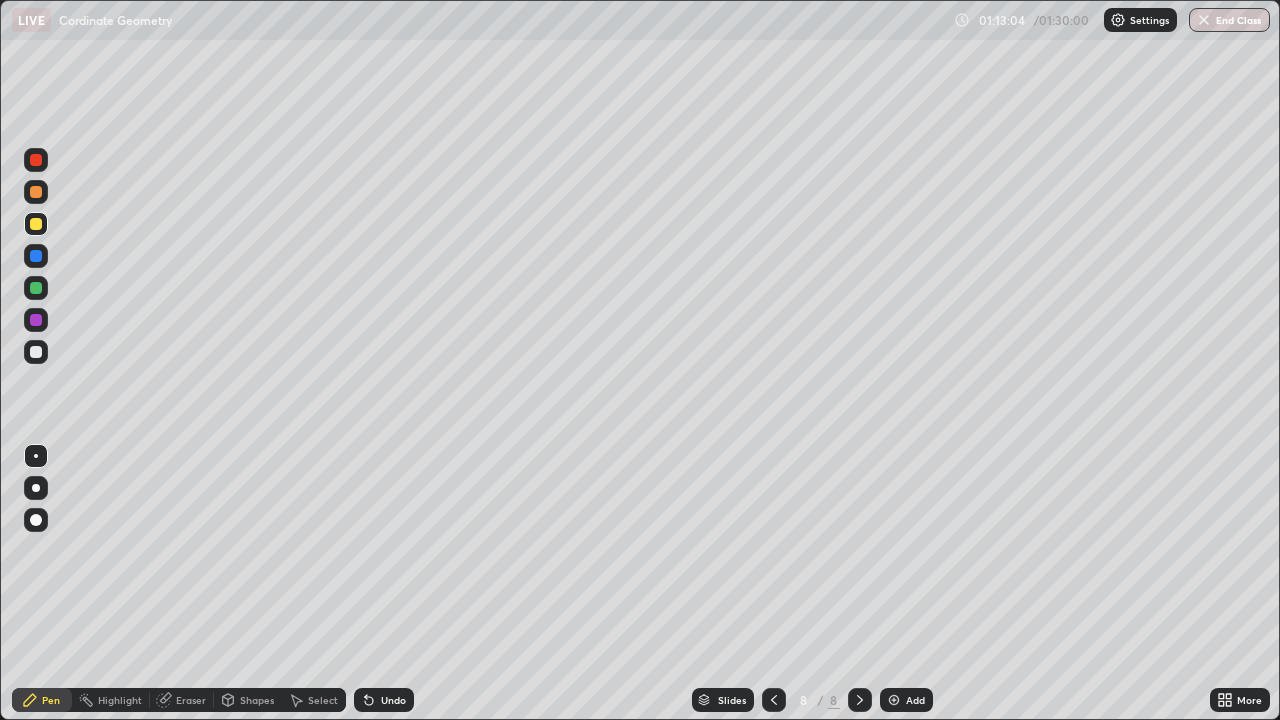 click on "Eraser" at bounding box center [191, 700] 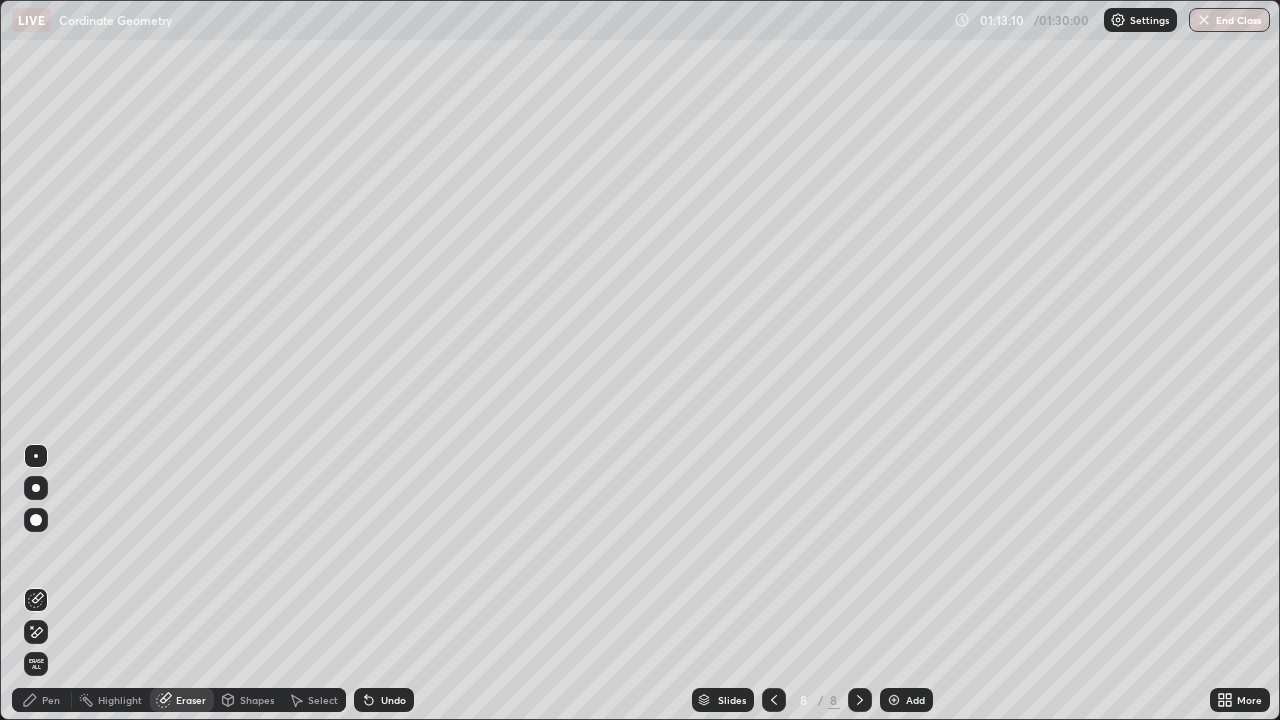 click on "Pen" at bounding box center [51, 700] 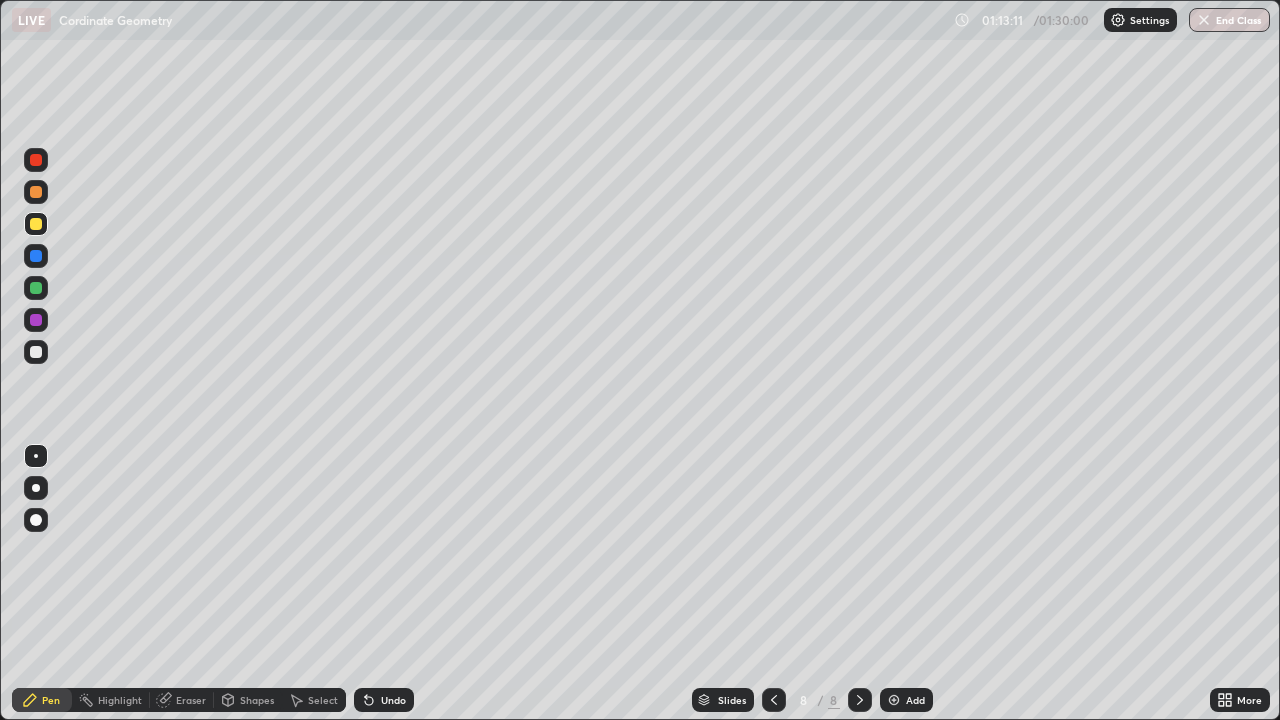 click at bounding box center (36, 352) 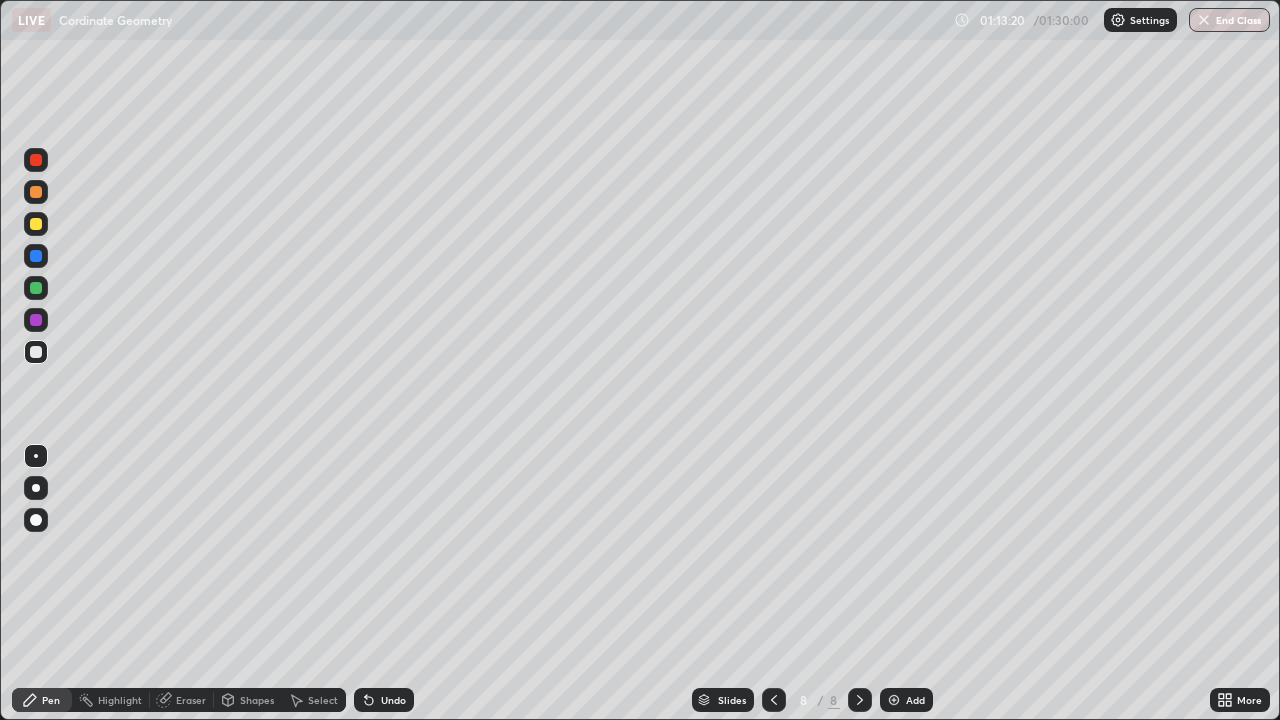 click on "Eraser" at bounding box center (191, 700) 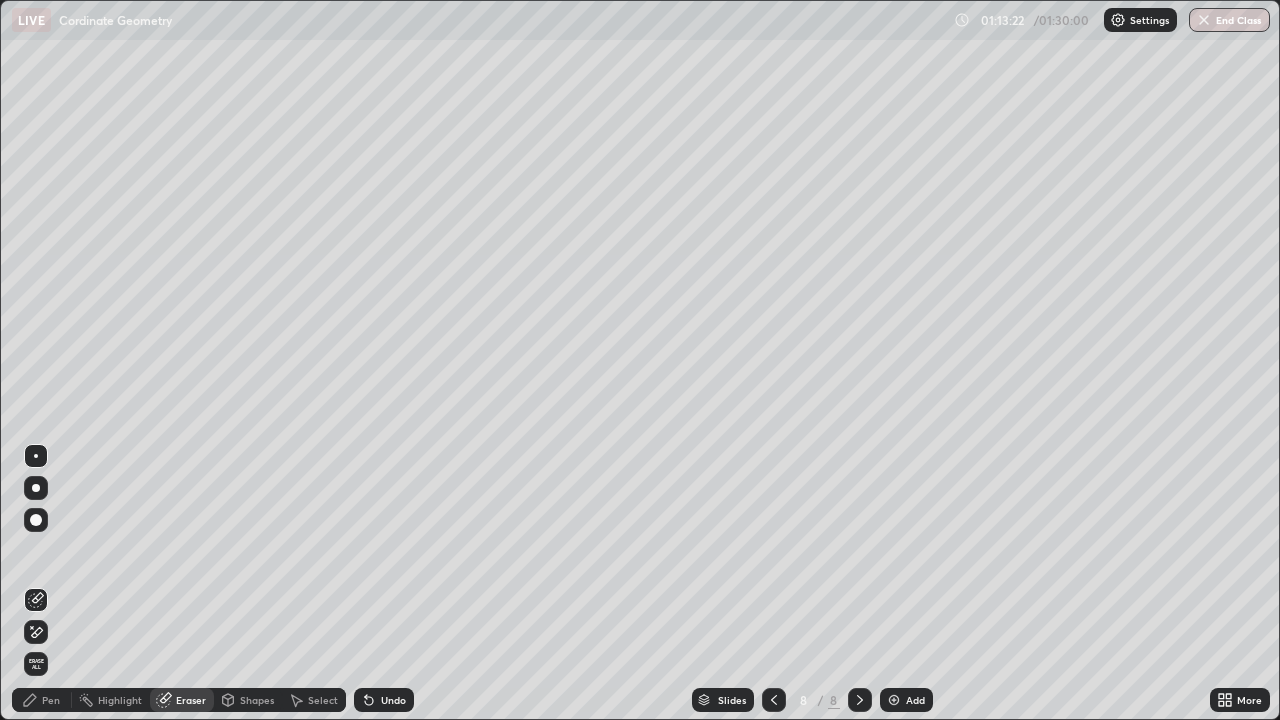 click 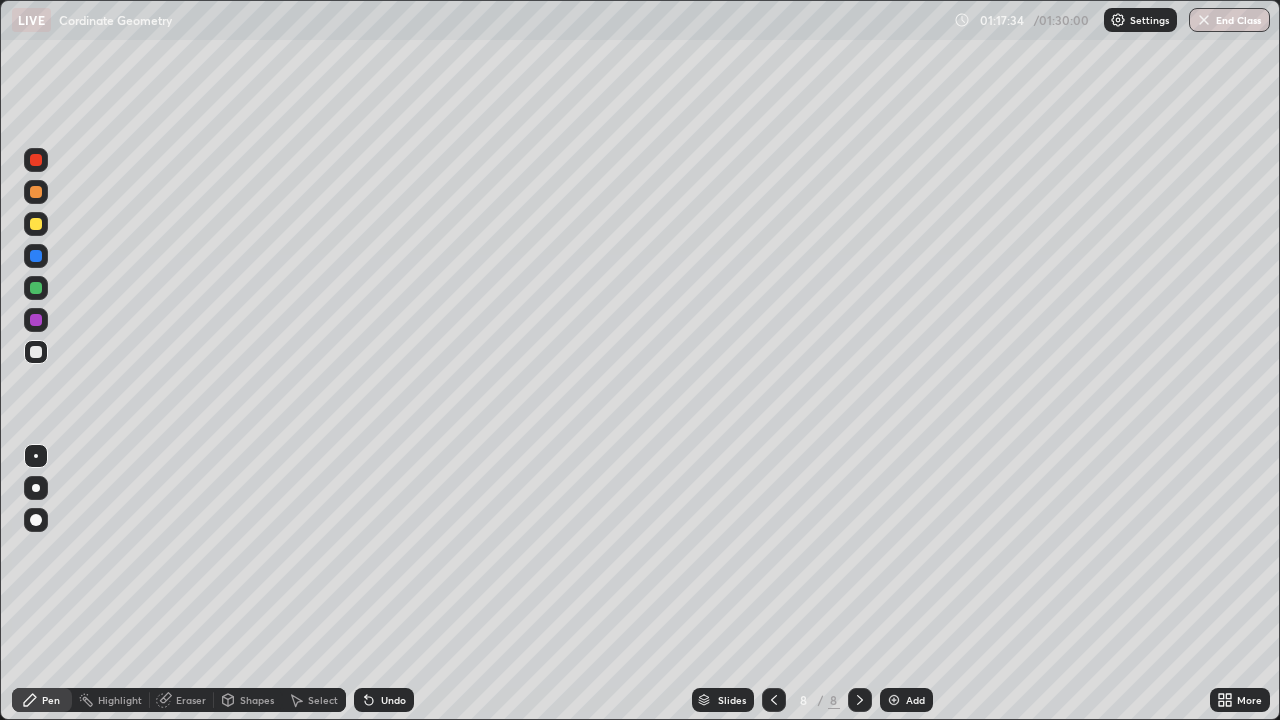 click on "Add" at bounding box center [915, 700] 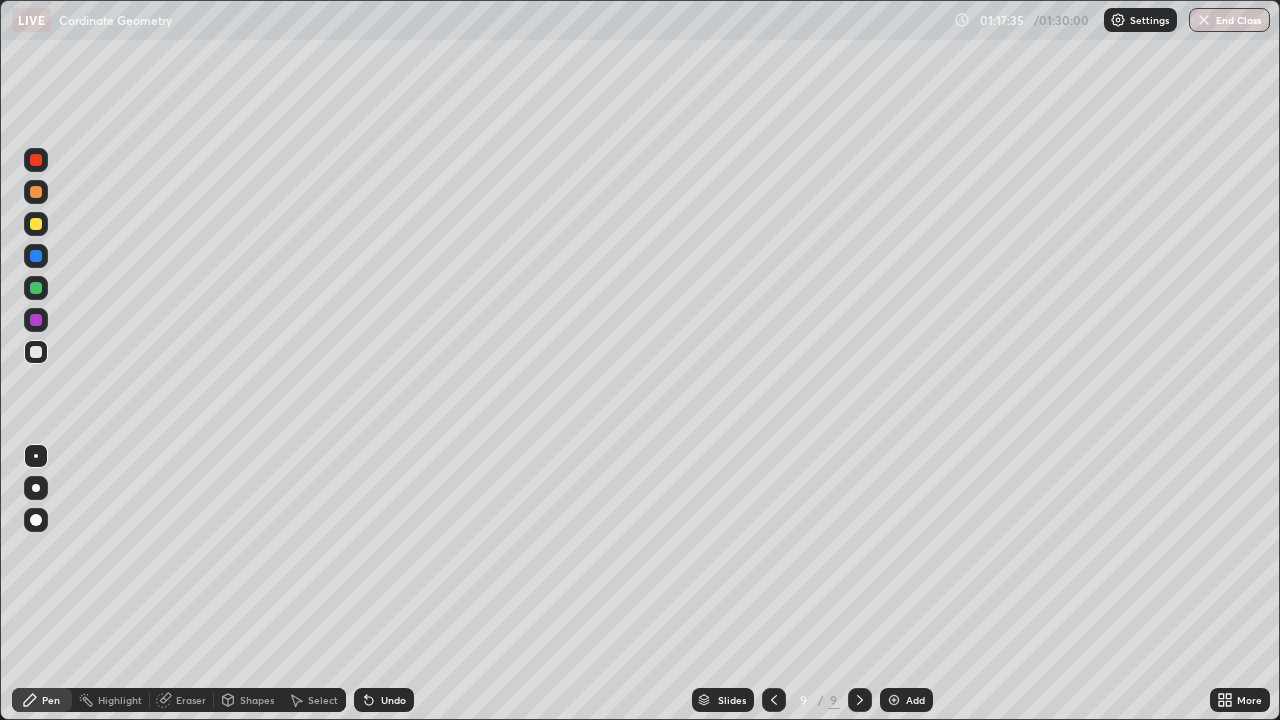 click on "Shapes" at bounding box center [257, 700] 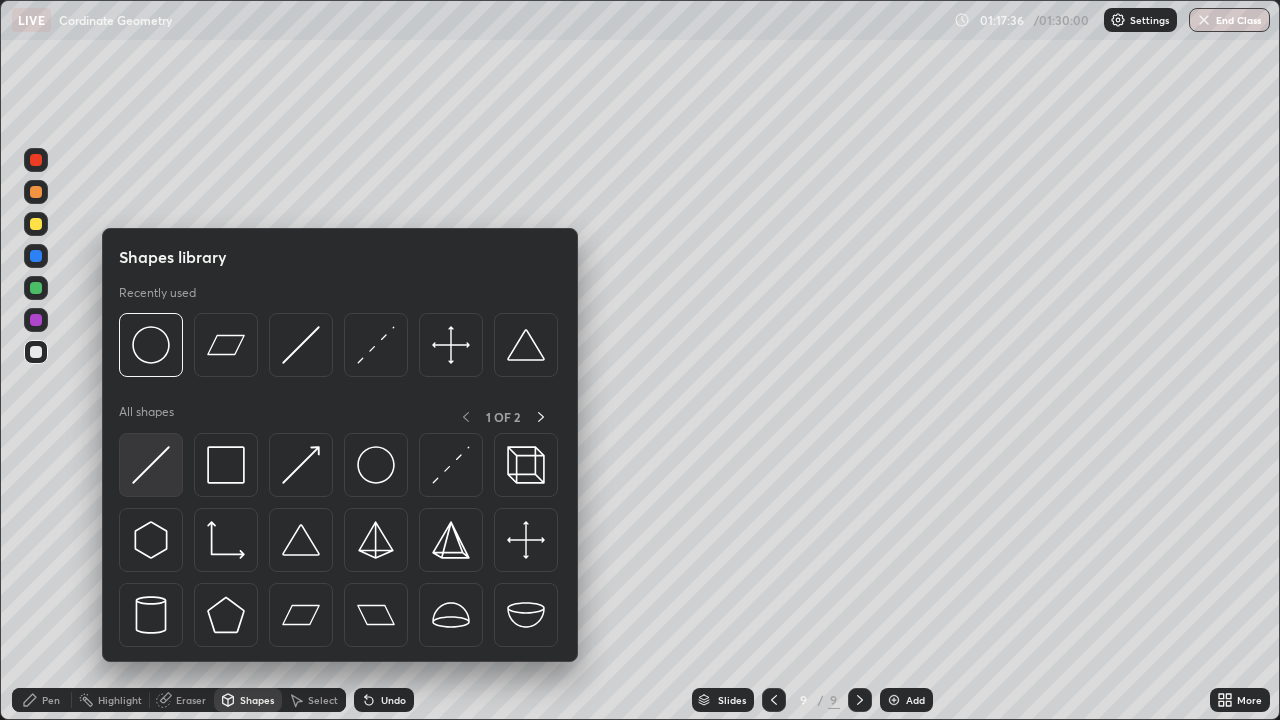 click at bounding box center (151, 465) 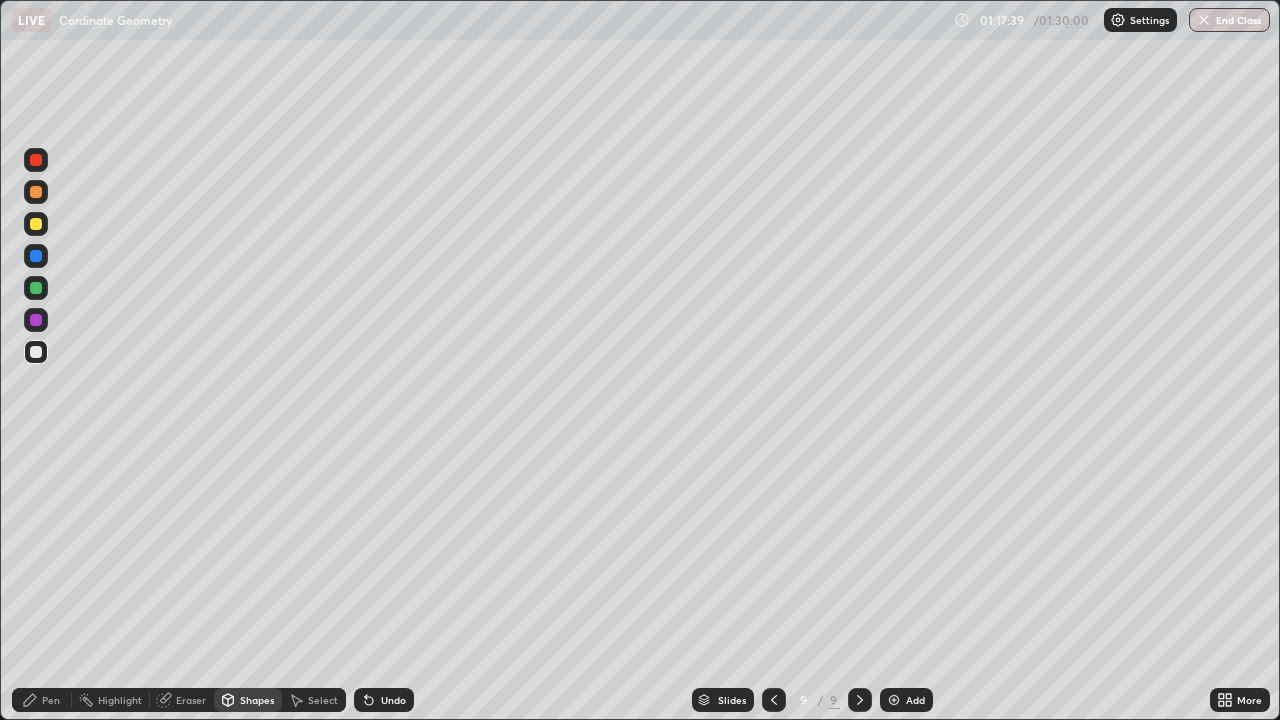 click at bounding box center (36, 224) 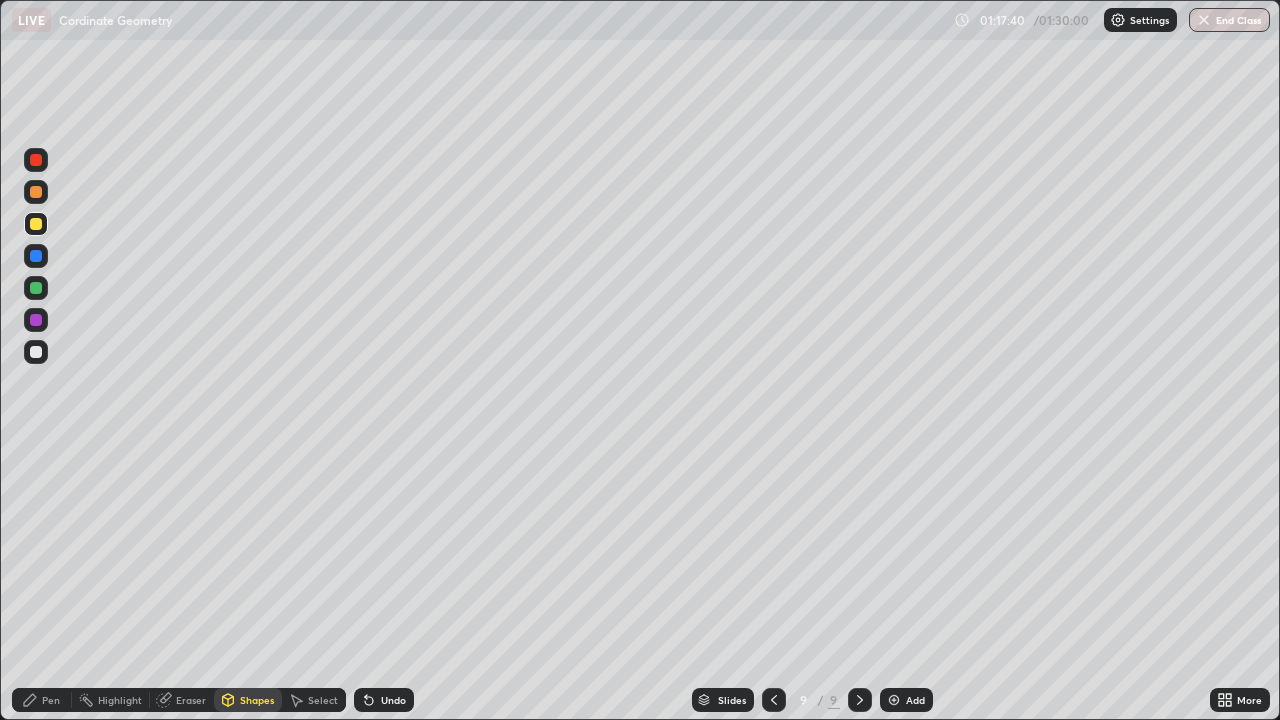 click on "Pen" at bounding box center (51, 700) 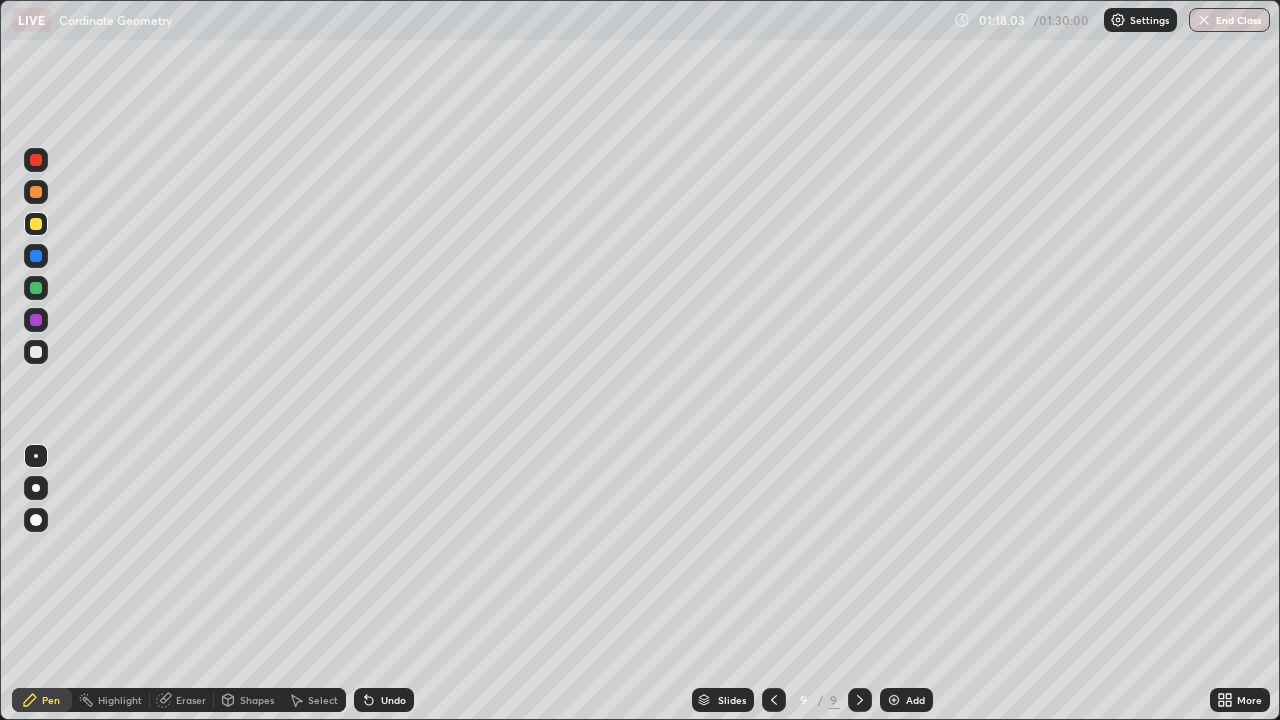 click at bounding box center (36, 192) 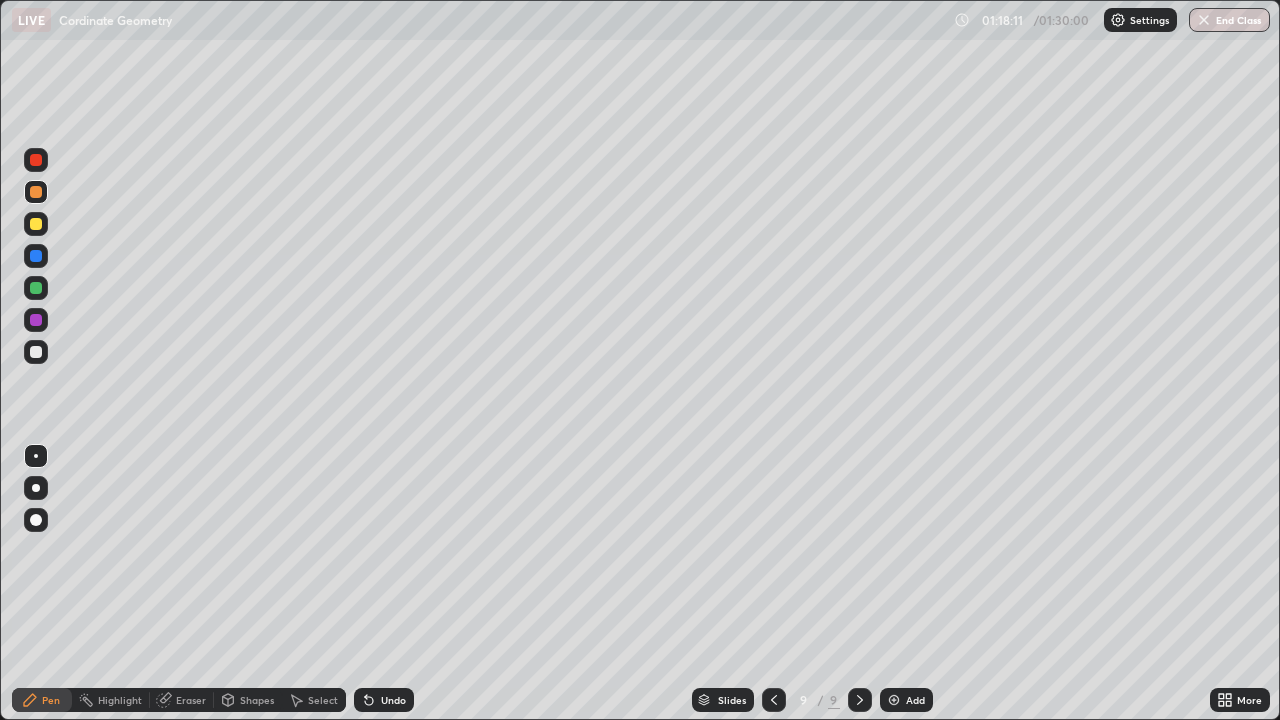 click on "Undo" at bounding box center [393, 700] 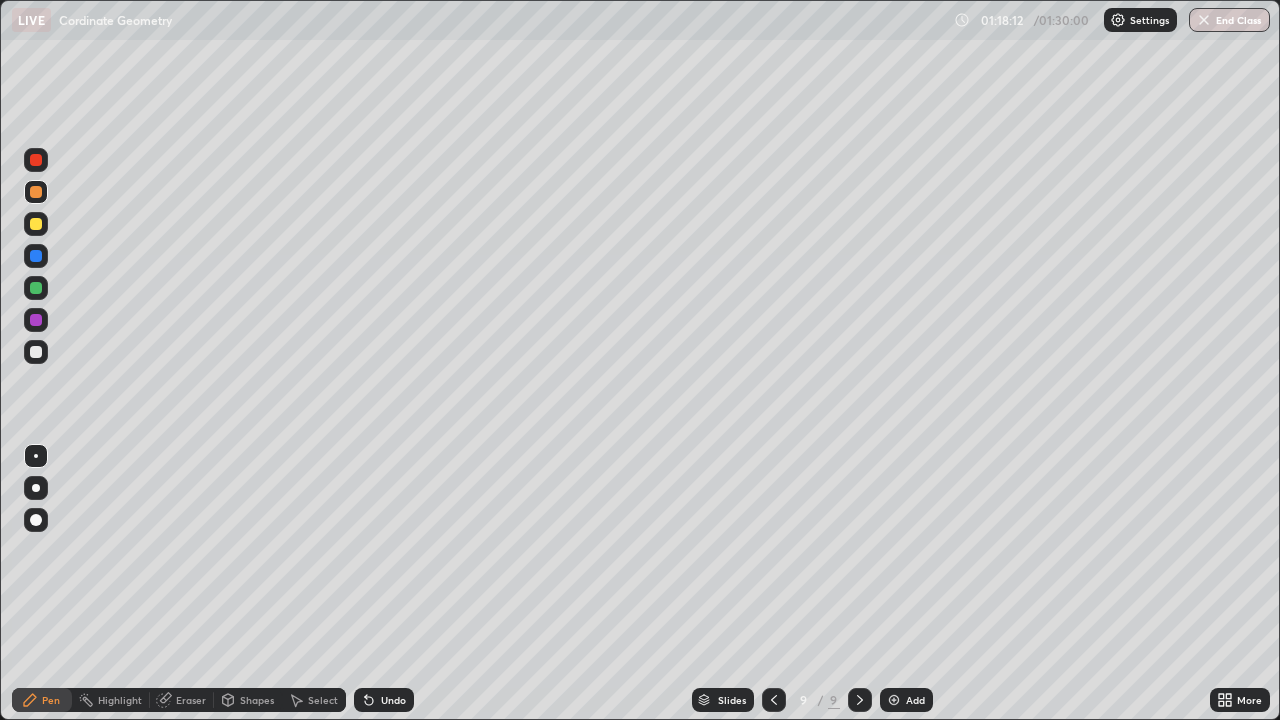 click on "Undo" at bounding box center [393, 700] 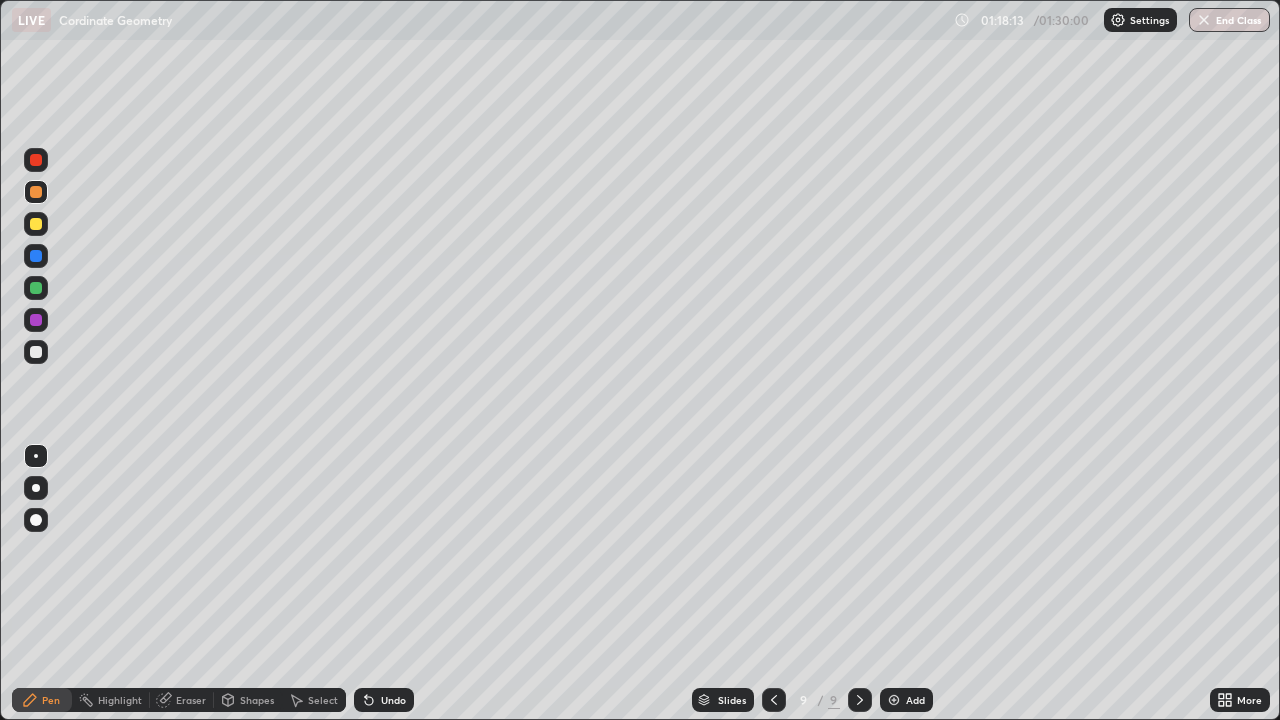 click on "Undo" at bounding box center [393, 700] 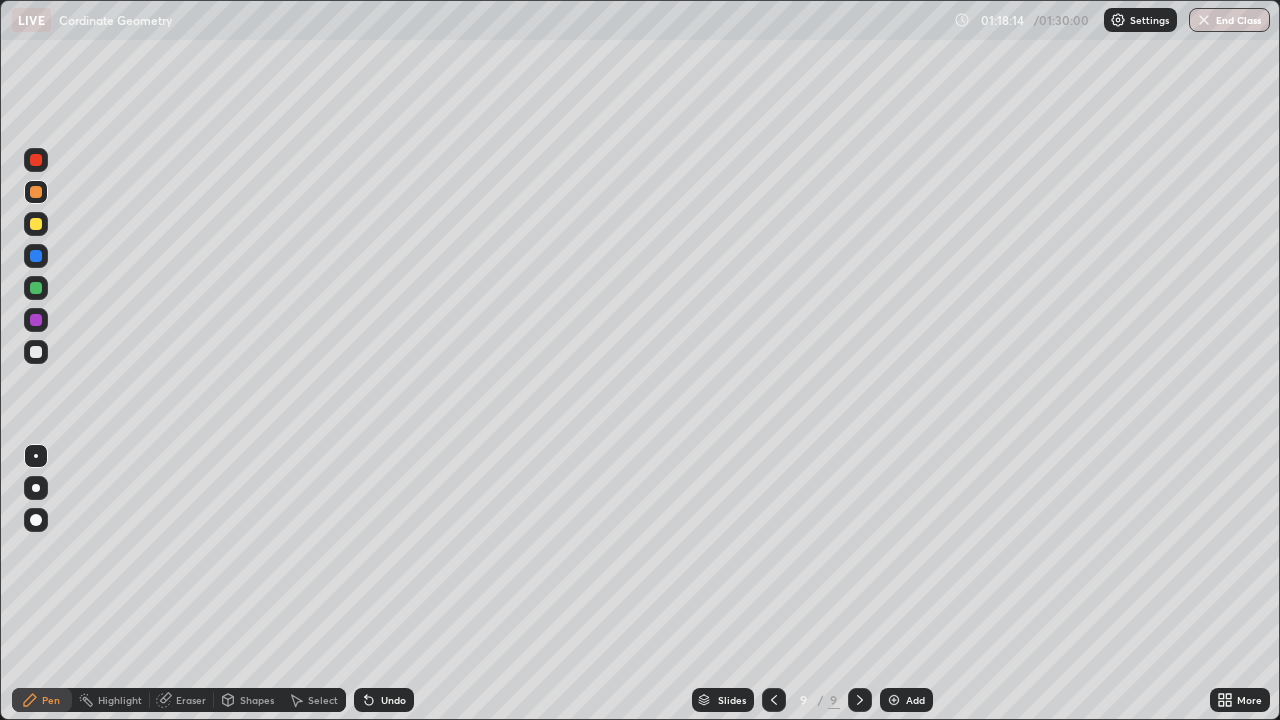 click on "Undo" at bounding box center [384, 700] 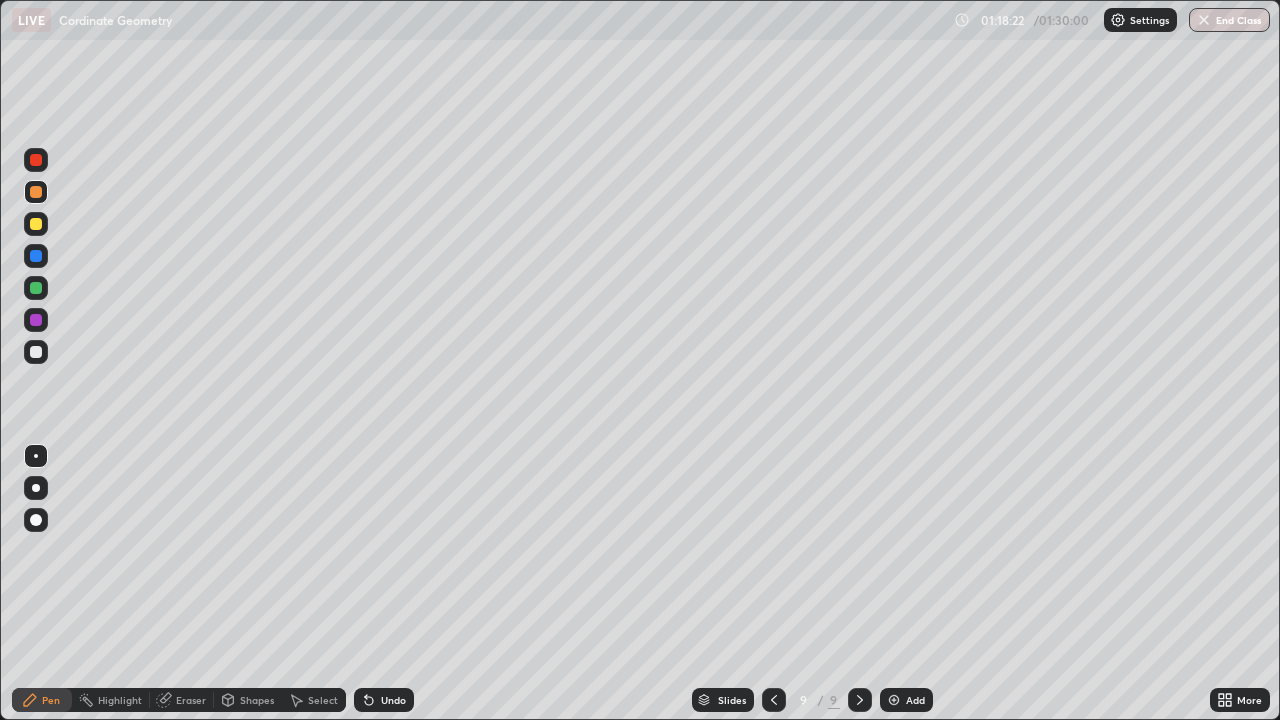 click on "Undo" at bounding box center (393, 700) 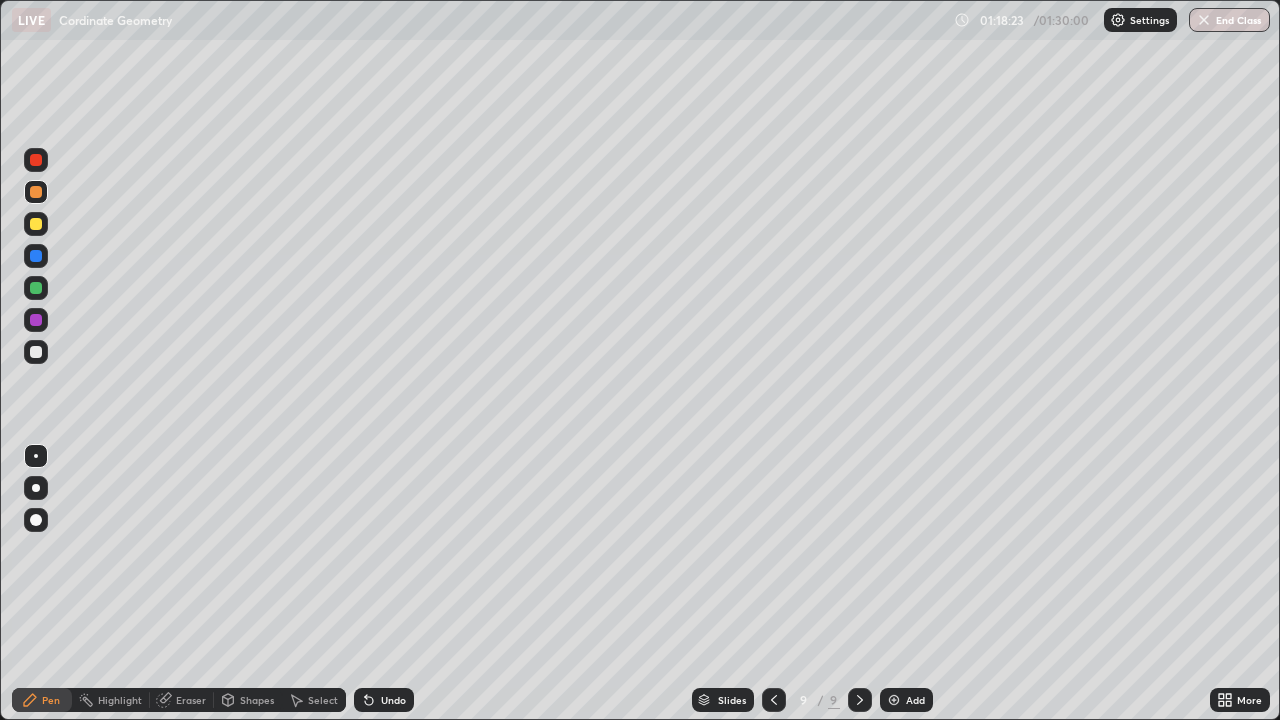 click on "Undo" at bounding box center [393, 700] 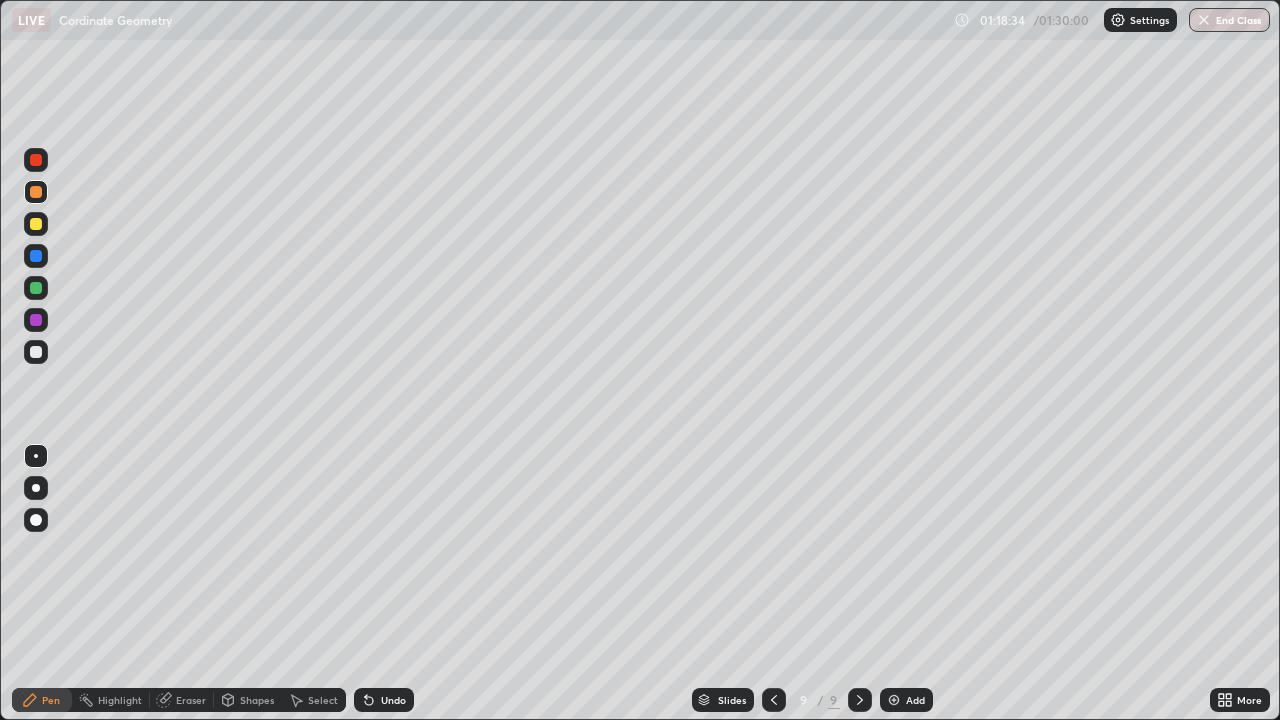 click at bounding box center (36, 352) 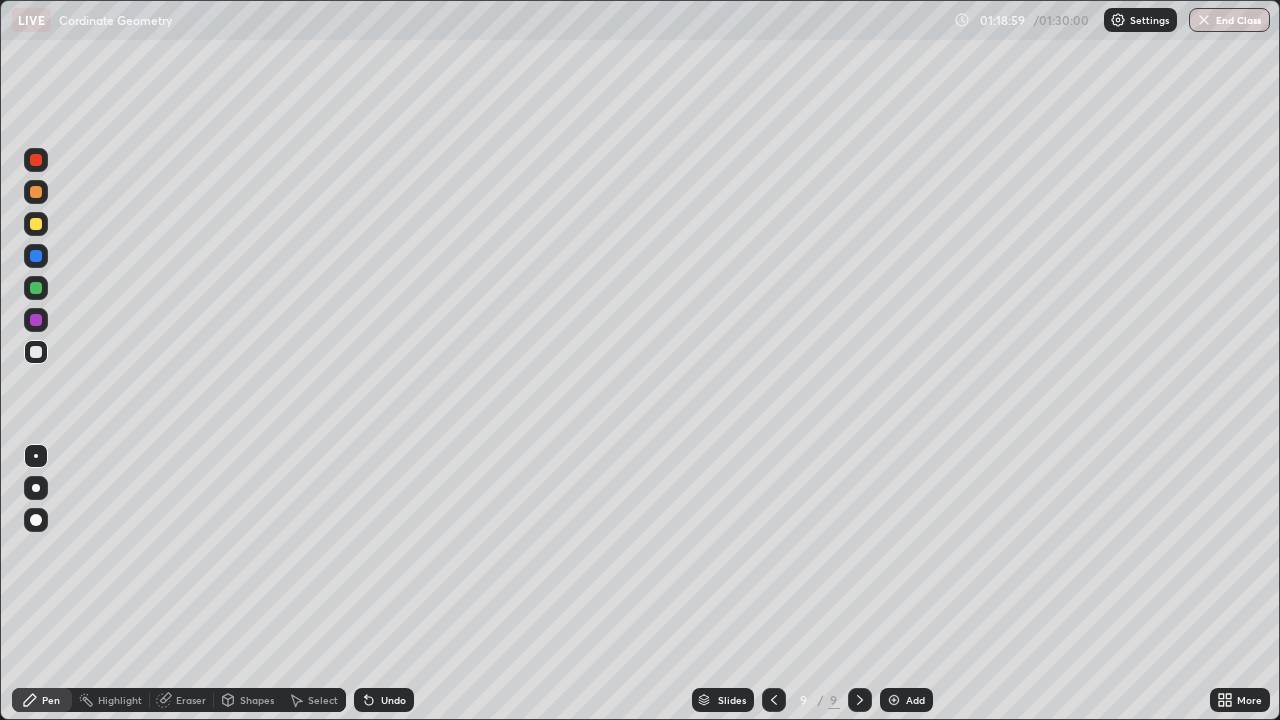 click at bounding box center [36, 160] 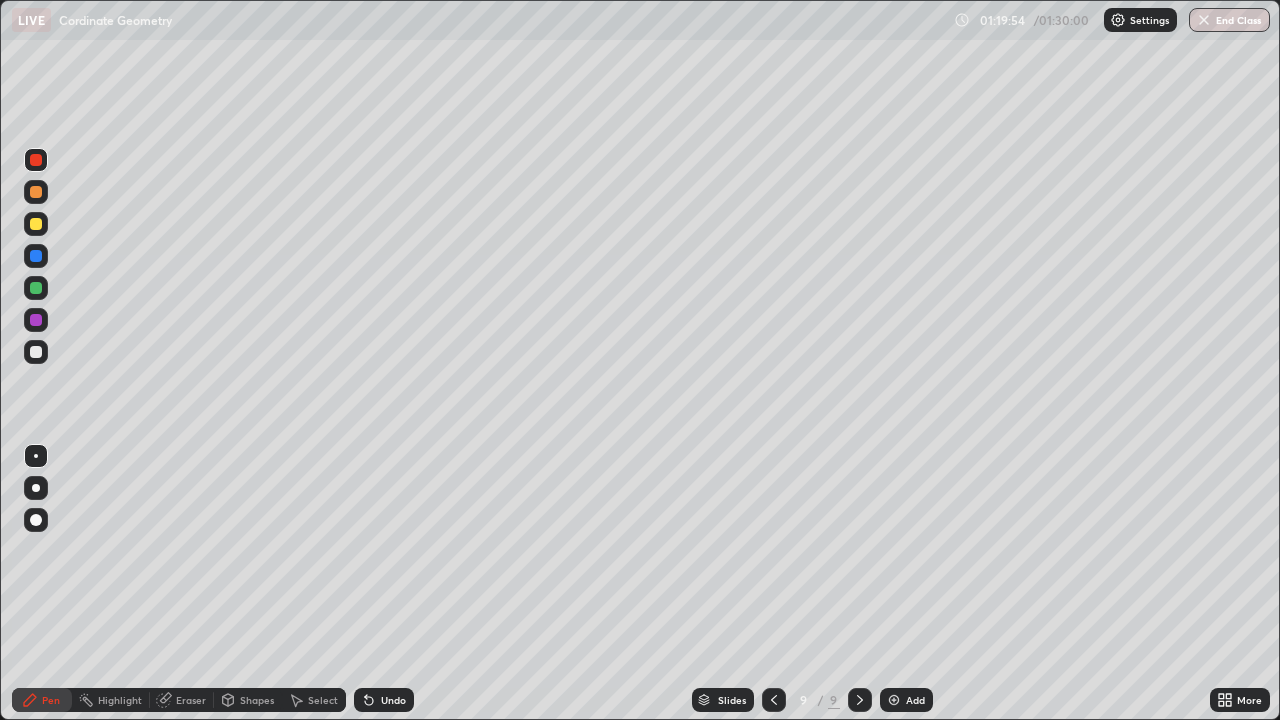 click on "Shapes" at bounding box center (257, 700) 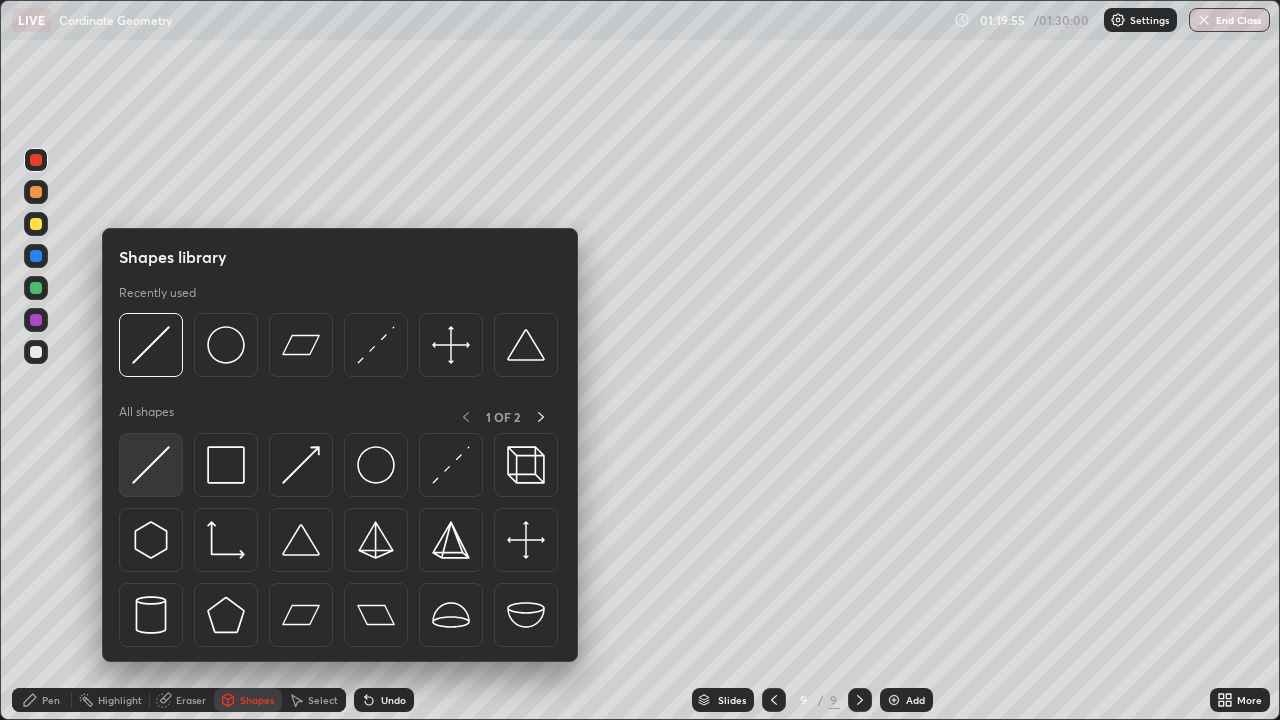 click at bounding box center (151, 465) 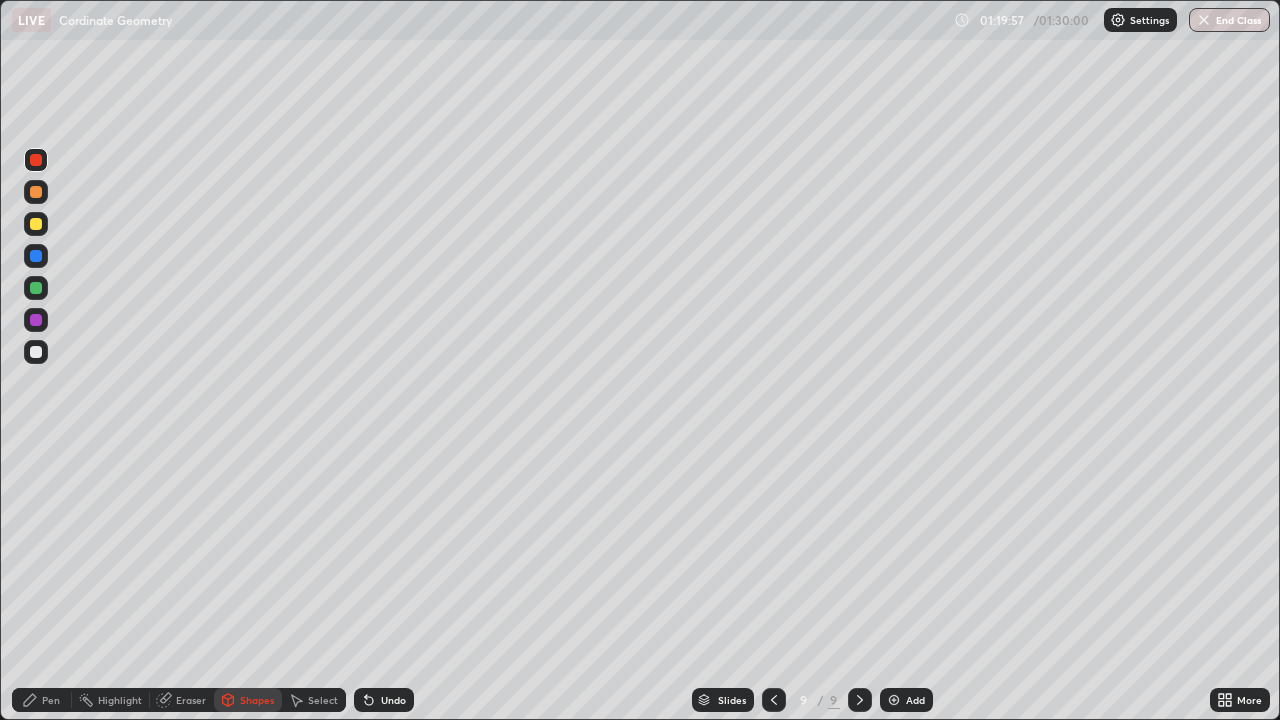 click on "Pen" at bounding box center [42, 700] 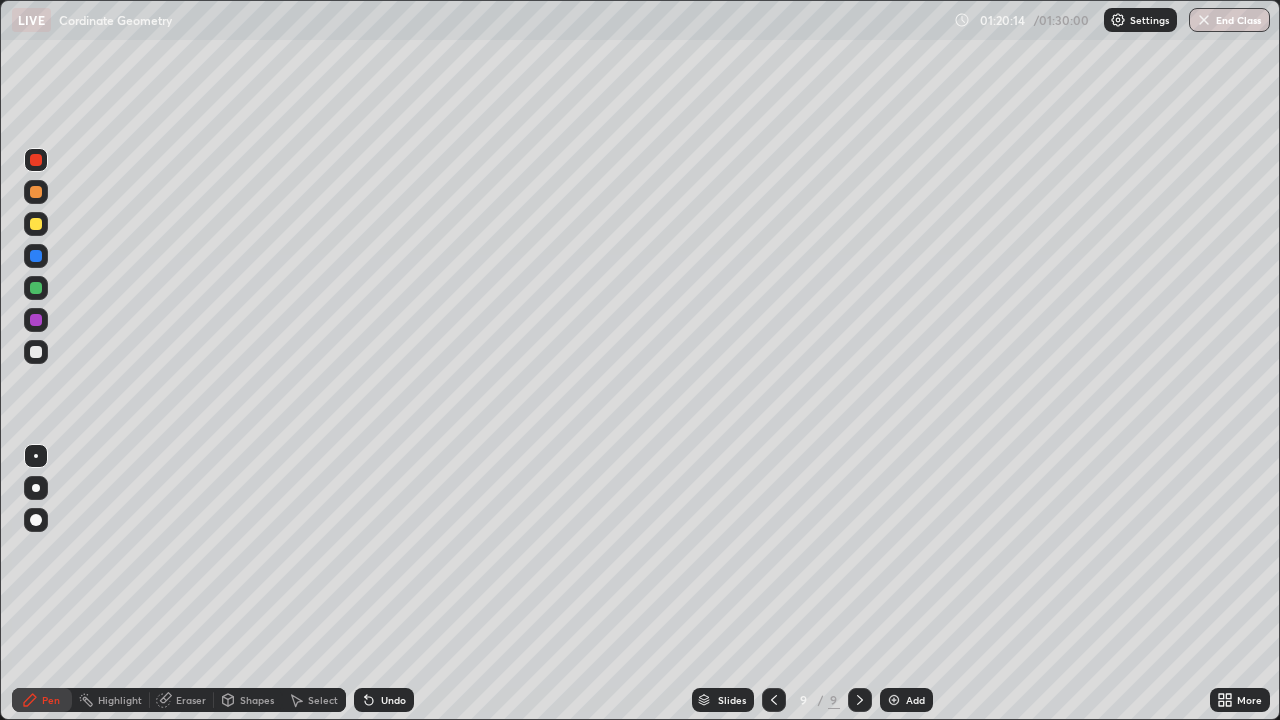 click at bounding box center [36, 352] 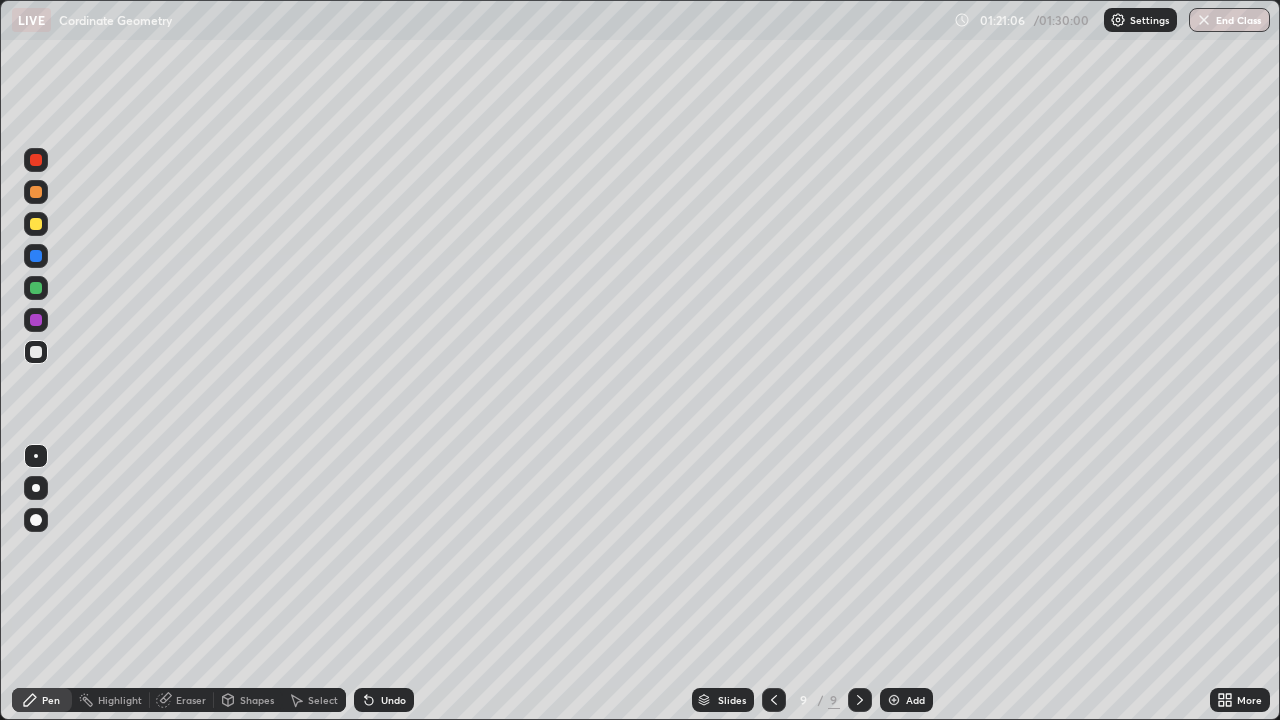 click at bounding box center [36, 224] 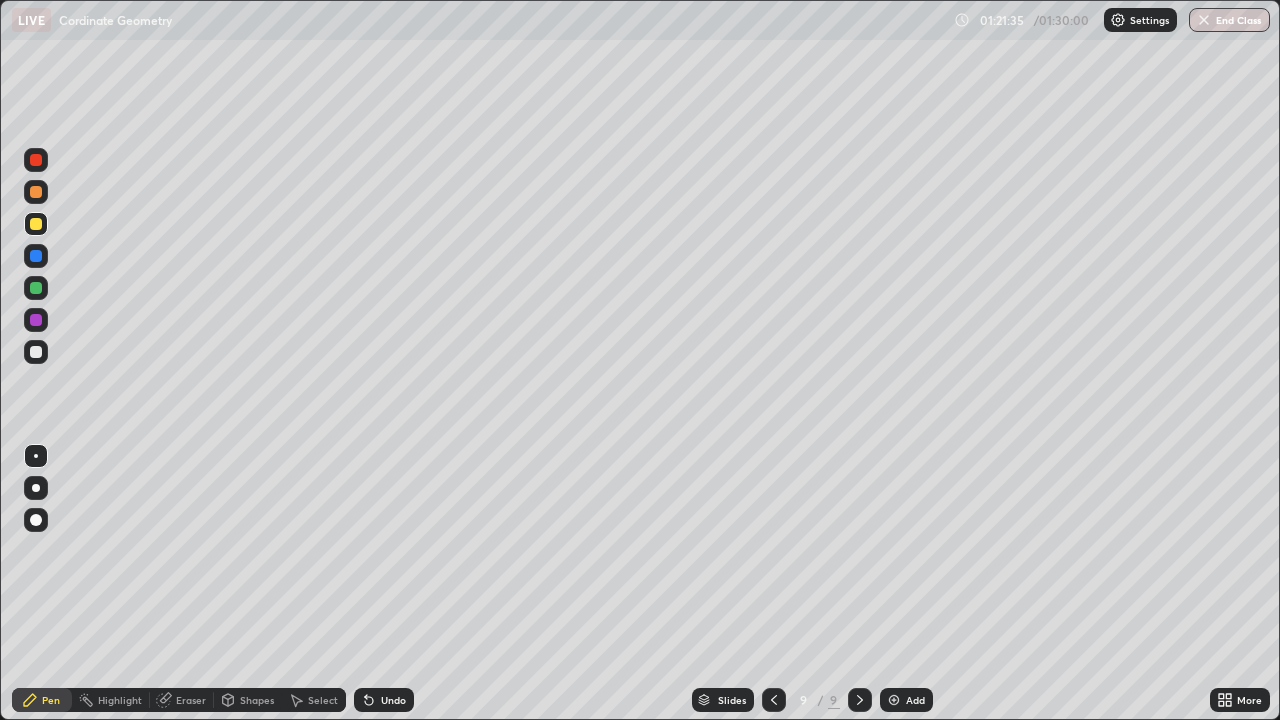 click at bounding box center [36, 352] 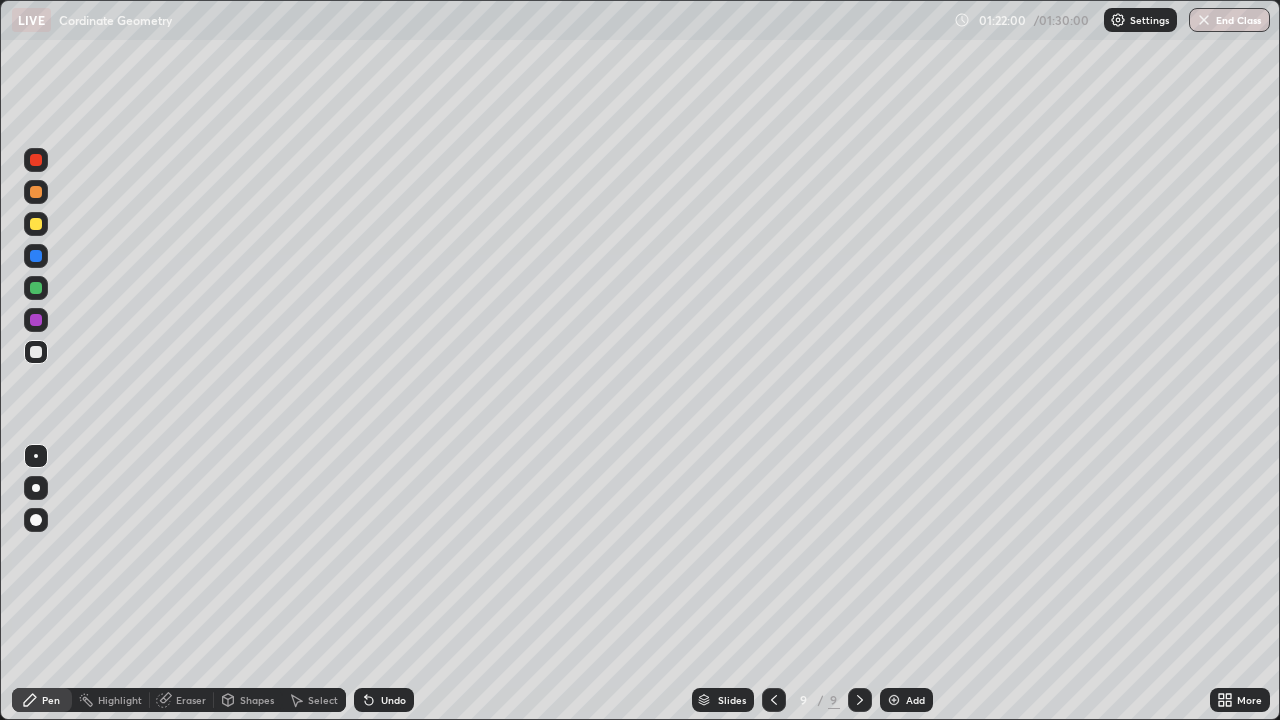 click at bounding box center [36, 224] 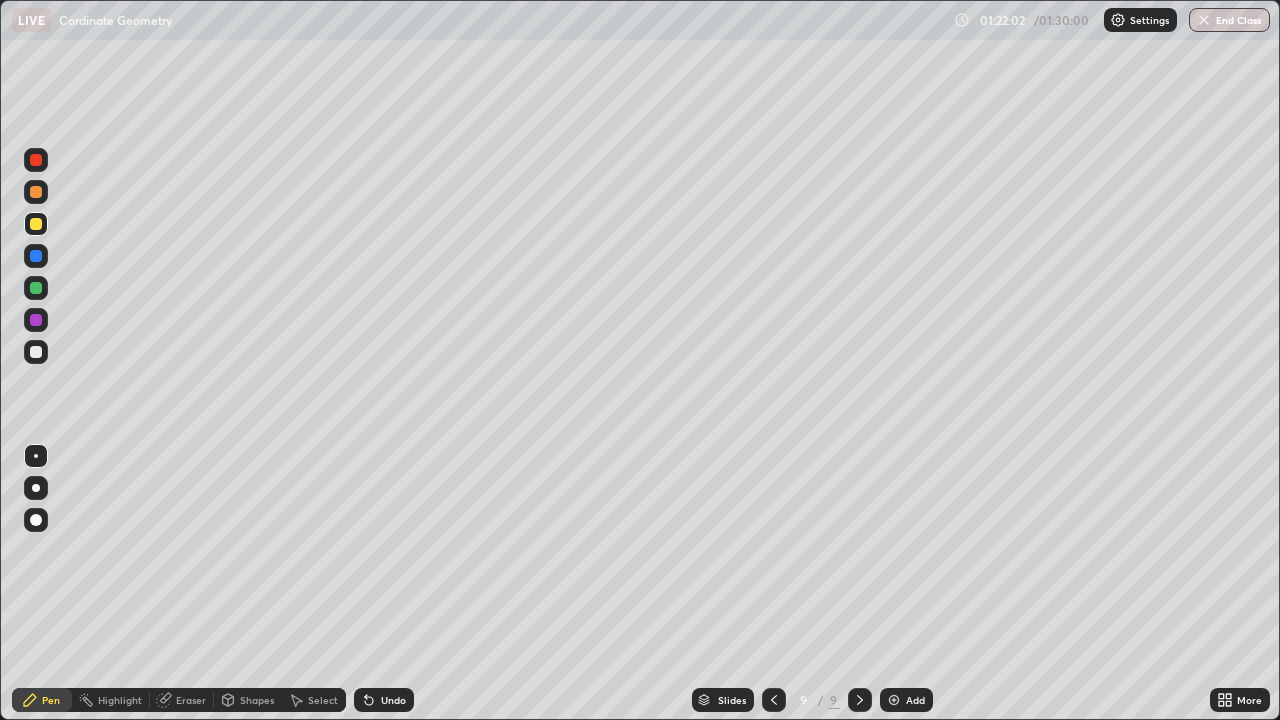 click on "Shapes" at bounding box center [257, 700] 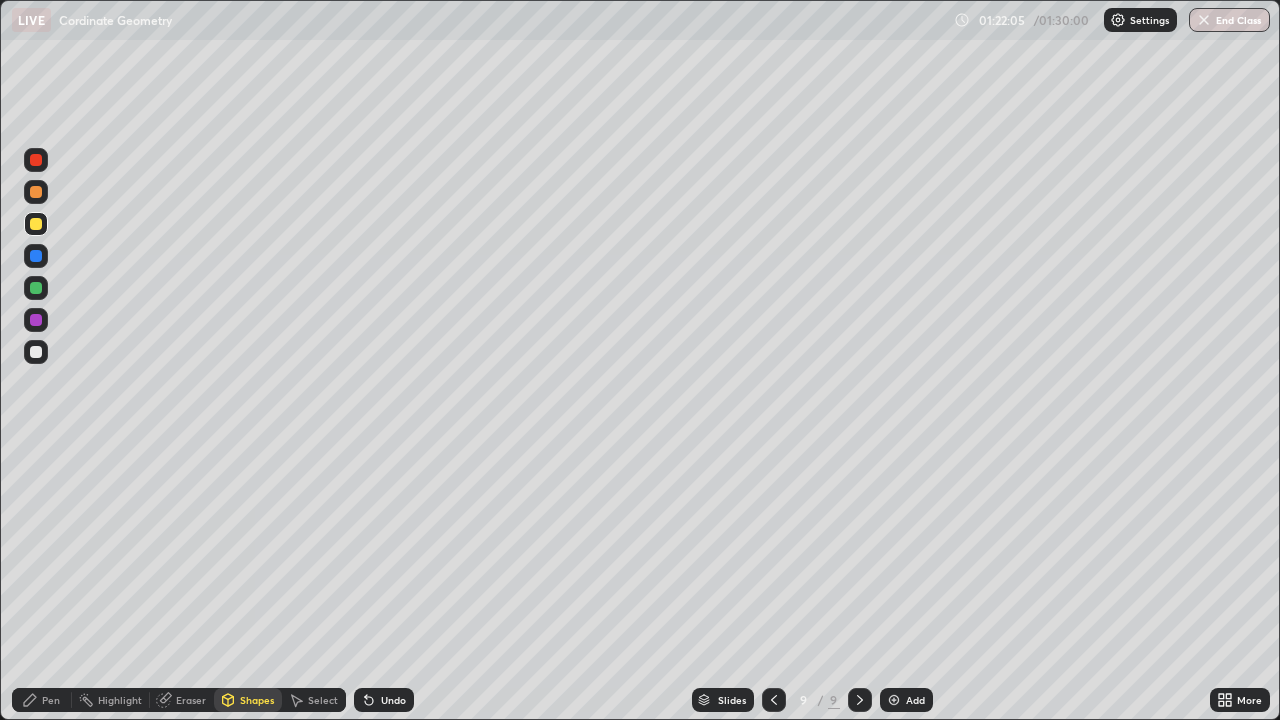 click on "Undo" at bounding box center (393, 700) 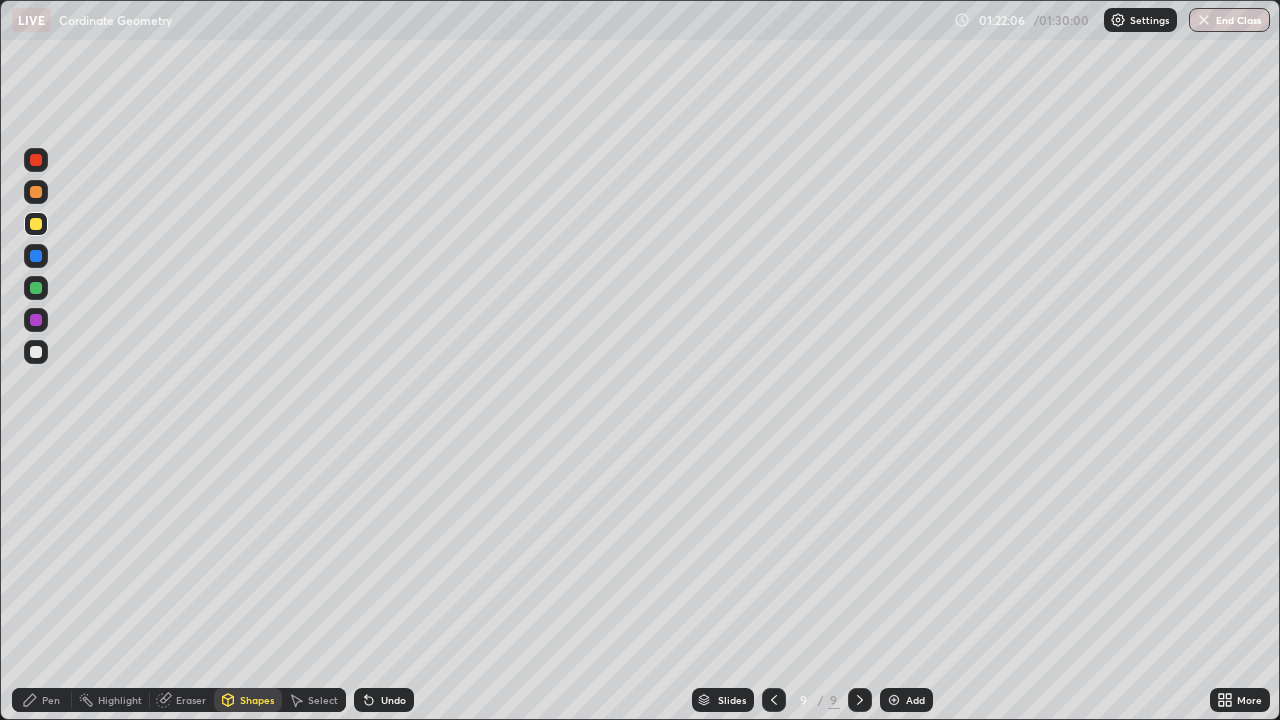 click on "Pen" at bounding box center (51, 700) 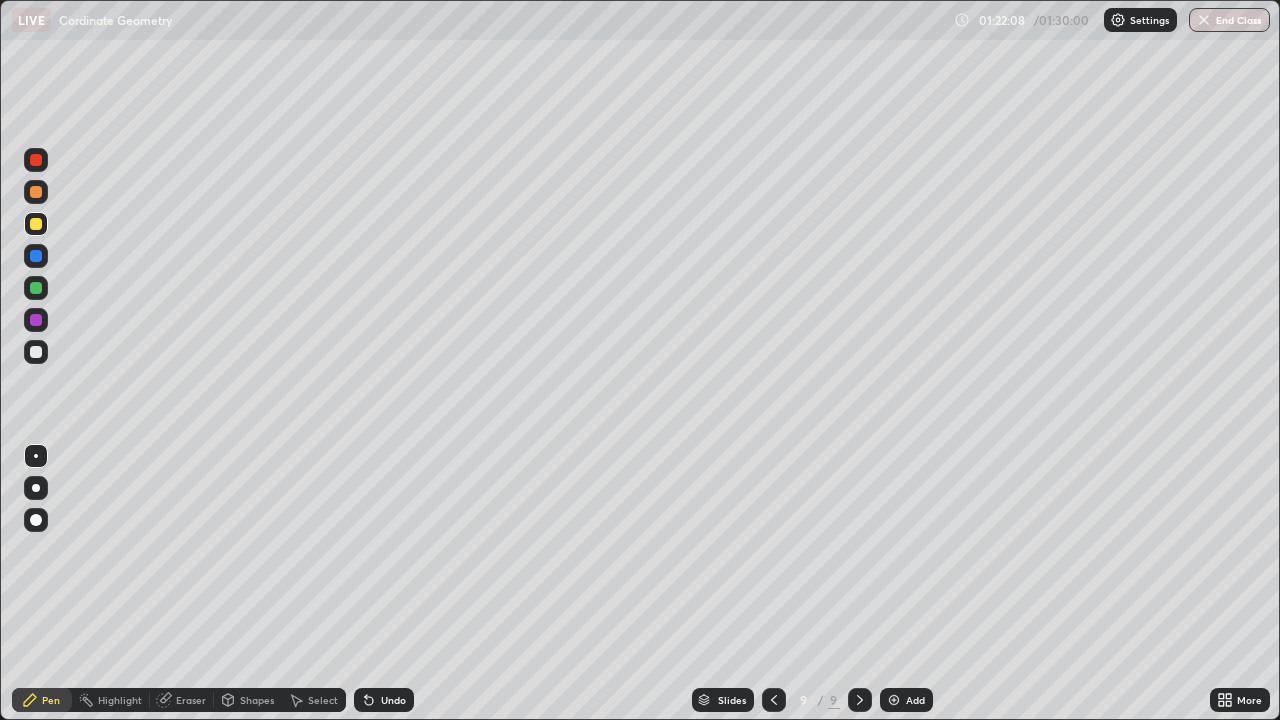 click on "Undo" at bounding box center [393, 700] 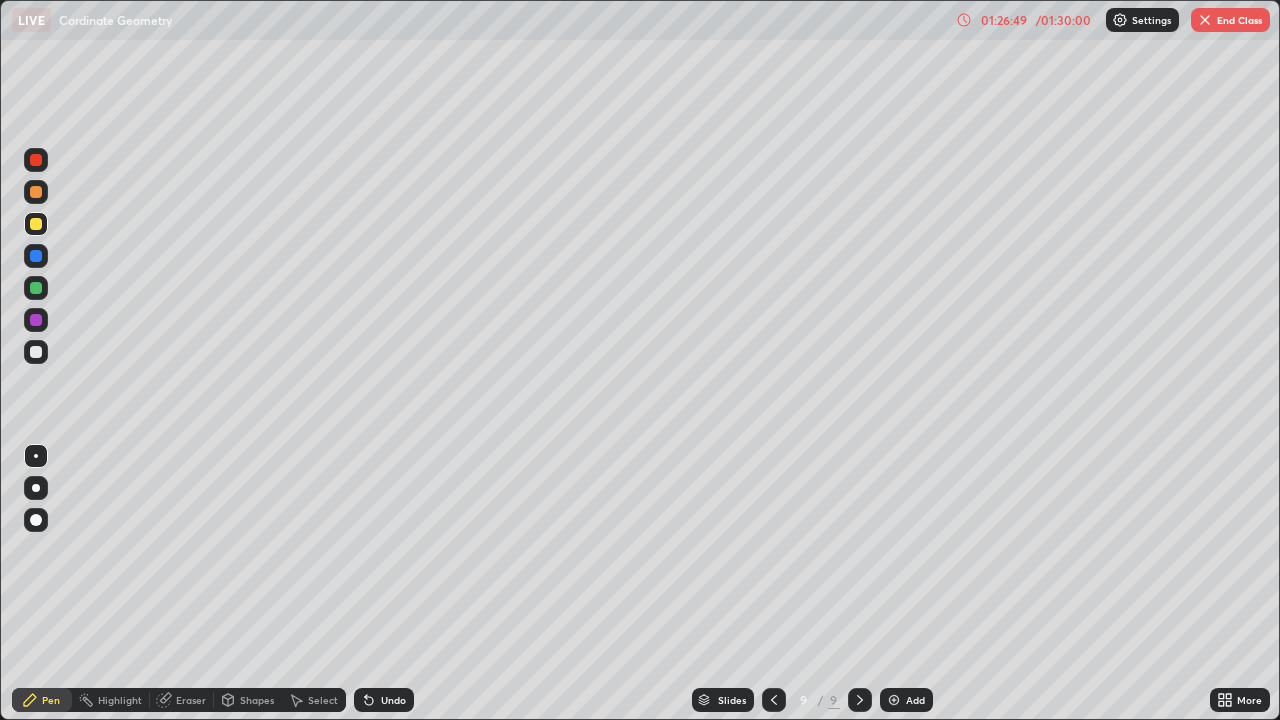 click 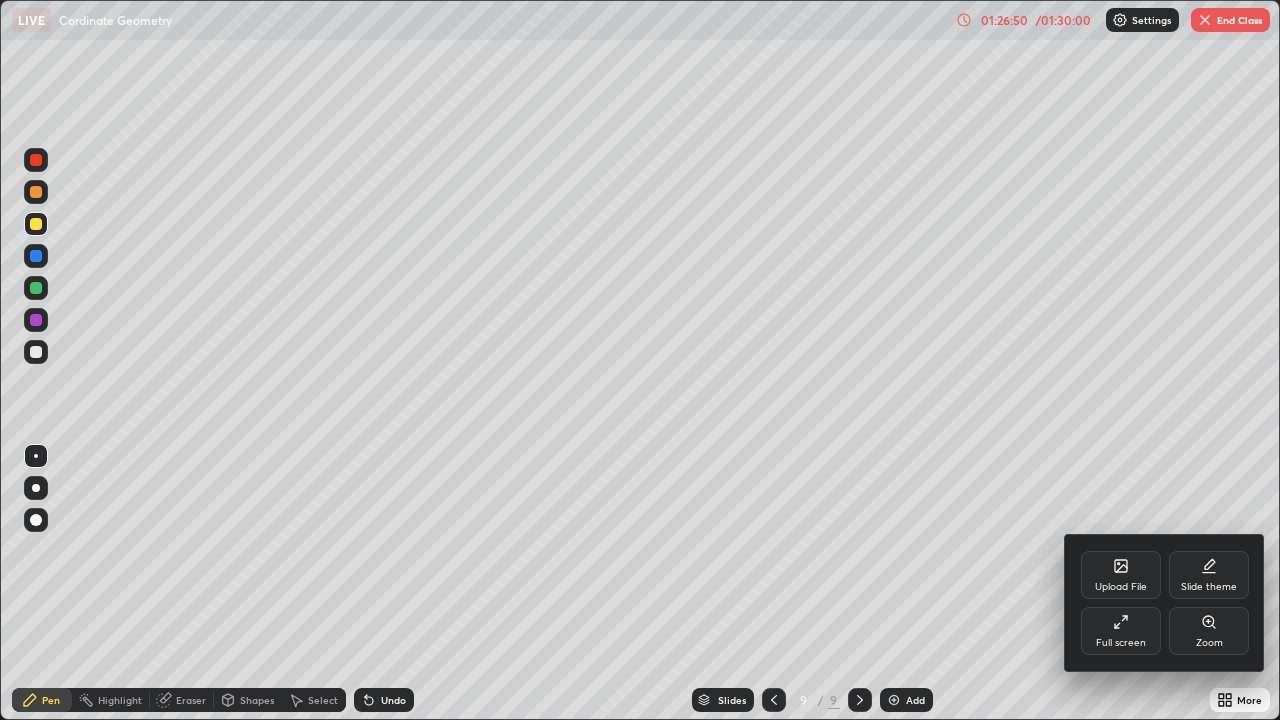 click on "Full screen" at bounding box center [1121, 631] 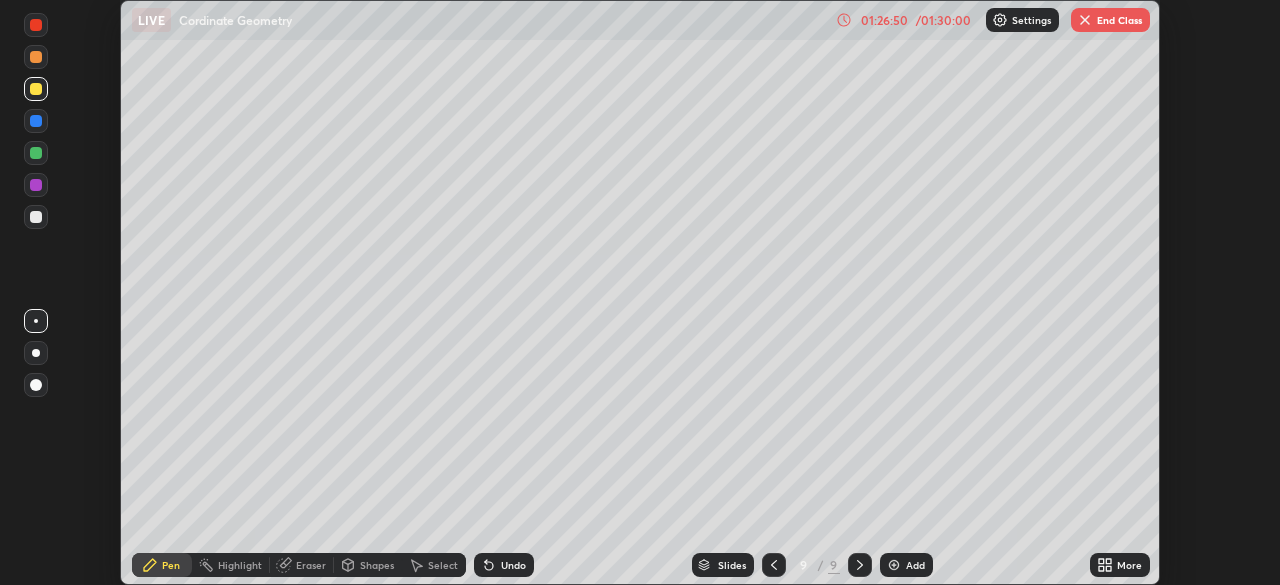 scroll, scrollTop: 585, scrollLeft: 1280, axis: both 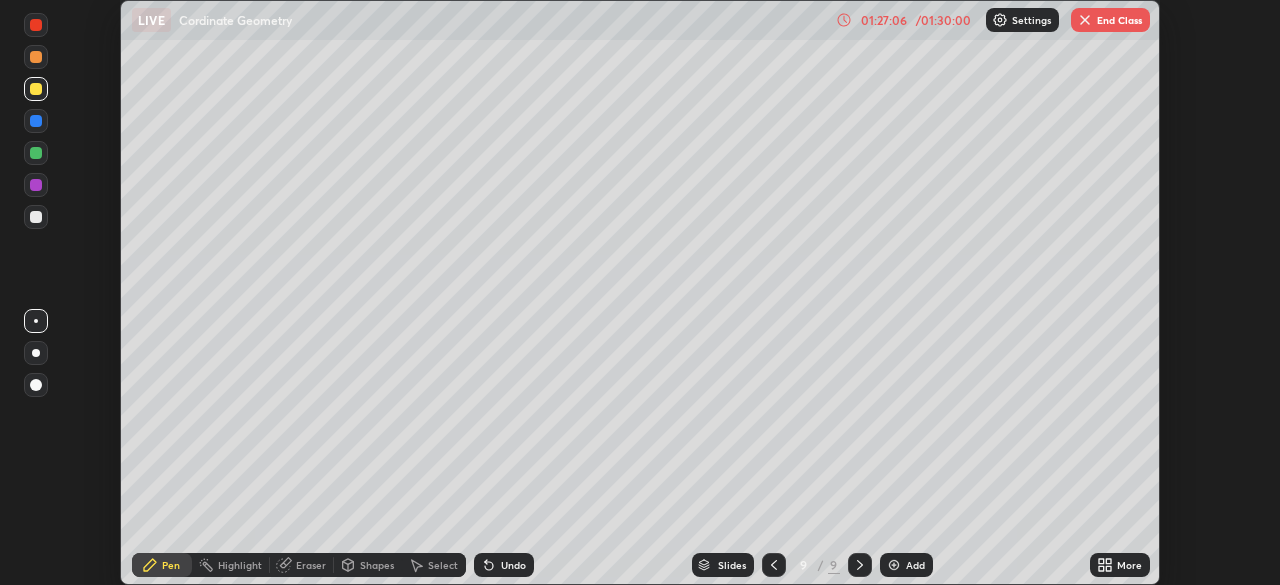 click on "End Class" at bounding box center (1110, 20) 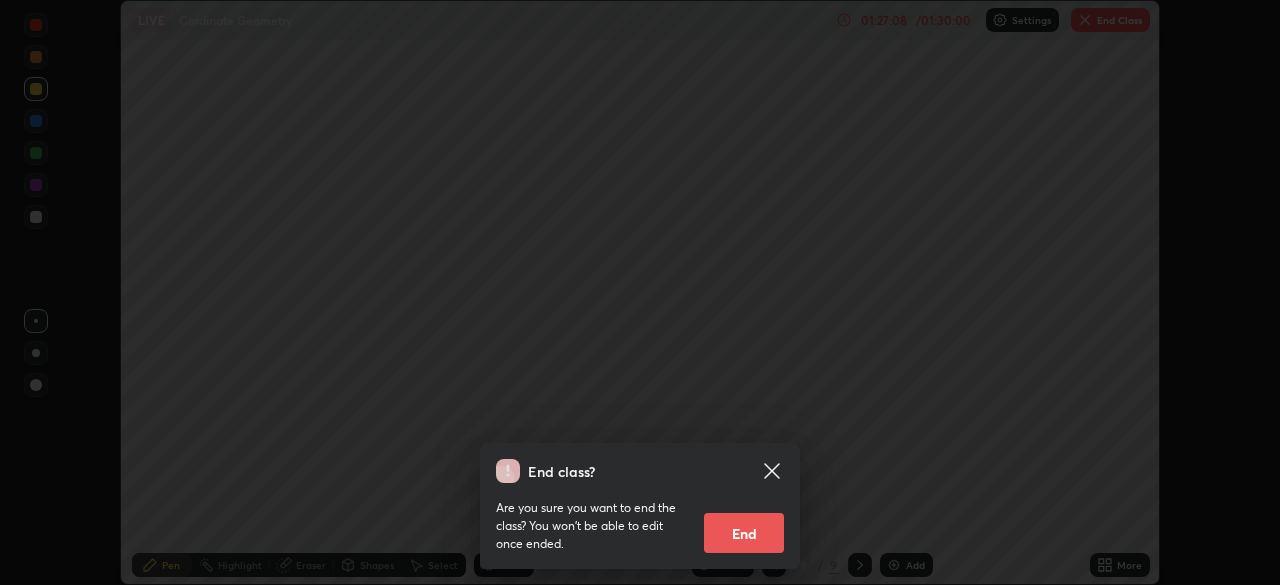 click on "End" at bounding box center (744, 533) 